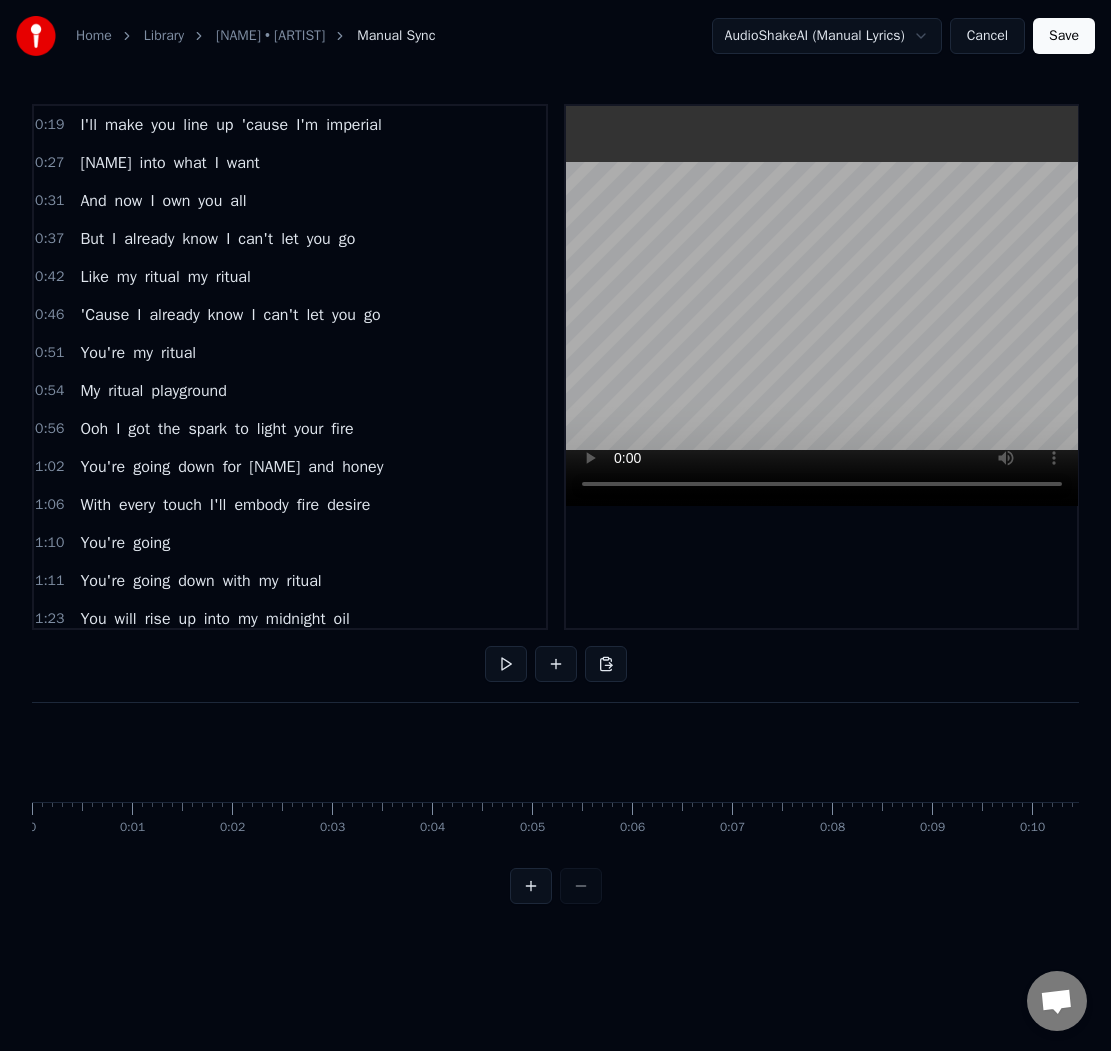 scroll, scrollTop: 0, scrollLeft: 0, axis: both 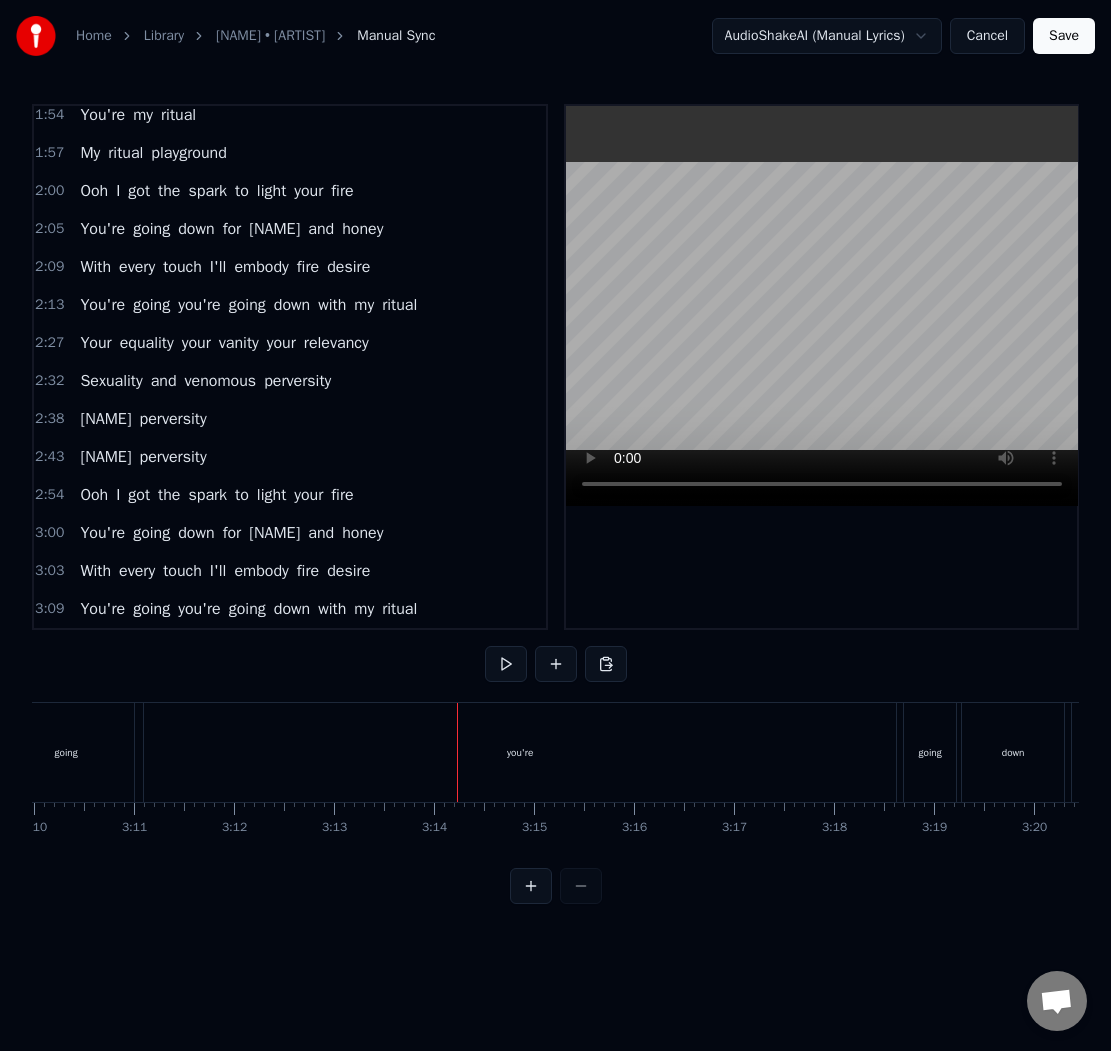 click on "You're going you're going down with my [NAME]" at bounding box center [1034, 752] 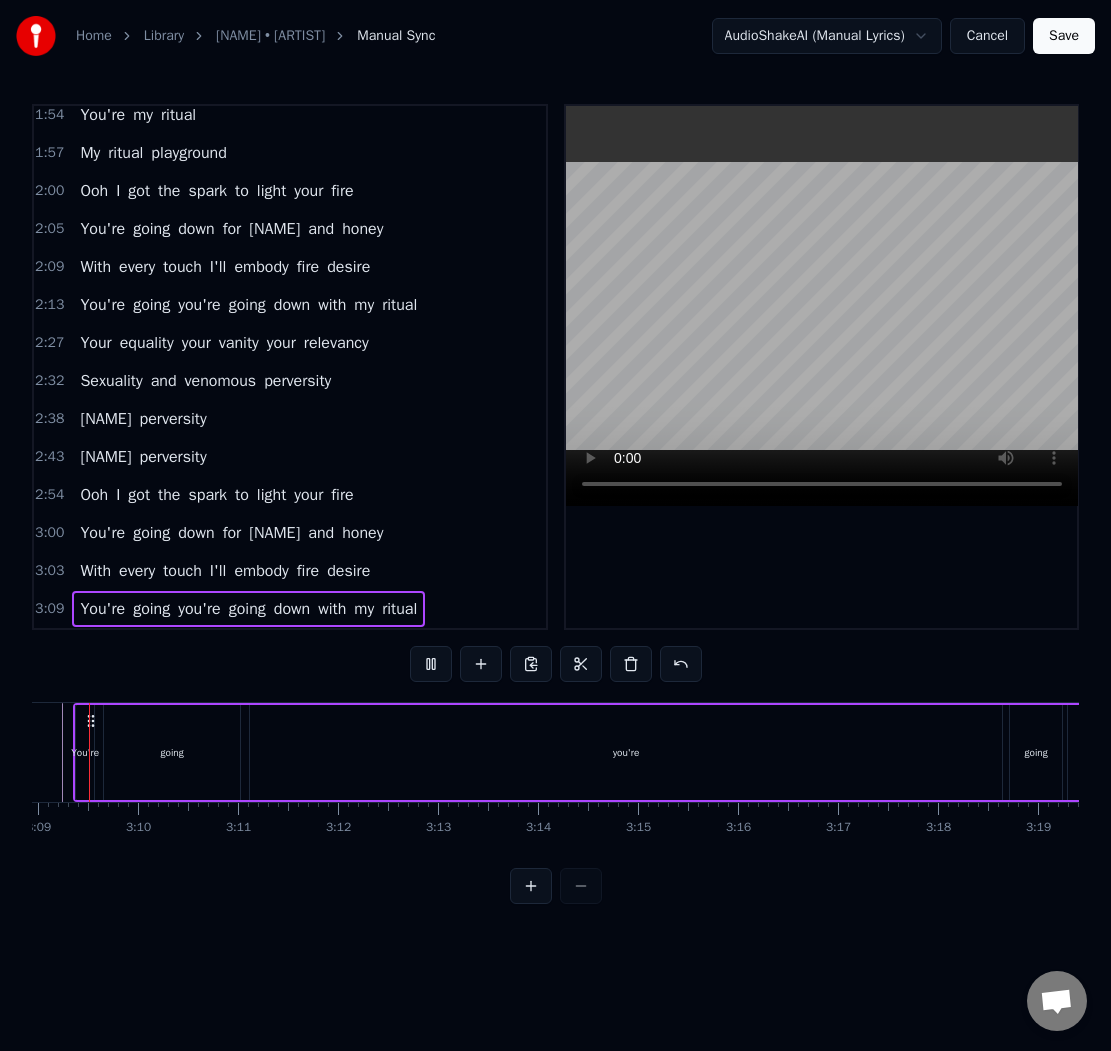 scroll, scrollTop: 0, scrollLeft: 18835, axis: horizontal 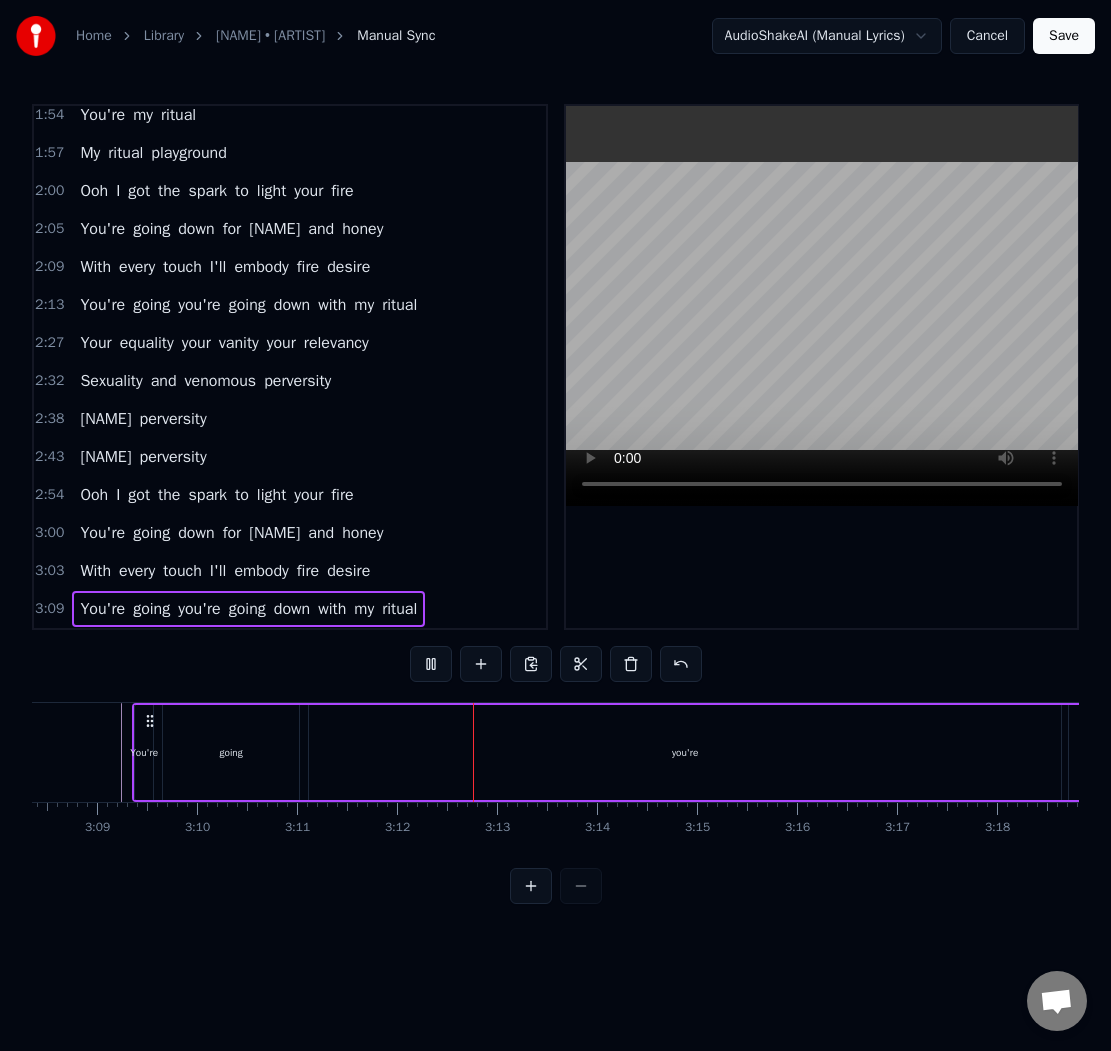 click at bounding box center (-7930, 752) 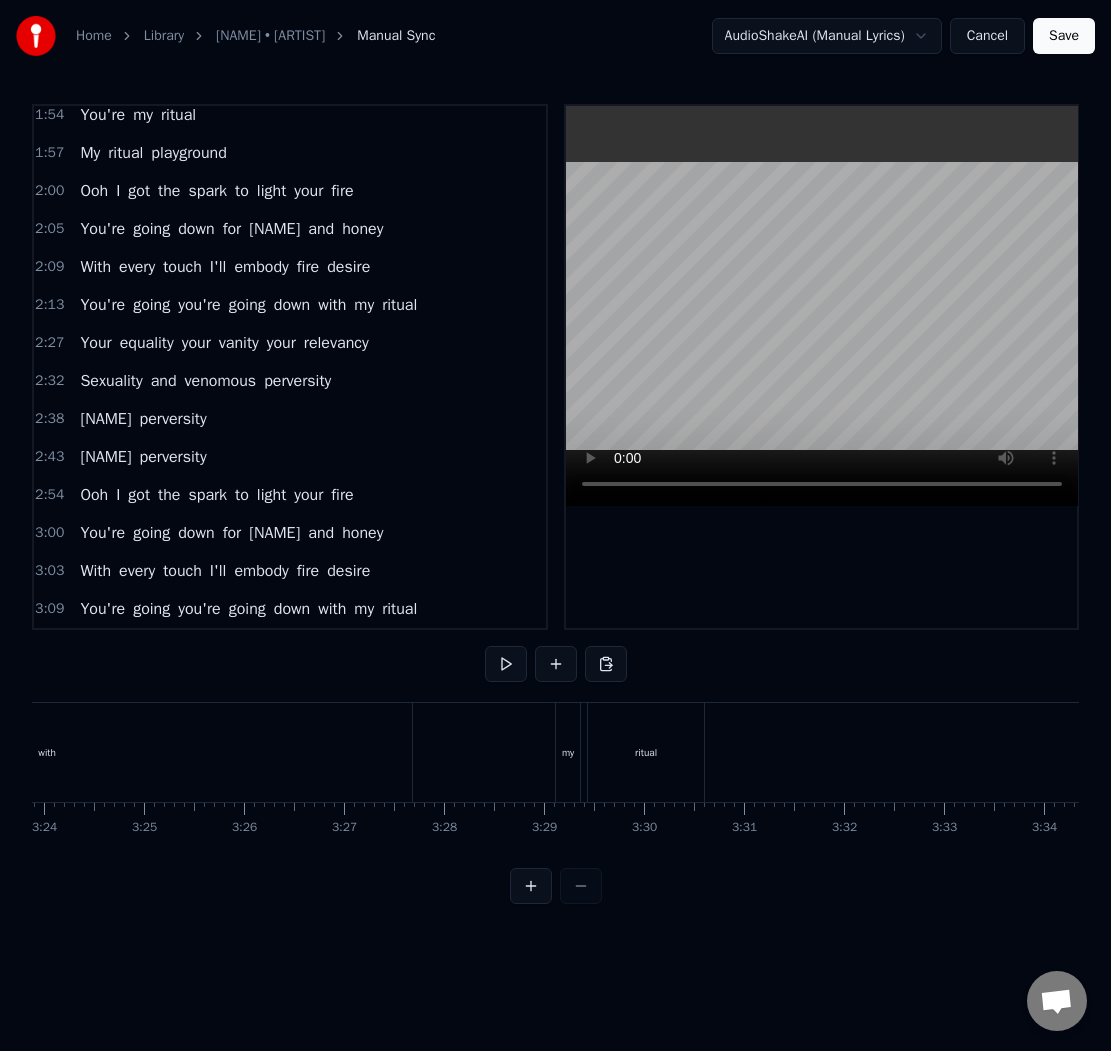 scroll, scrollTop: 0, scrollLeft: 20477, axis: horizontal 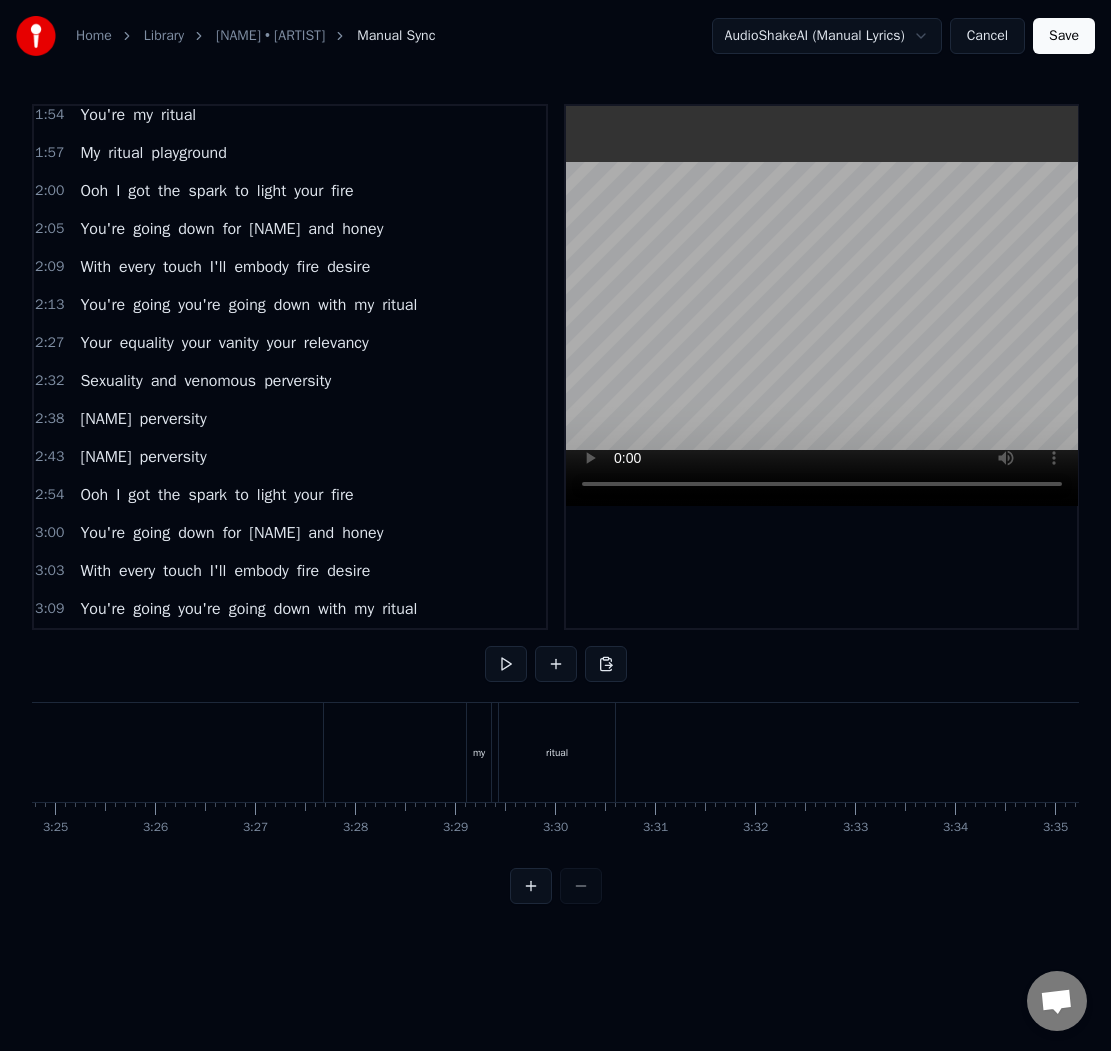click on "ritual" at bounding box center (557, 752) 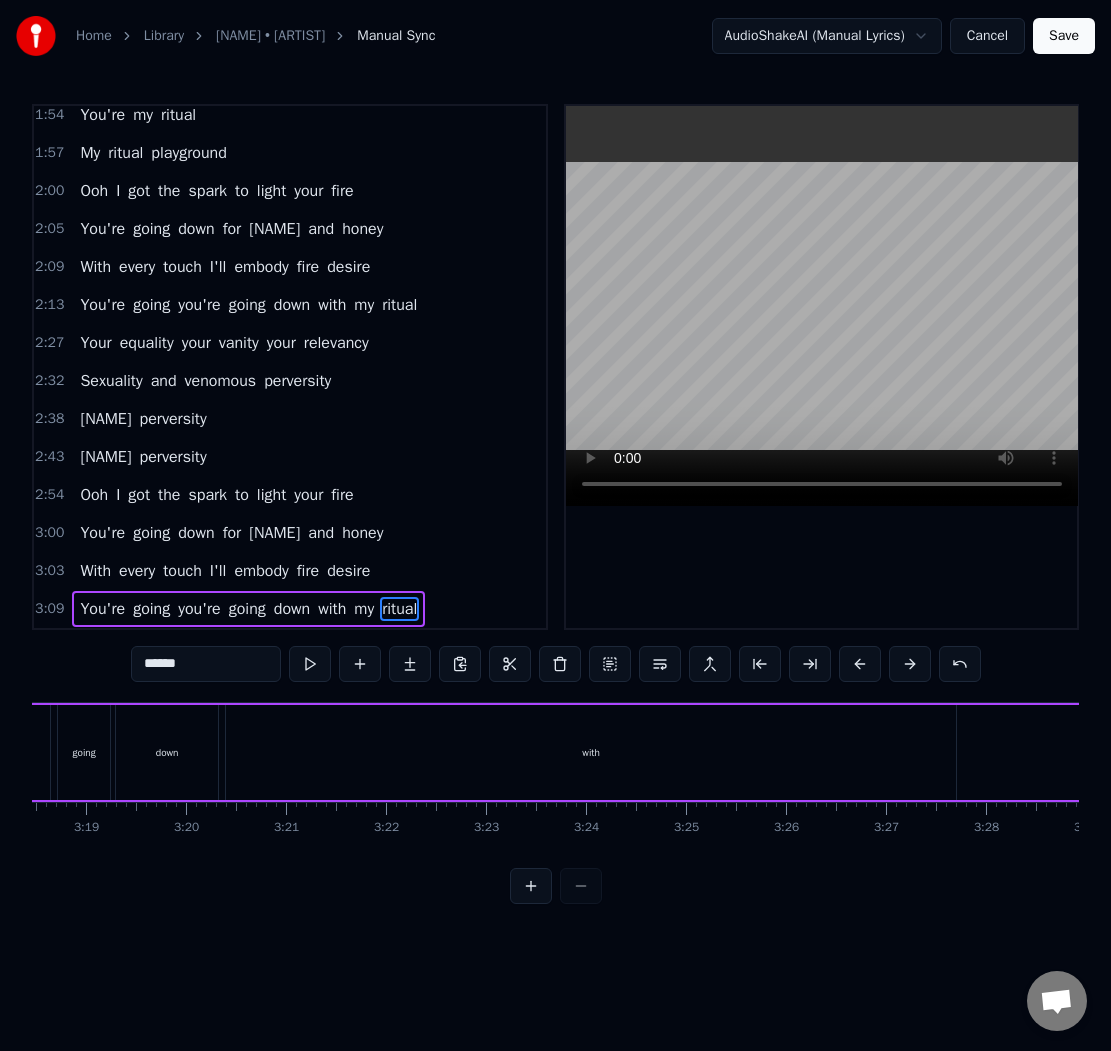scroll, scrollTop: 0, scrollLeft: 19761, axis: horizontal 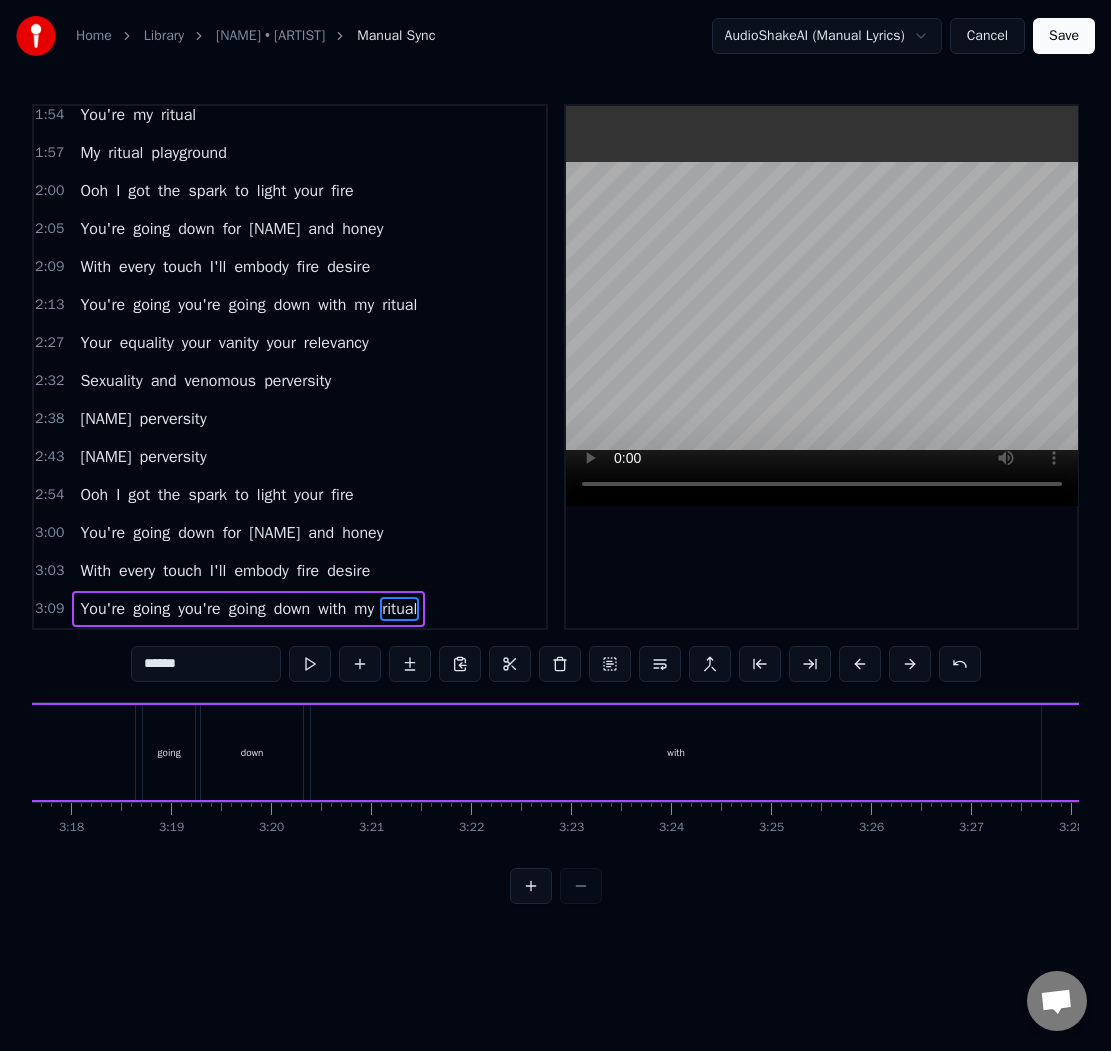 click on "with" at bounding box center [676, 752] 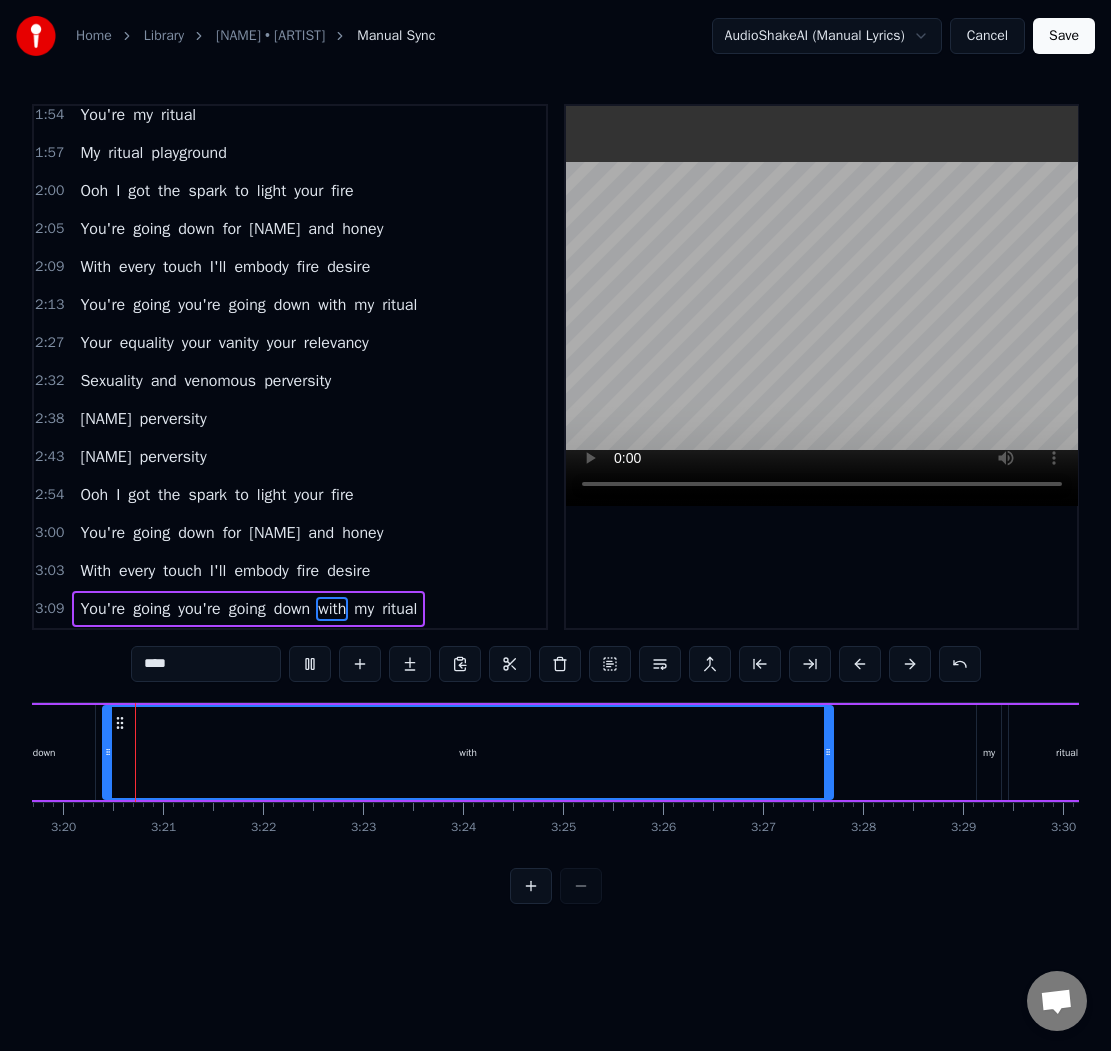 scroll, scrollTop: 0, scrollLeft: 19956, axis: horizontal 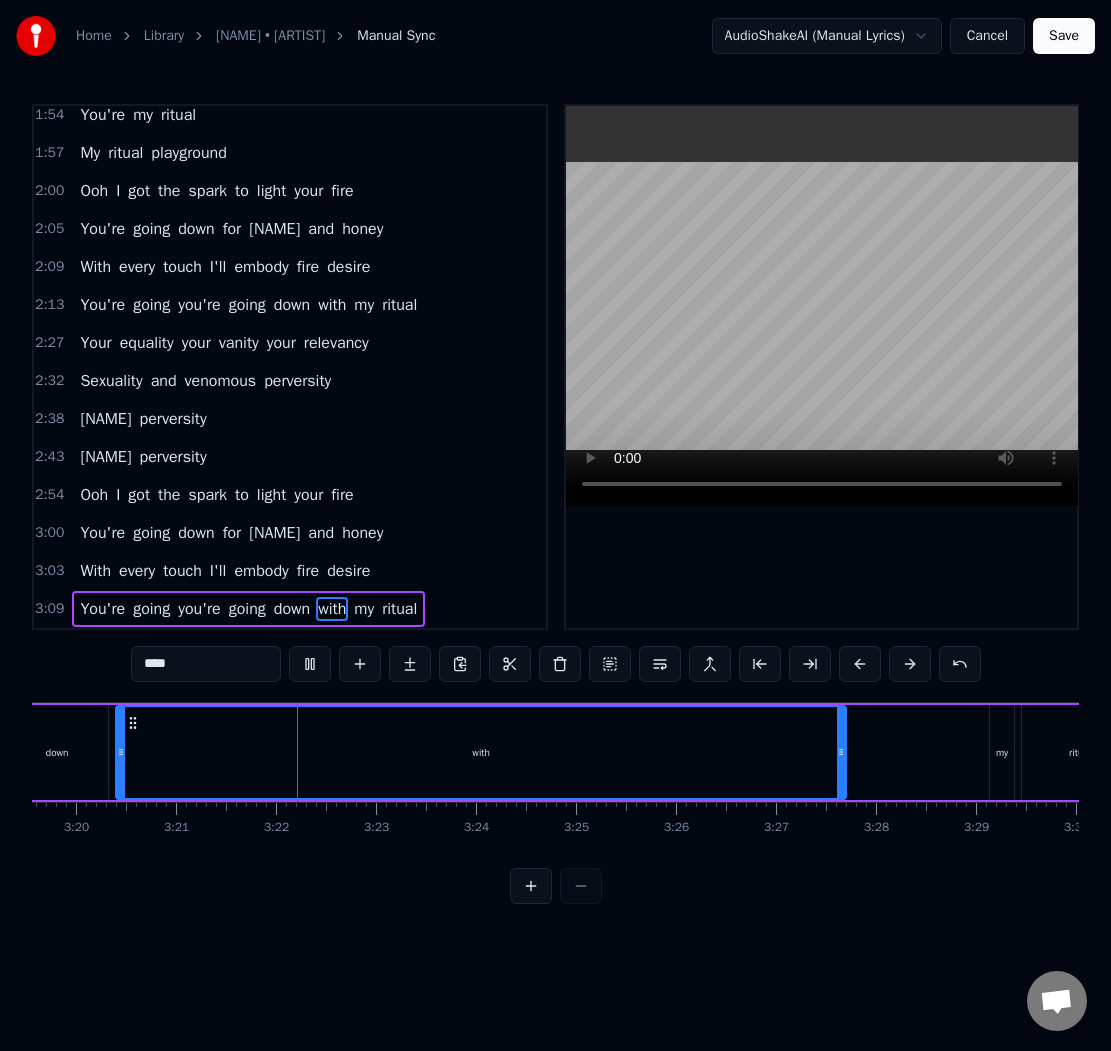 click on "You're going you're going down with my [NAME]" at bounding box center [76, 752] 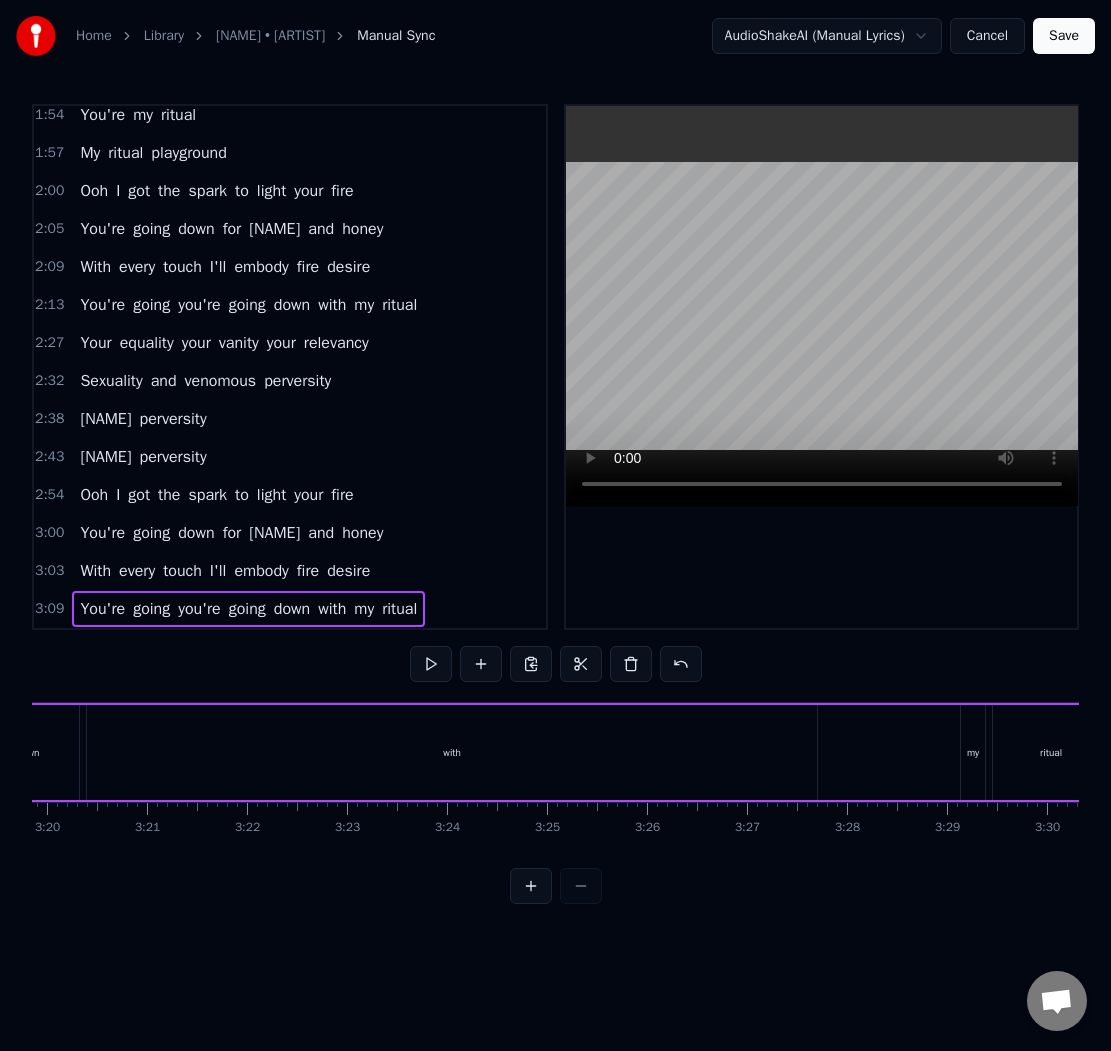 scroll, scrollTop: 0, scrollLeft: 19994, axis: horizontal 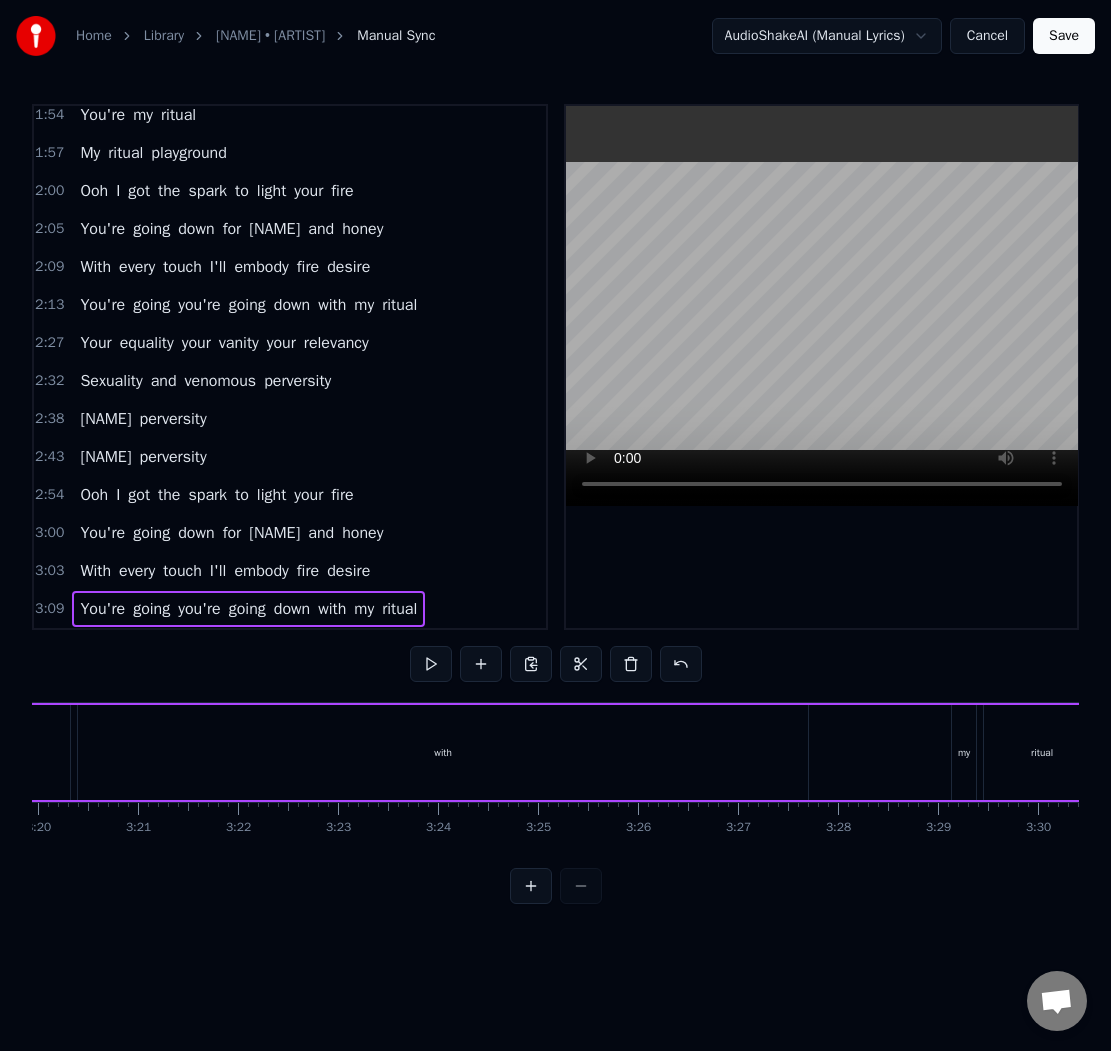 click on "You're going you're going down with my [NAME]" at bounding box center (38, 752) 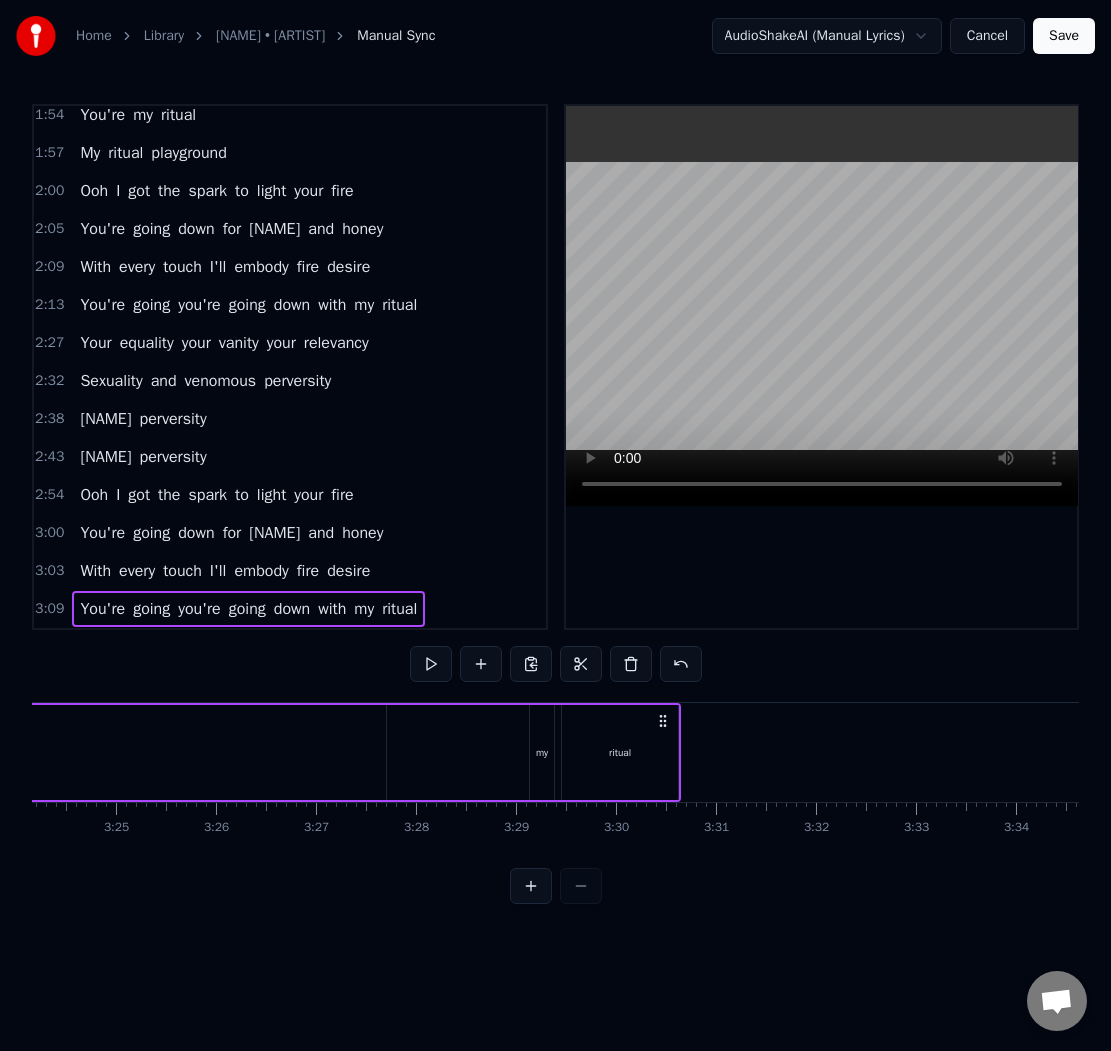 scroll, scrollTop: 0, scrollLeft: 20438, axis: horizontal 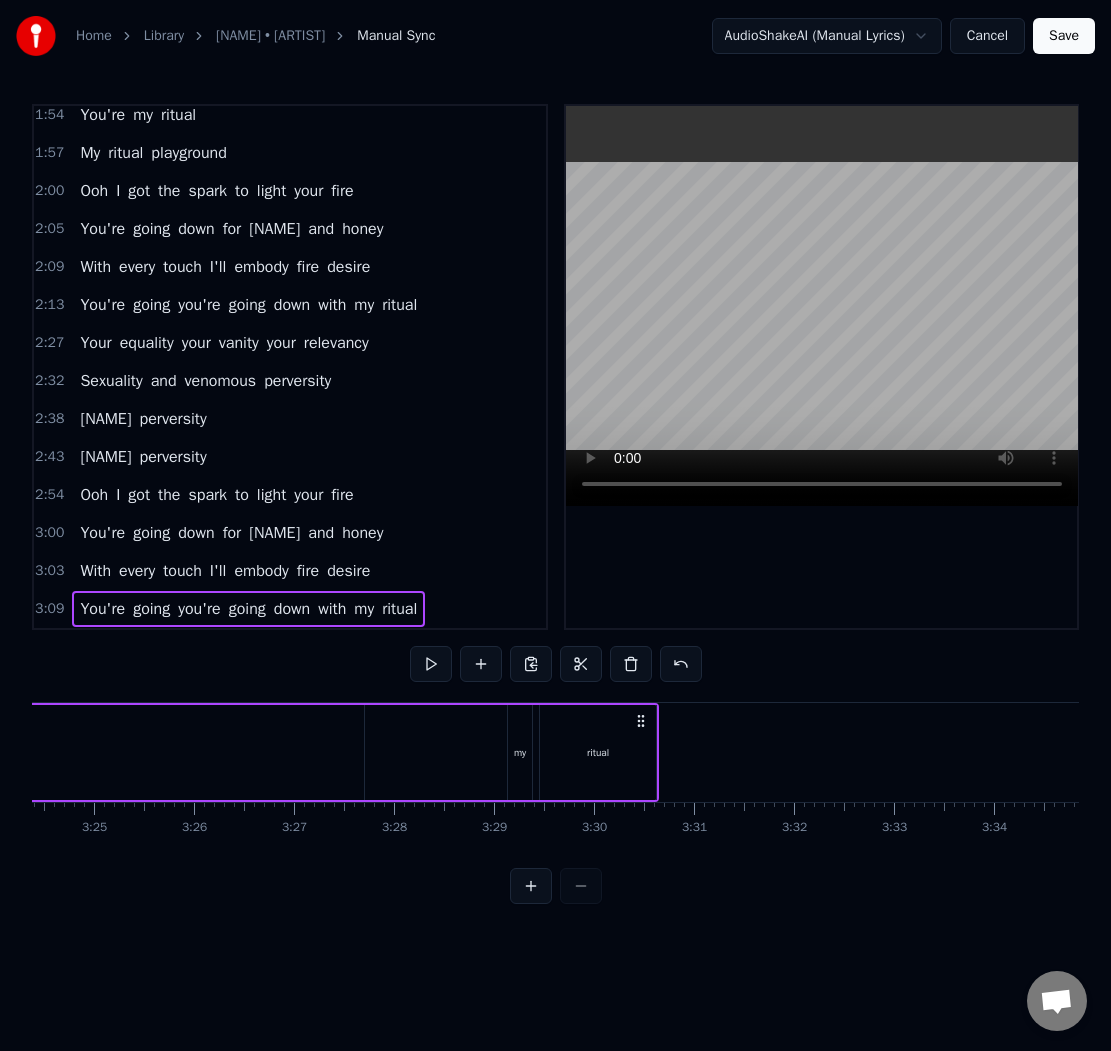 click on "You're going you're going down with my [NAME]" at bounding box center [-406, 752] 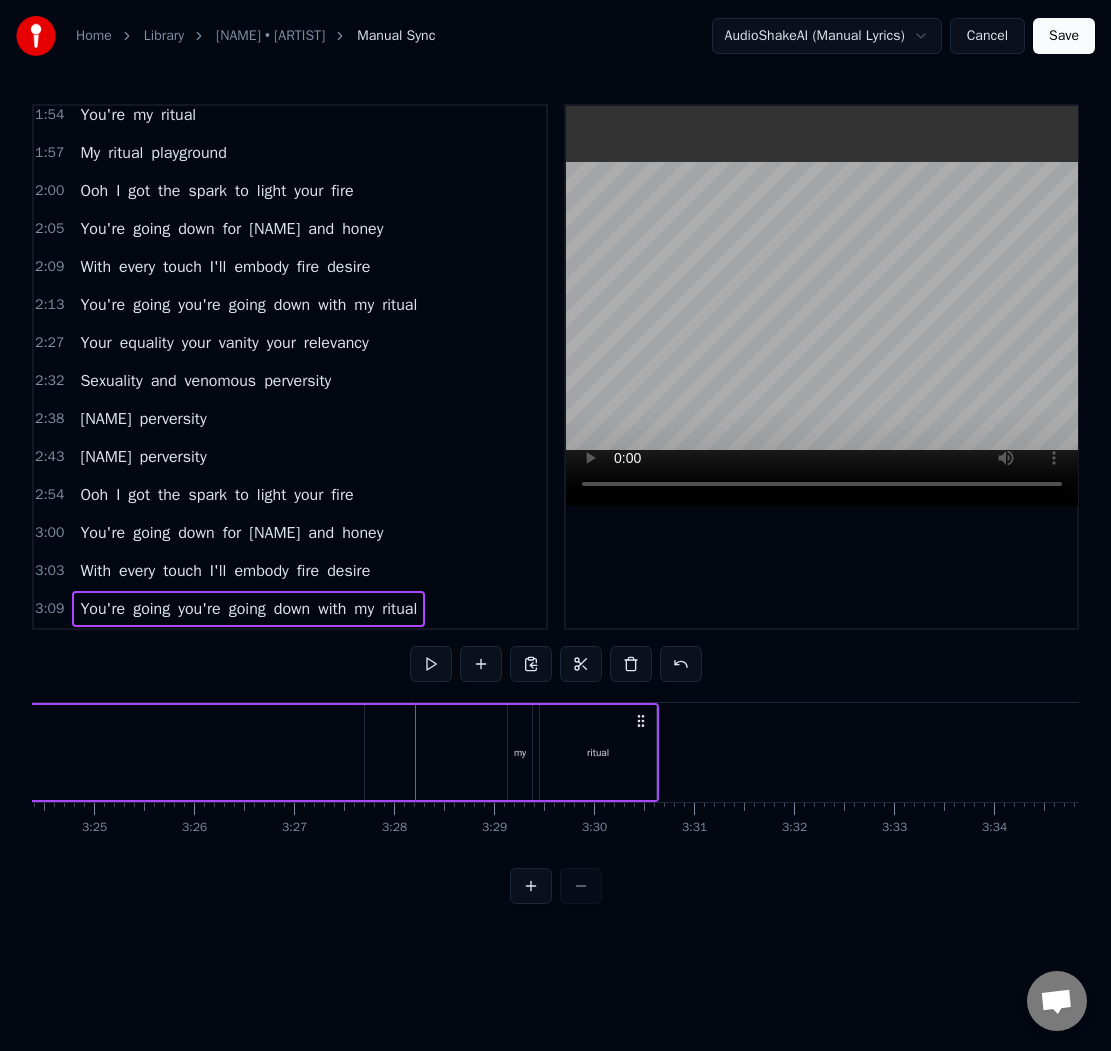 click on "You're going you're going down with my [NAME]" at bounding box center (-406, 752) 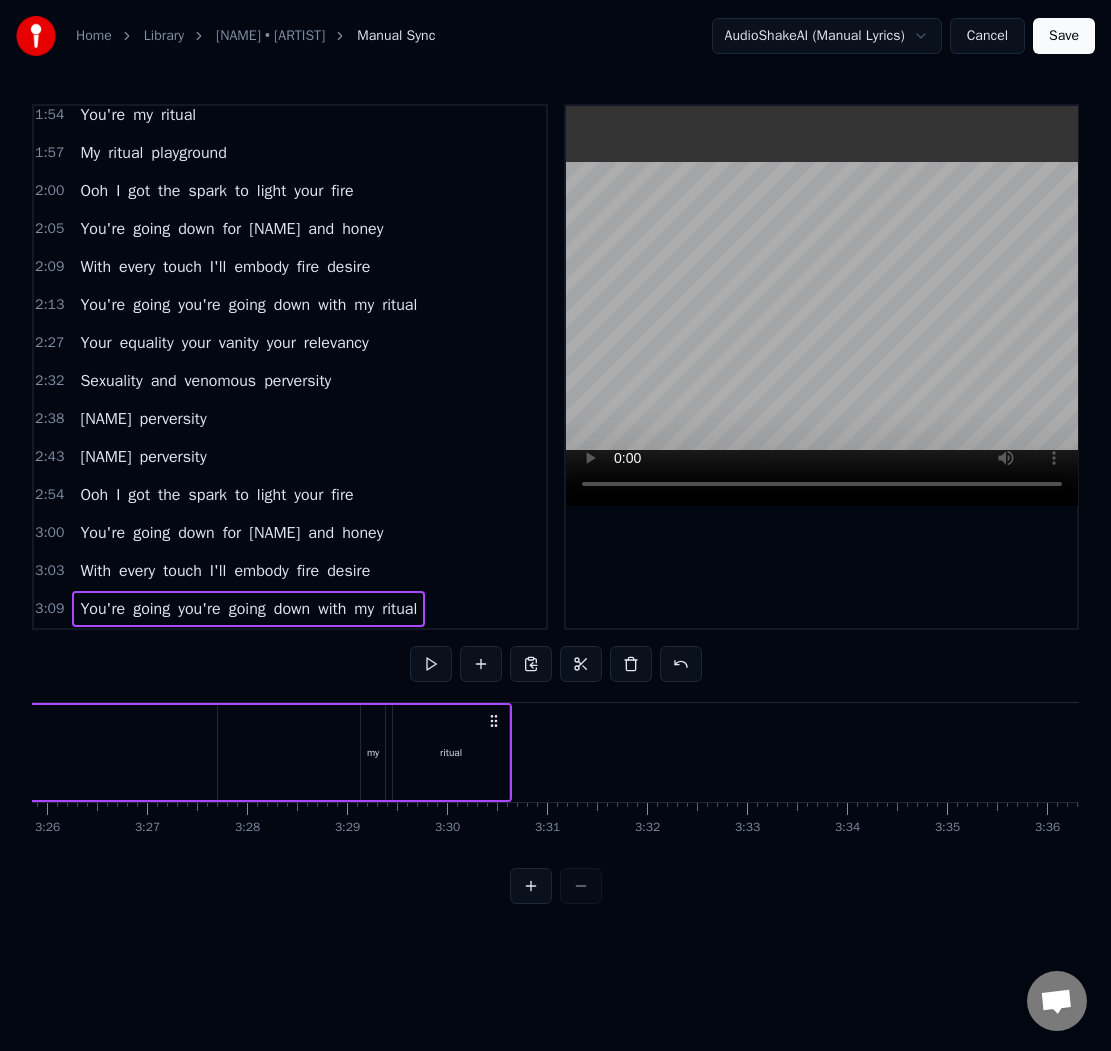 scroll, scrollTop: 0, scrollLeft: 20699, axis: horizontal 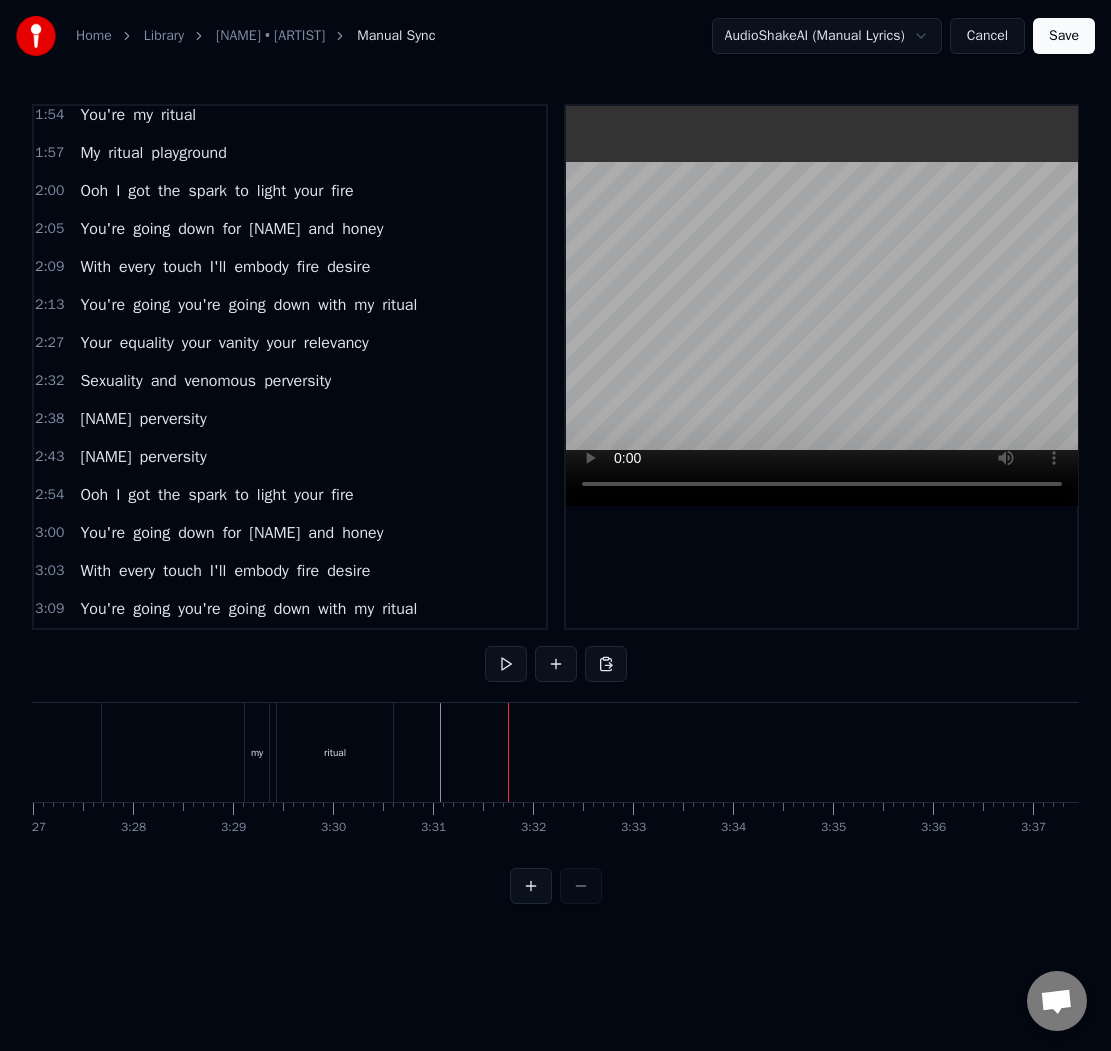 click on "ritual" at bounding box center [335, 752] 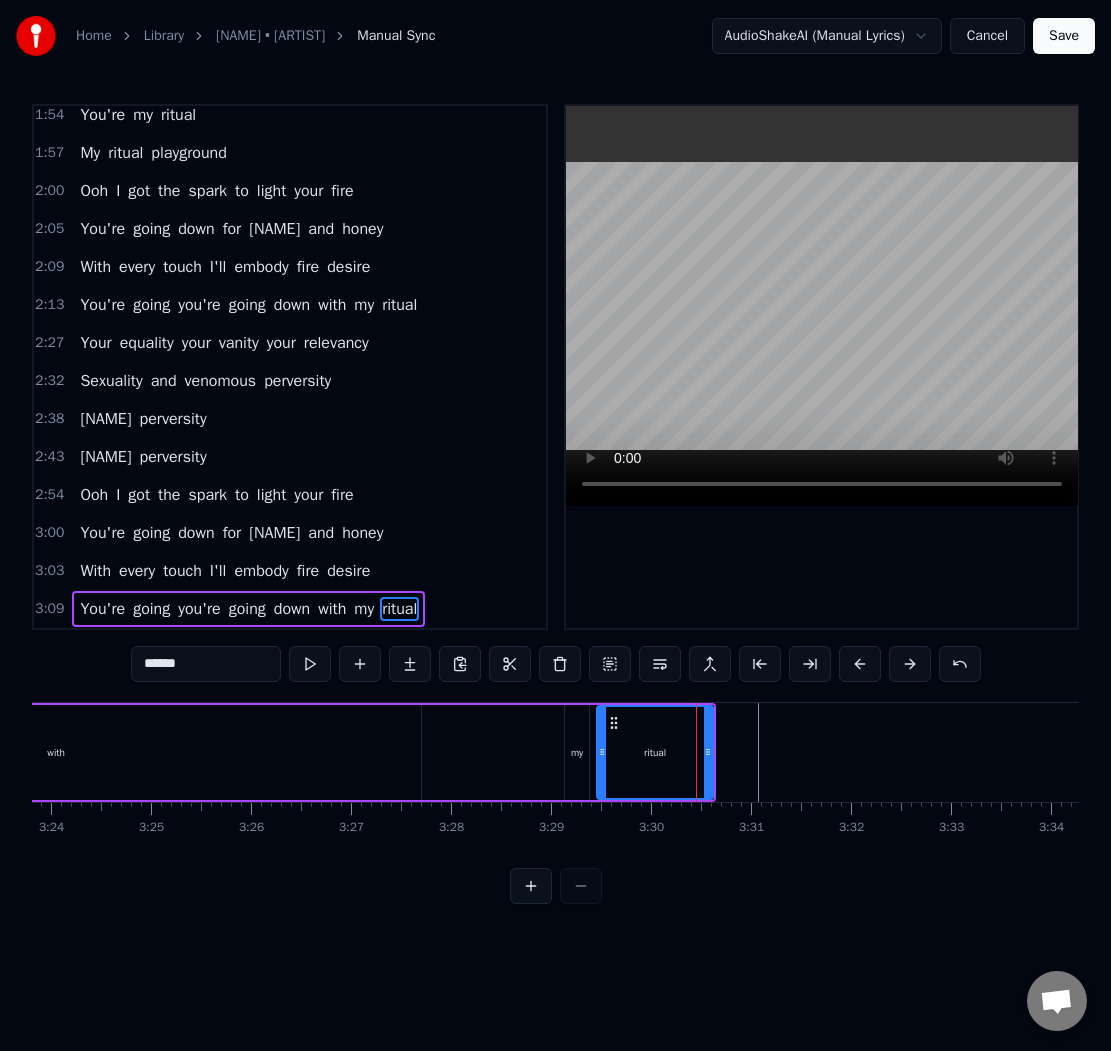 scroll, scrollTop: 0, scrollLeft: 20370, axis: horizontal 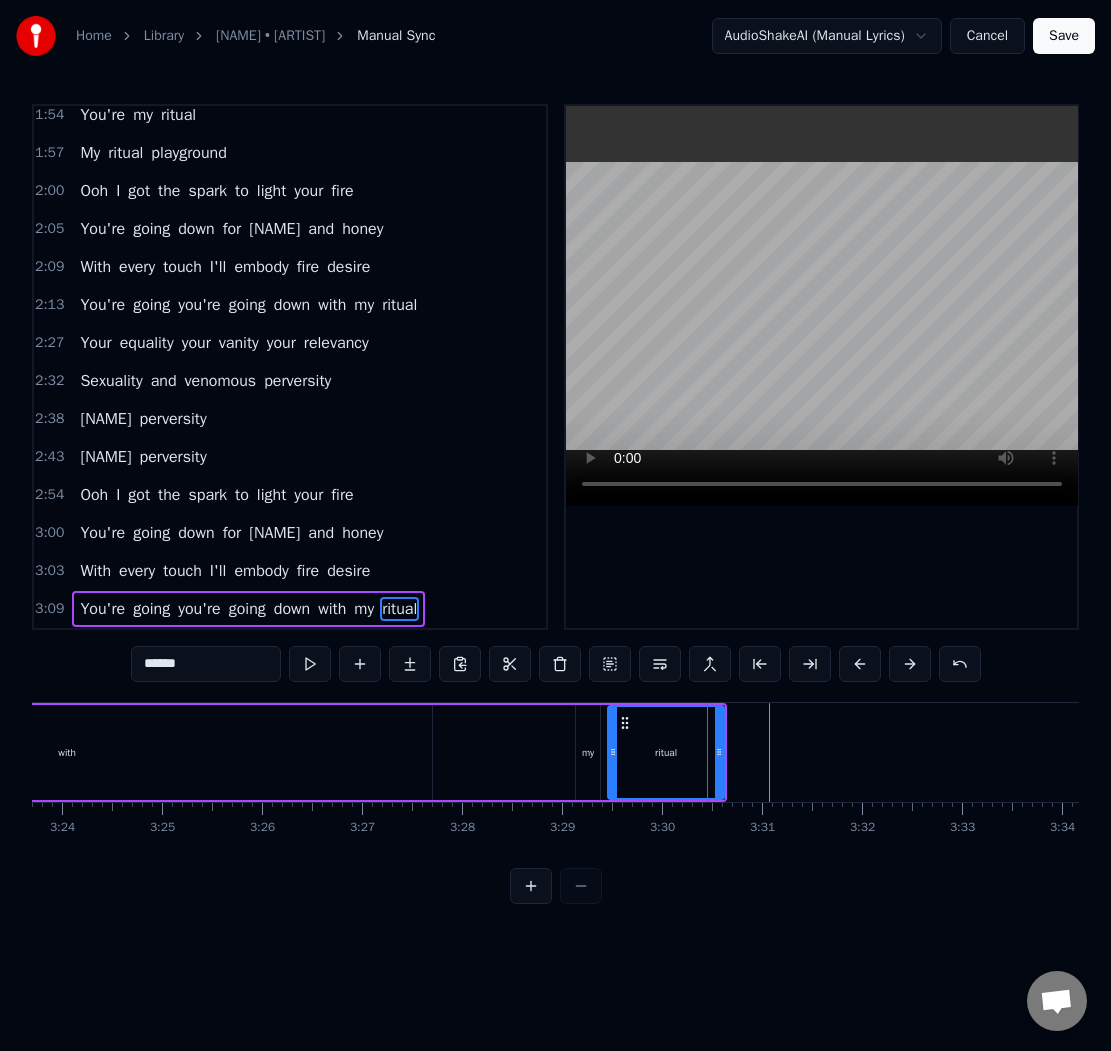 click on "with" at bounding box center (67, 752) 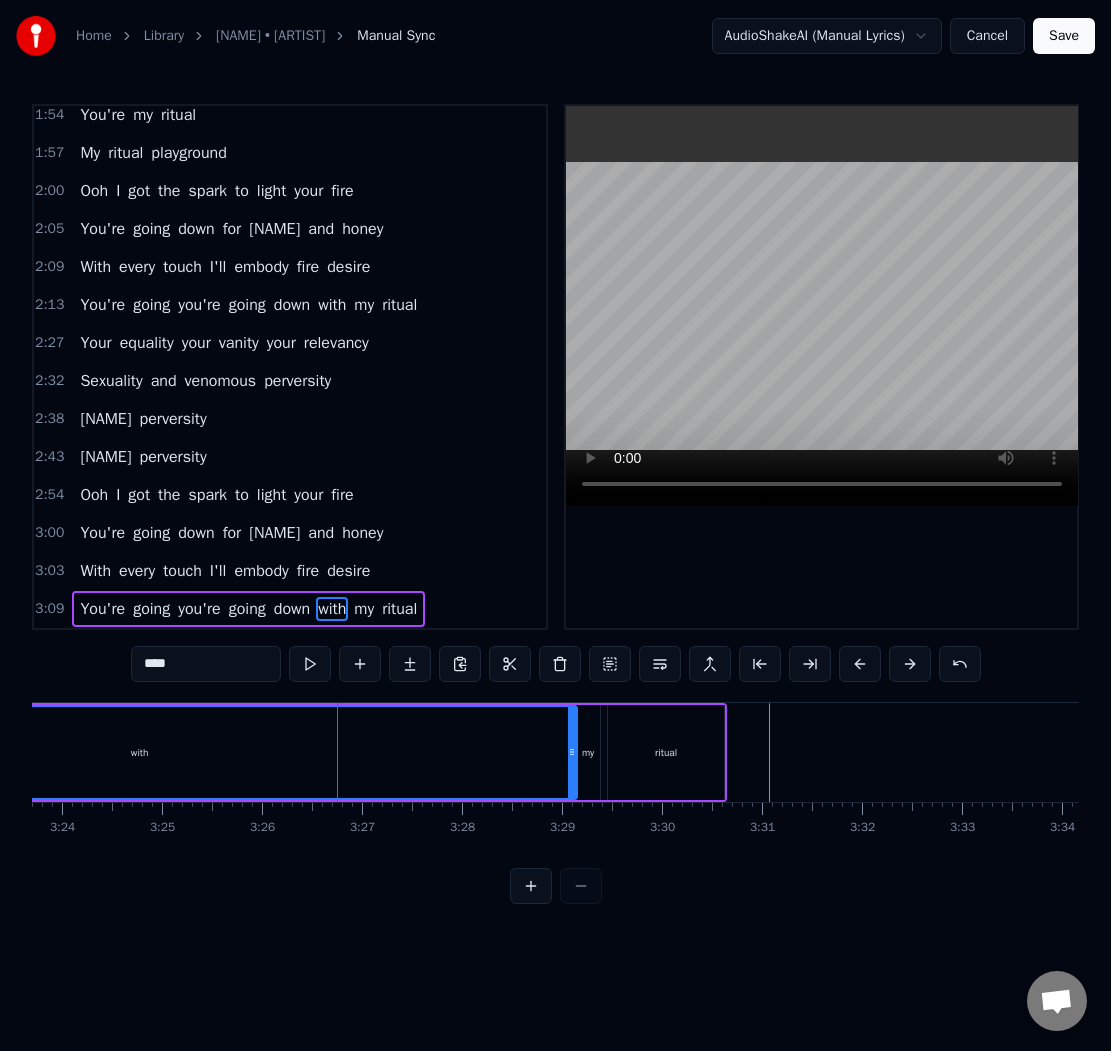 drag, startPoint x: 427, startPoint y: 753, endPoint x: 572, endPoint y: 758, distance: 145.08618 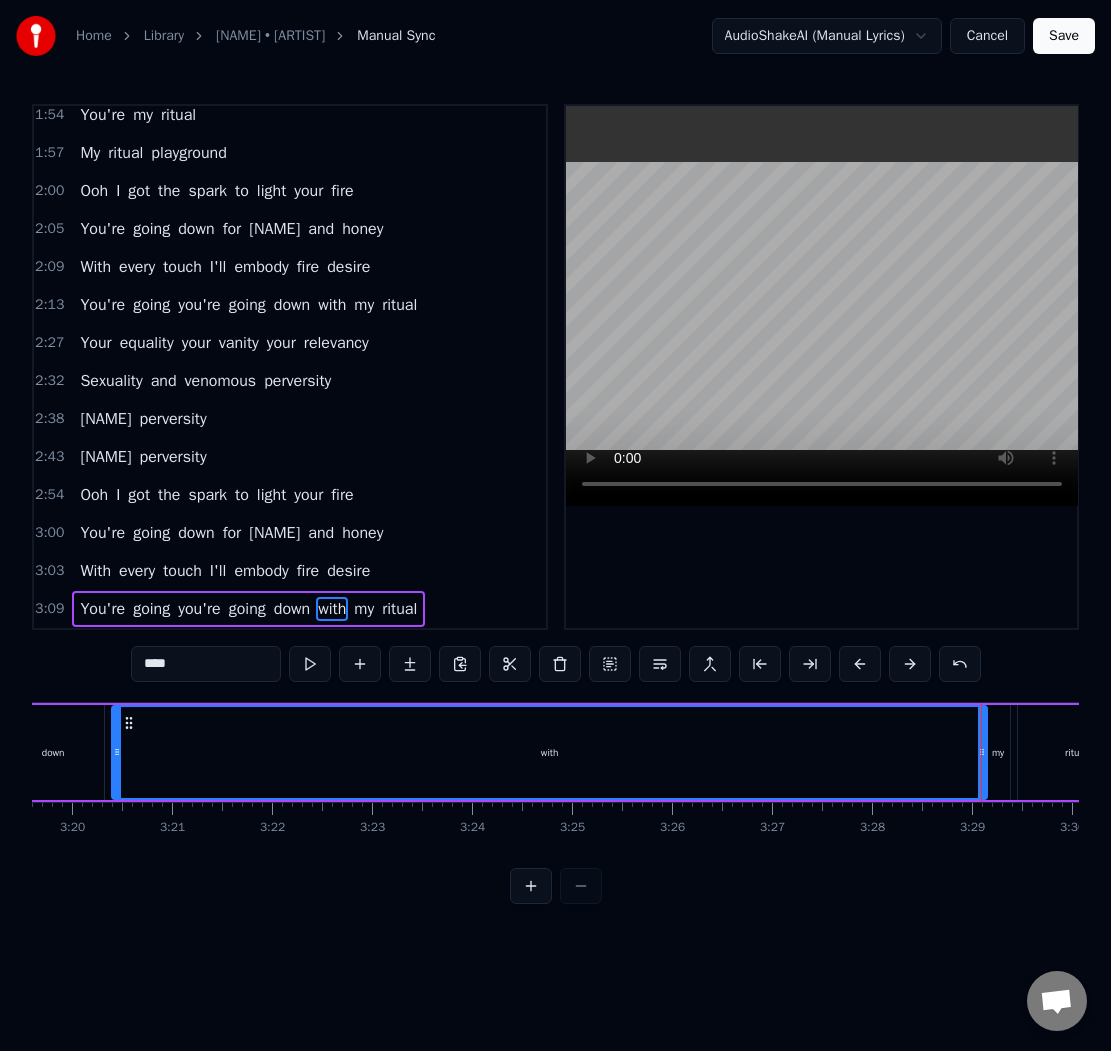 scroll, scrollTop: 0, scrollLeft: 19895, axis: horizontal 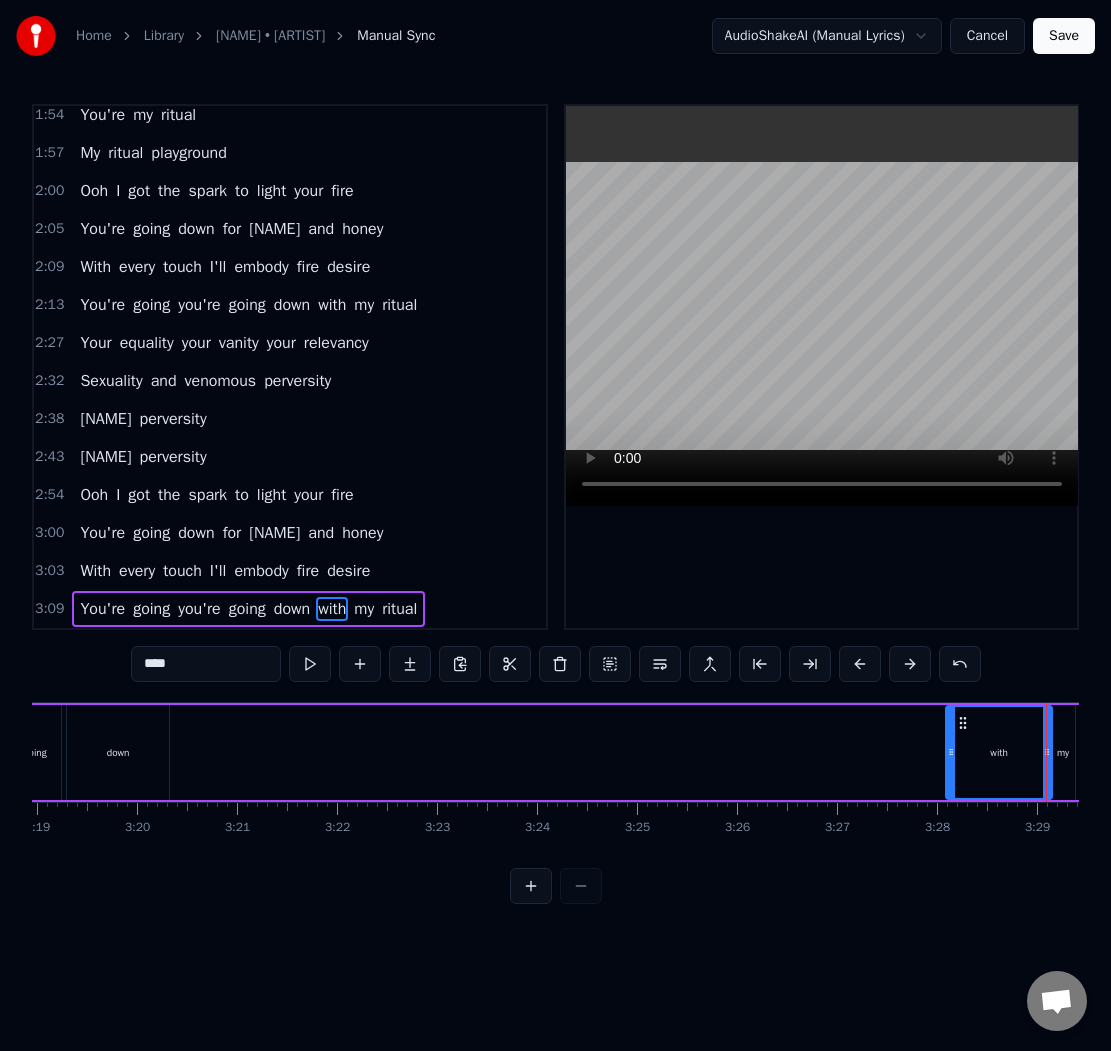 drag, startPoint x: 179, startPoint y: 759, endPoint x: 949, endPoint y: 762, distance: 770.00586 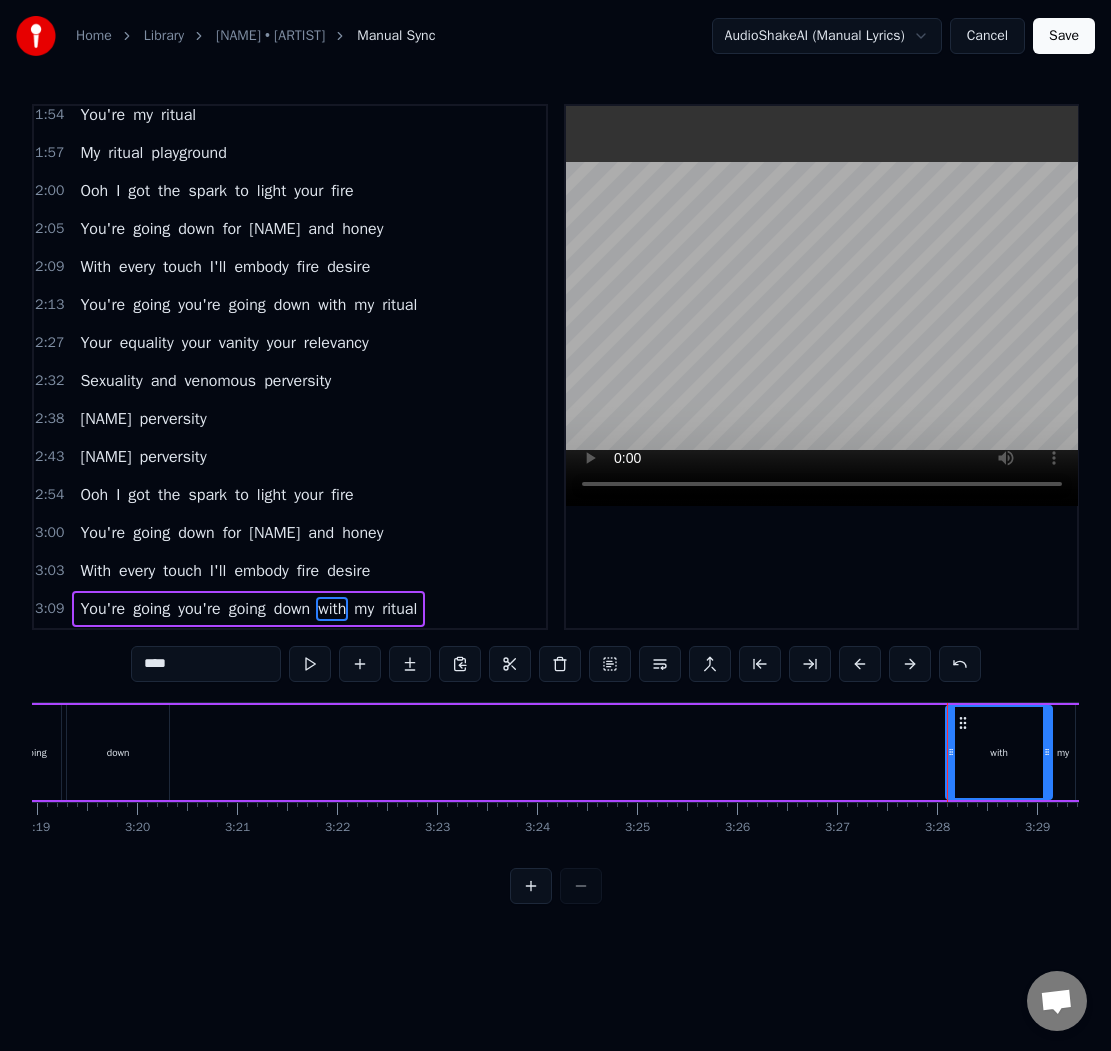 click on "You're going you're going down with my [NAME]" at bounding box center (137, 752) 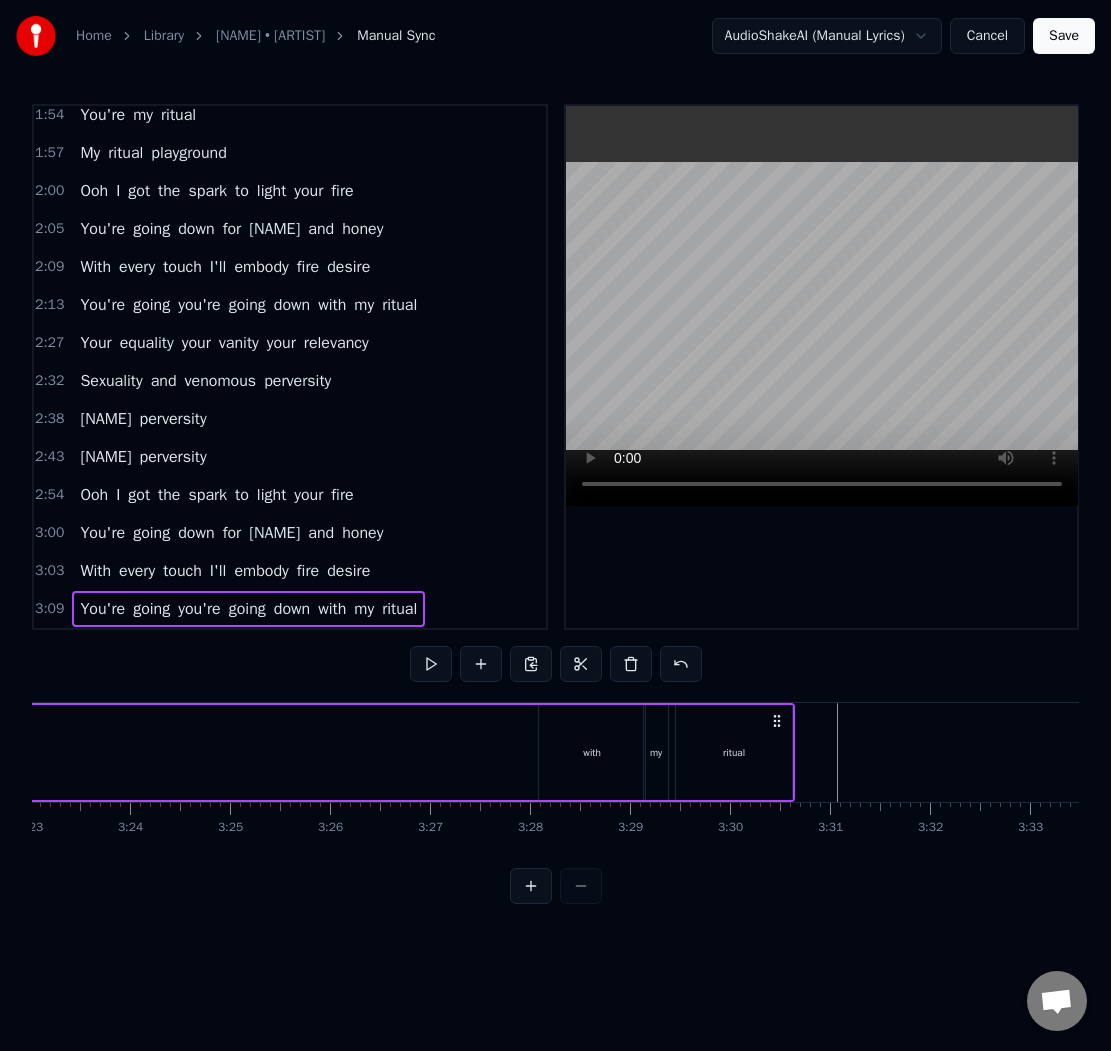 scroll, scrollTop: 0, scrollLeft: 20304, axis: horizontal 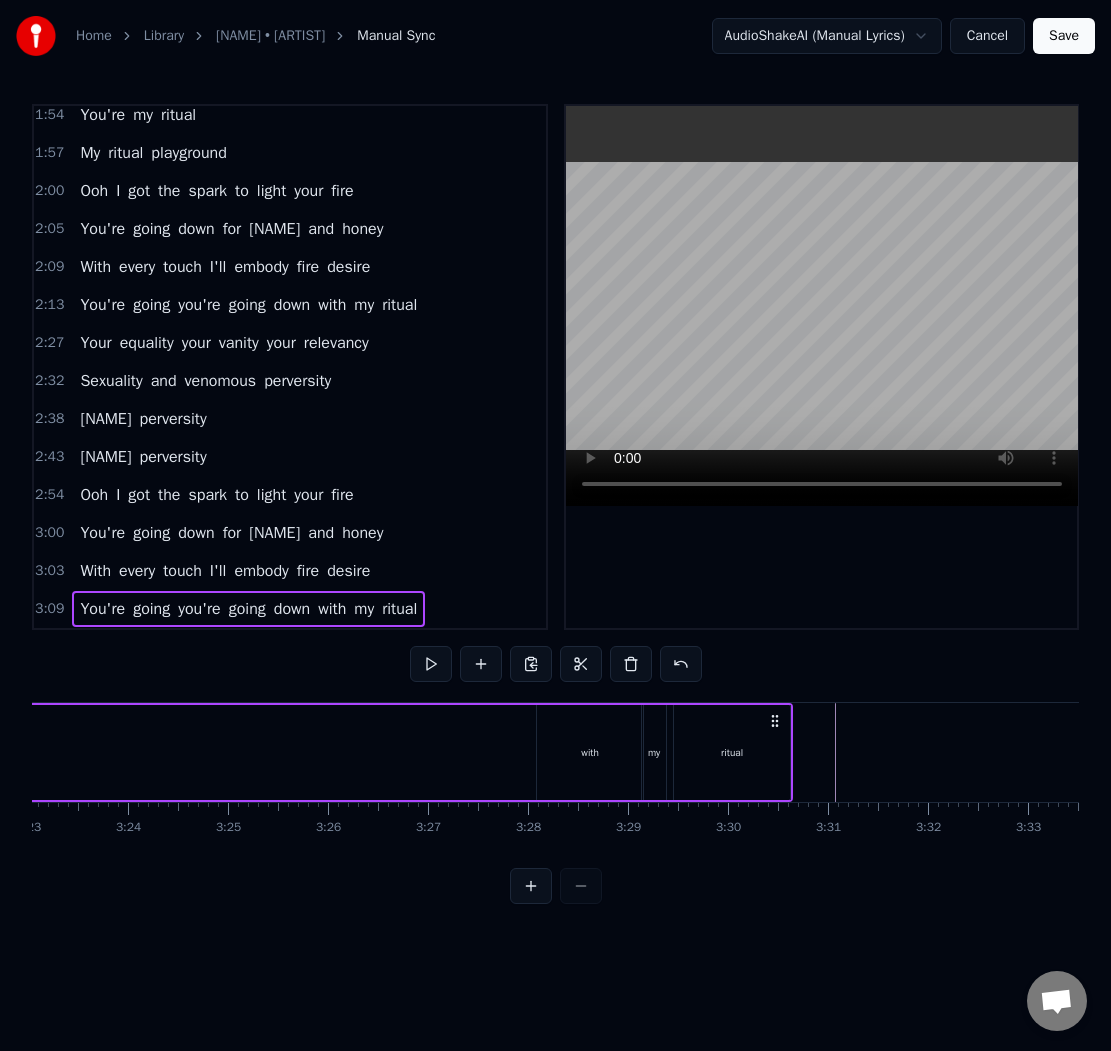 click on "You're going you're going down with my [NAME]" at bounding box center [-272, 752] 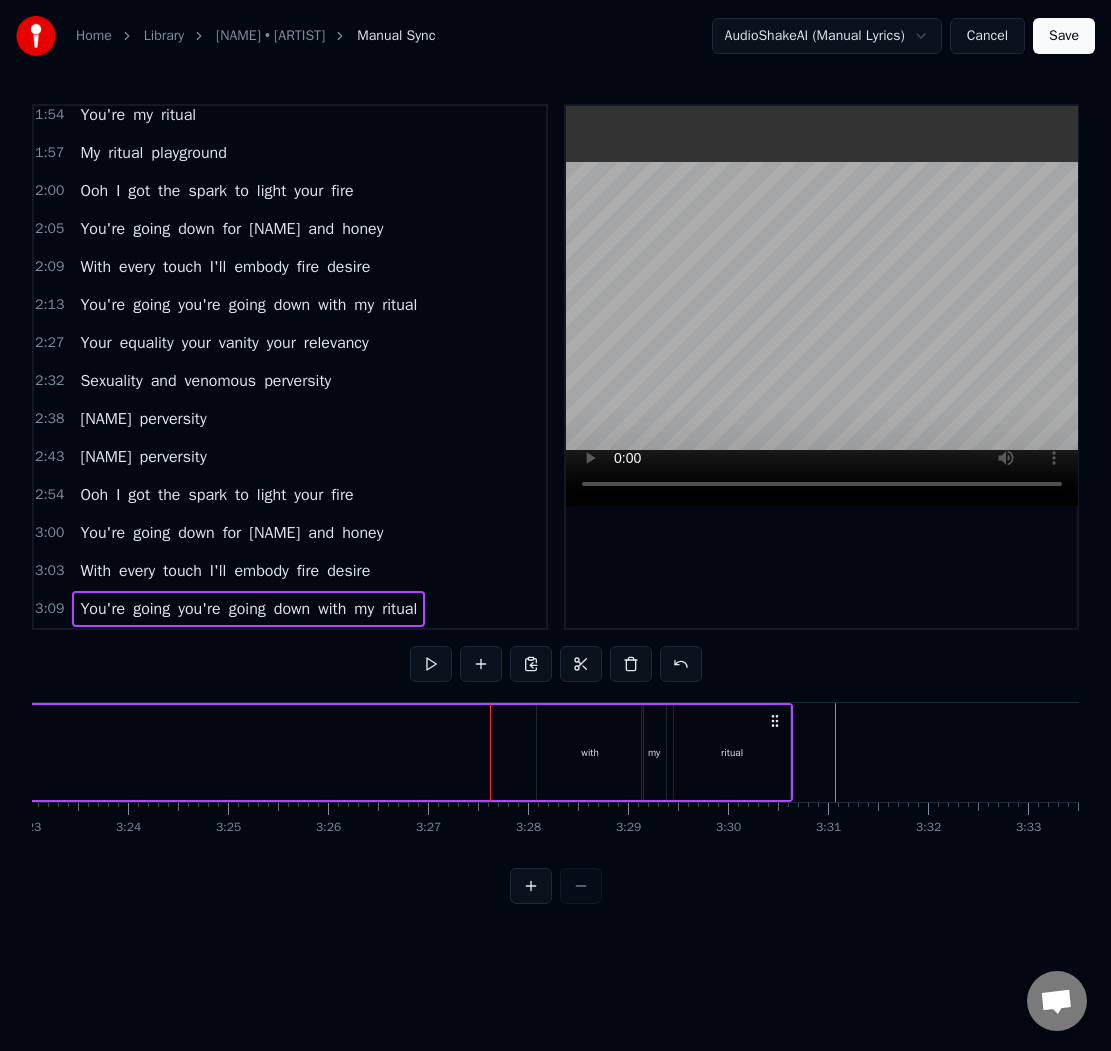 click on "You're going you're going down with my [NAME]" at bounding box center [-272, 752] 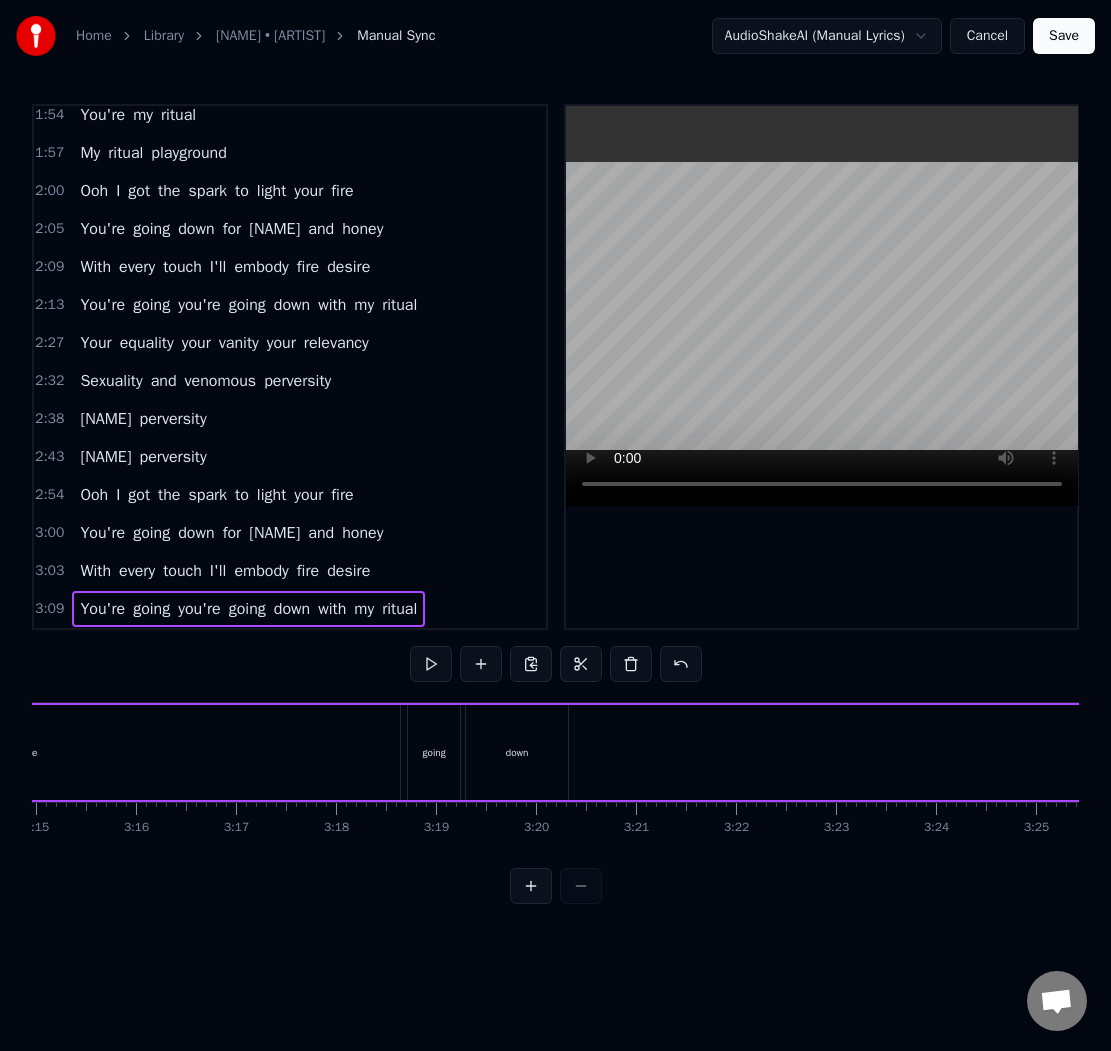 scroll, scrollTop: 0, scrollLeft: 19440, axis: horizontal 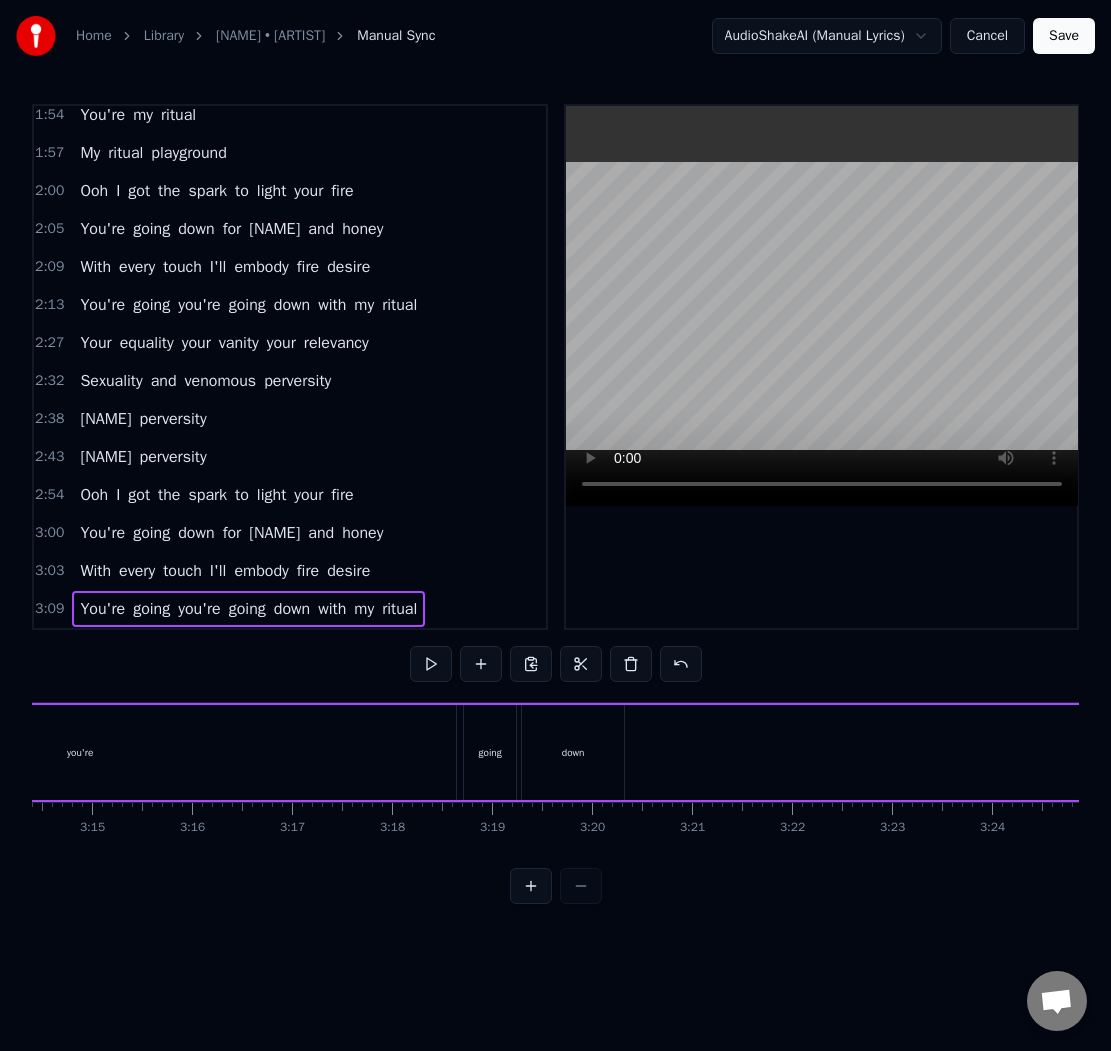 click on "down" at bounding box center [573, 752] 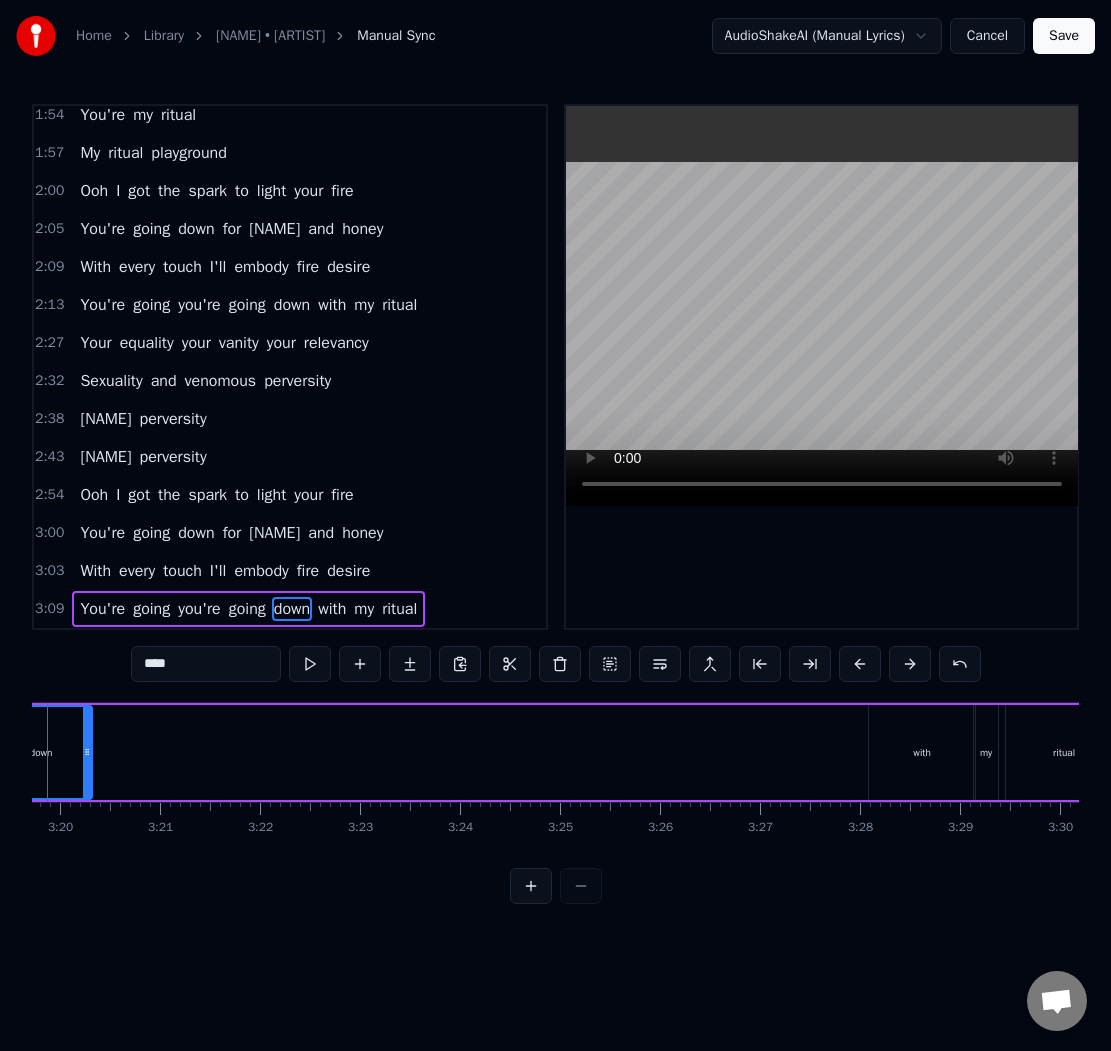 scroll, scrollTop: 0, scrollLeft: 19884, axis: horizontal 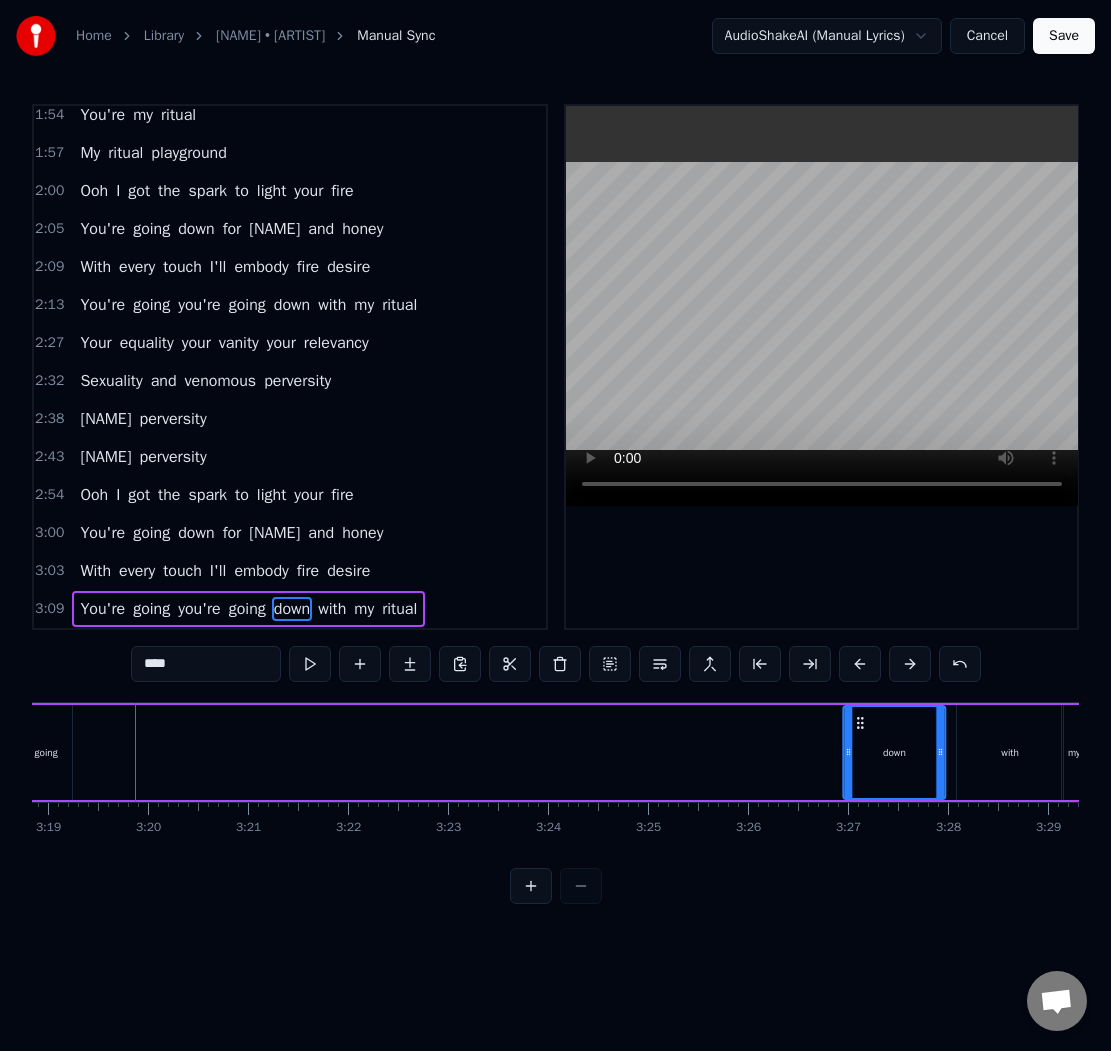 drag, startPoint x: 95, startPoint y: 725, endPoint x: 860, endPoint y: 709, distance: 765.1673 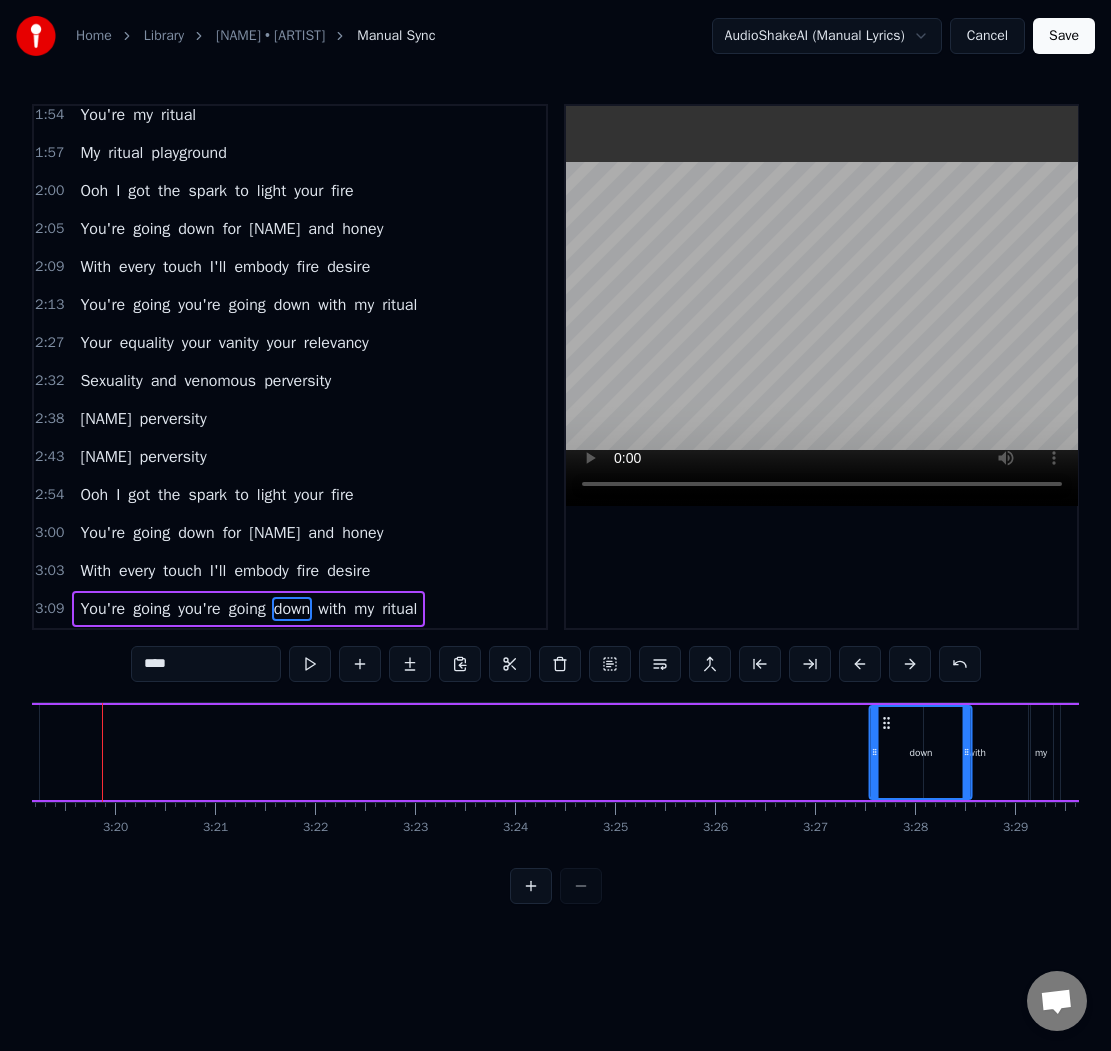 scroll, scrollTop: 0, scrollLeft: 19926, axis: horizontal 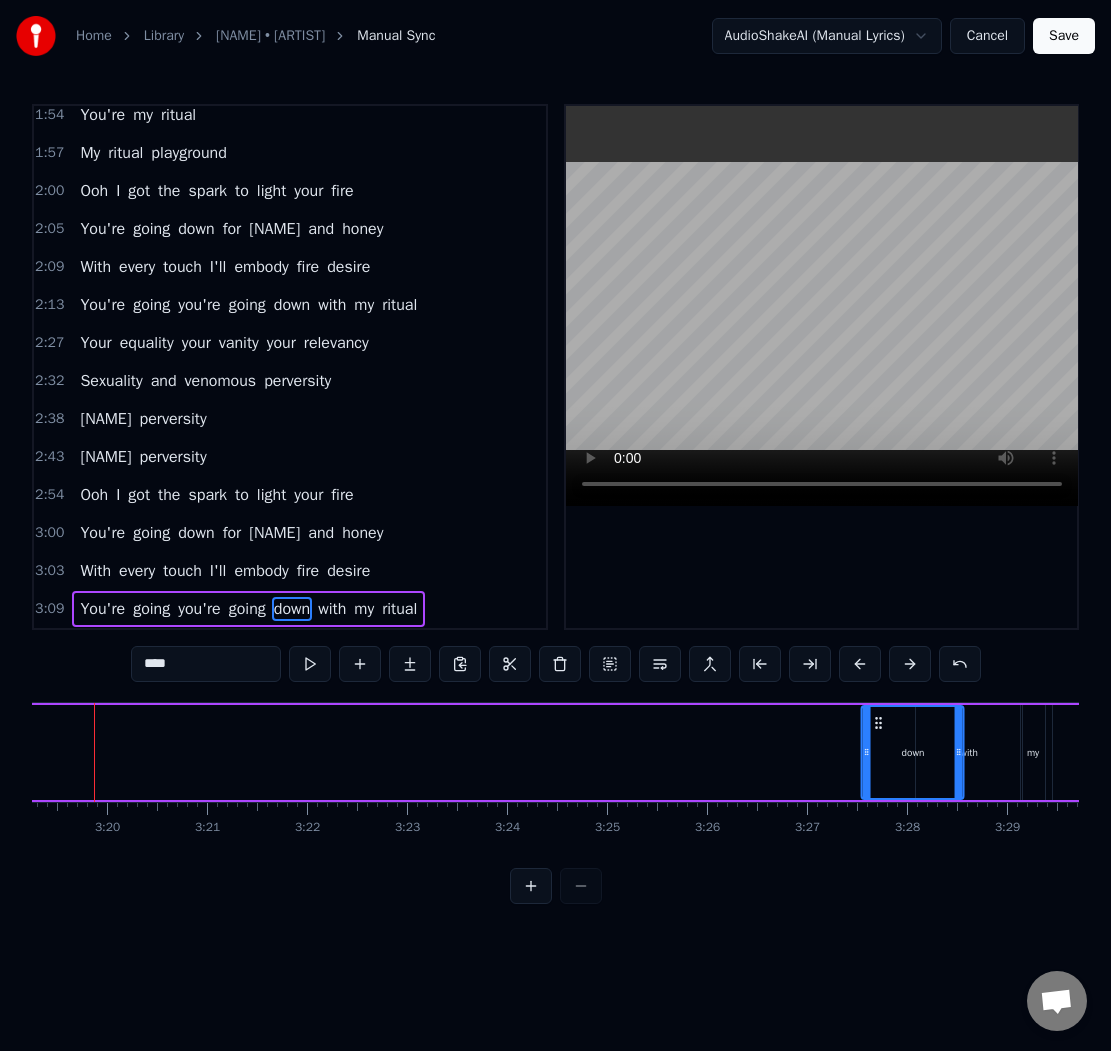 drag, startPoint x: 860, startPoint y: 721, endPoint x: 889, endPoint y: 727, distance: 29.614185 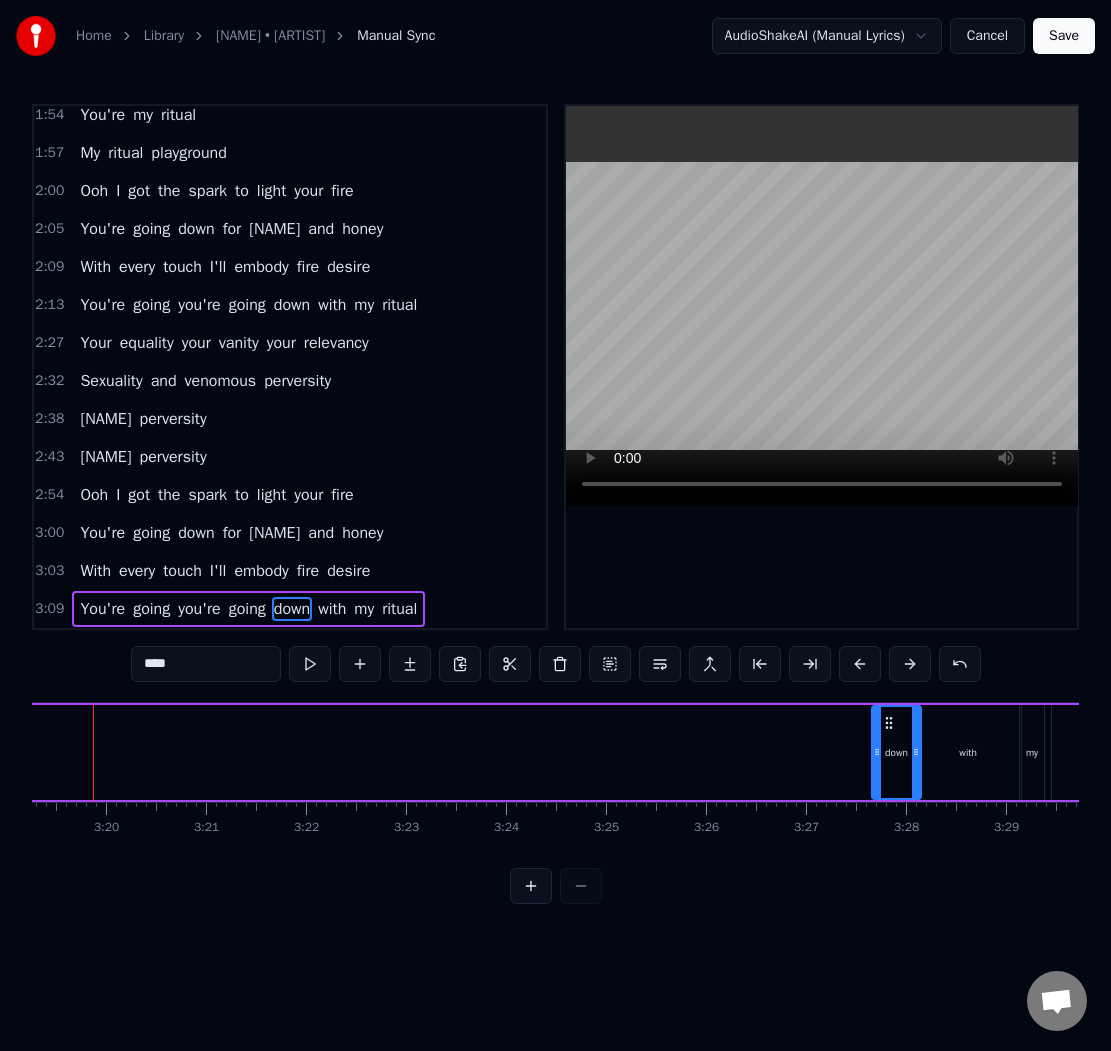 drag, startPoint x: 968, startPoint y: 751, endPoint x: 918, endPoint y: 751, distance: 50 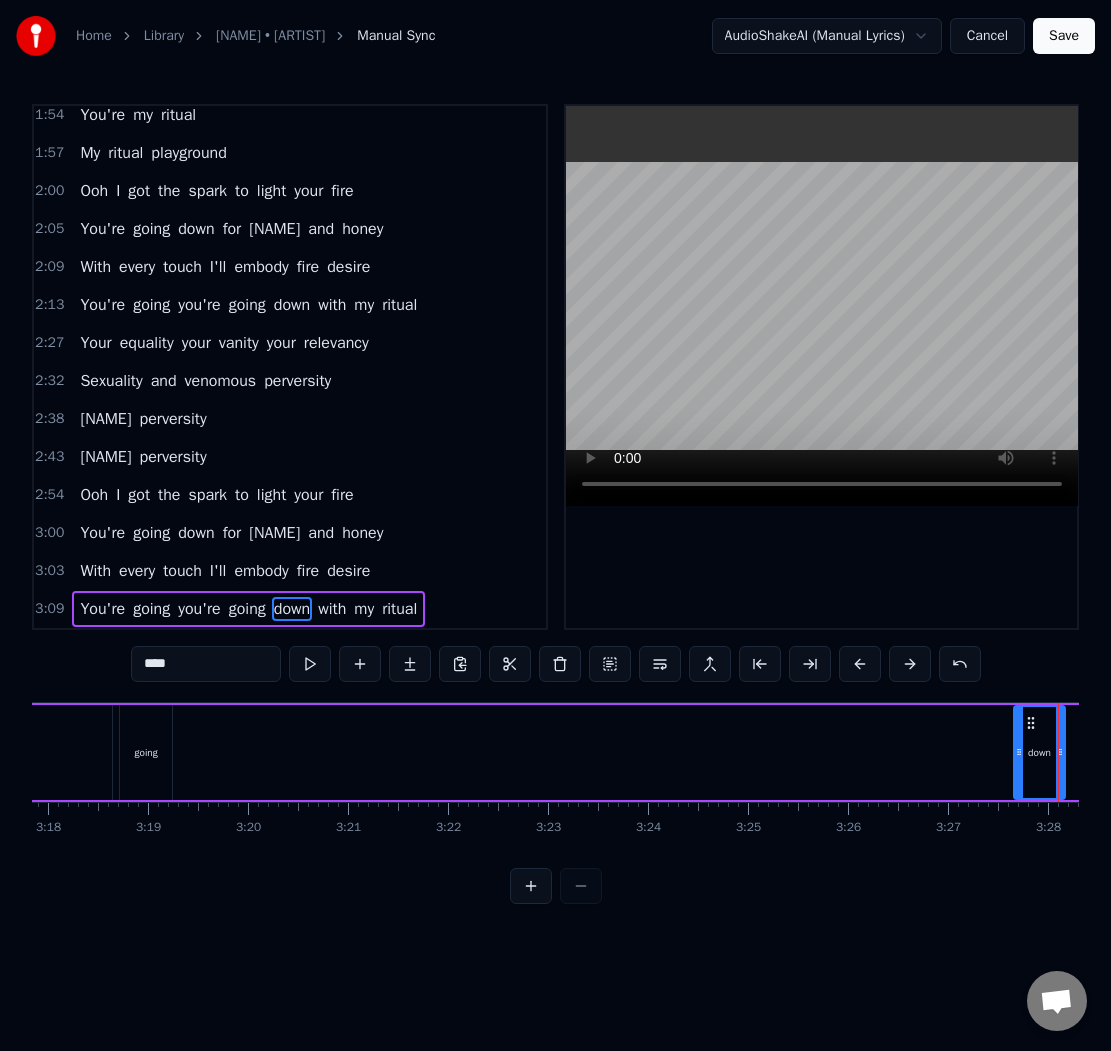 scroll, scrollTop: 0, scrollLeft: 19753, axis: horizontal 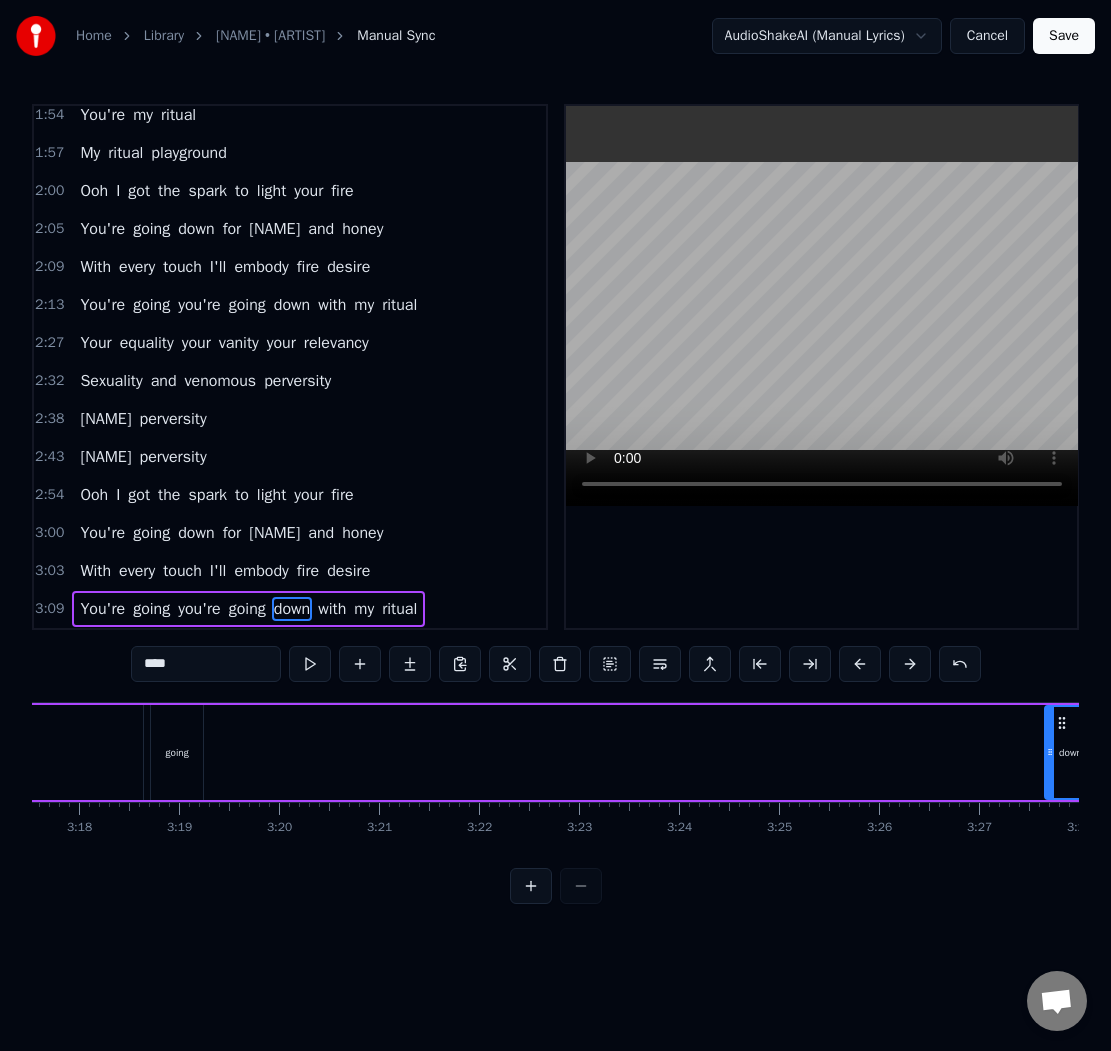 click on "You're going you're going down with my [NAME]" at bounding box center (279, 752) 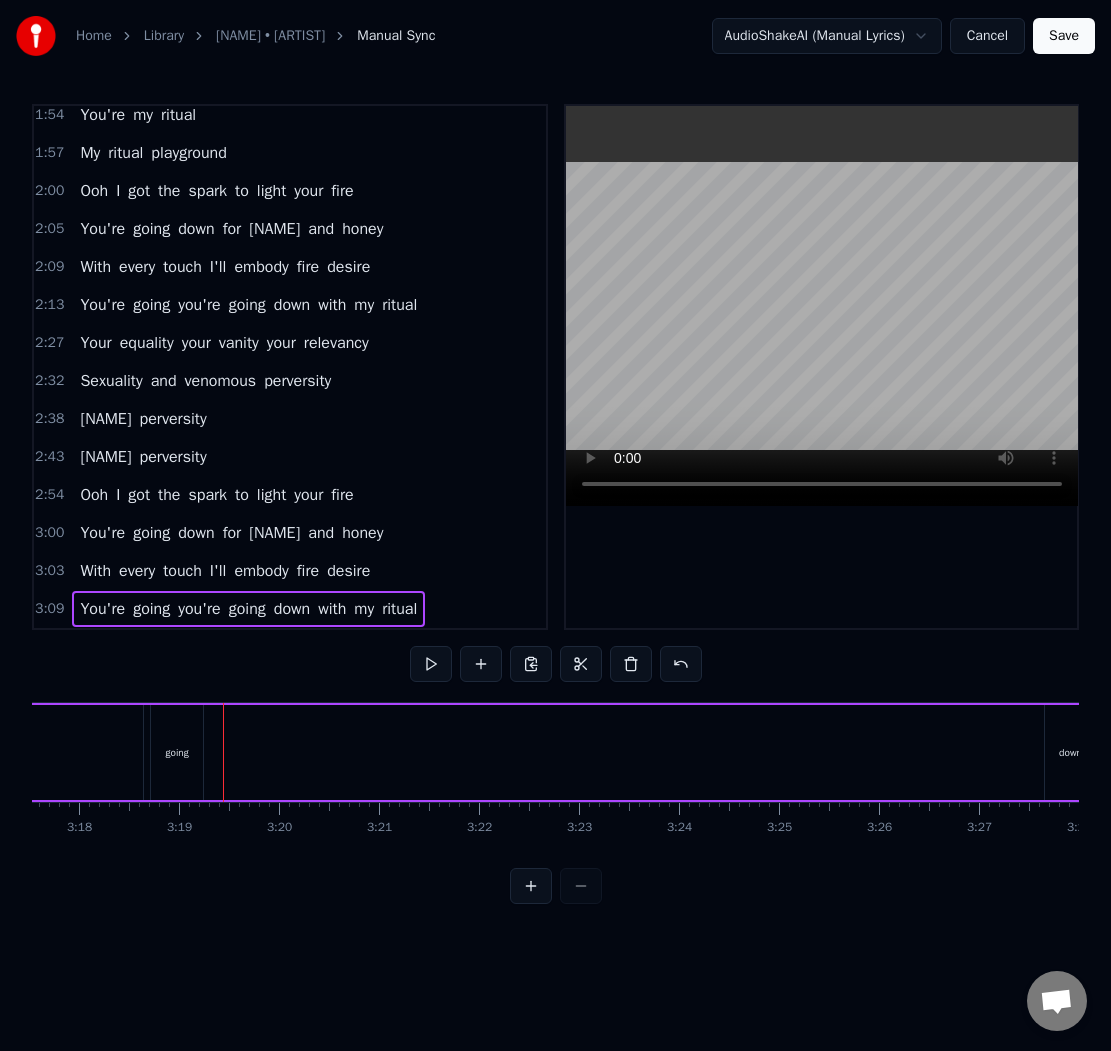 click on "going" at bounding box center [177, 752] 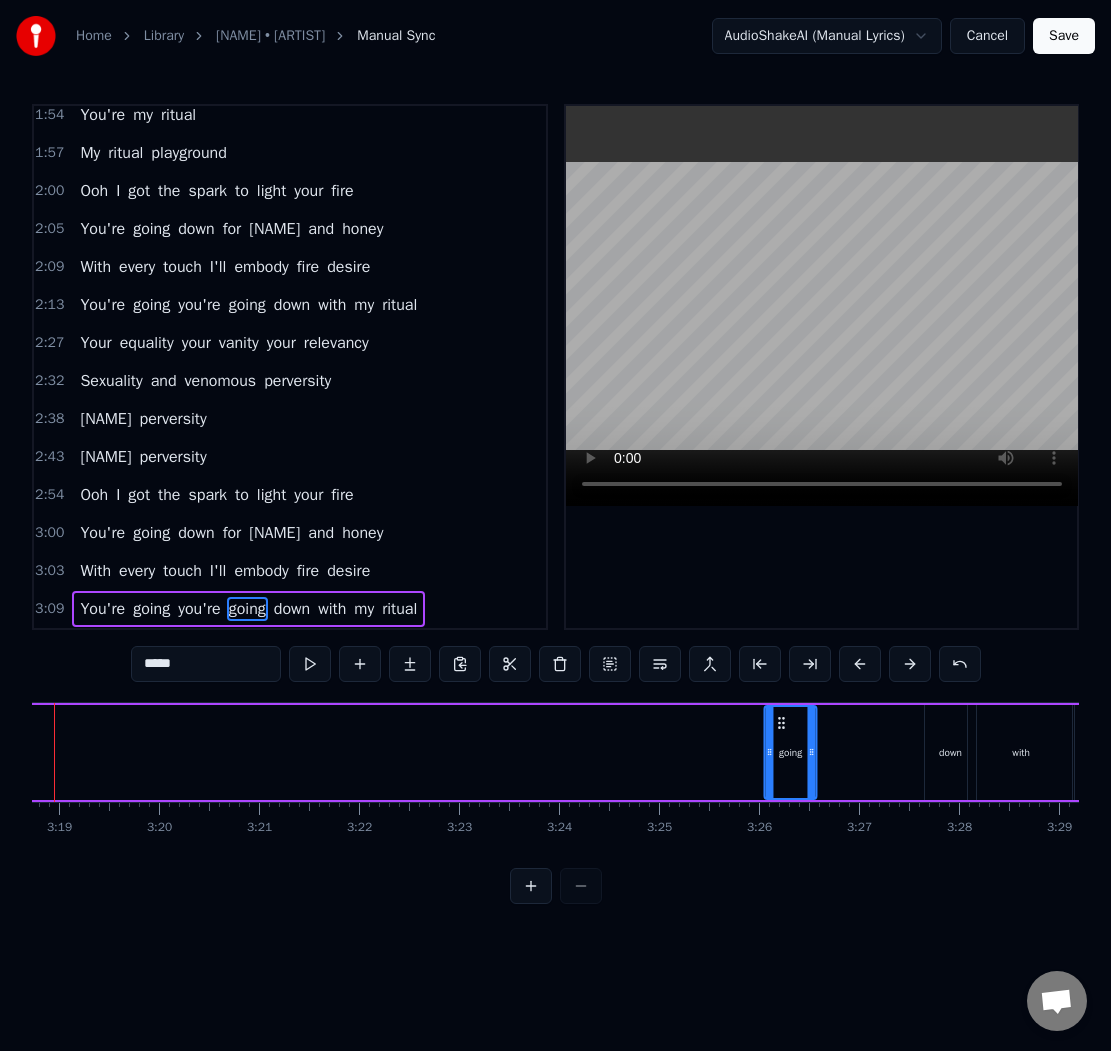 drag, startPoint x: 167, startPoint y: 717, endPoint x: 966, endPoint y: 731, distance: 799.1226 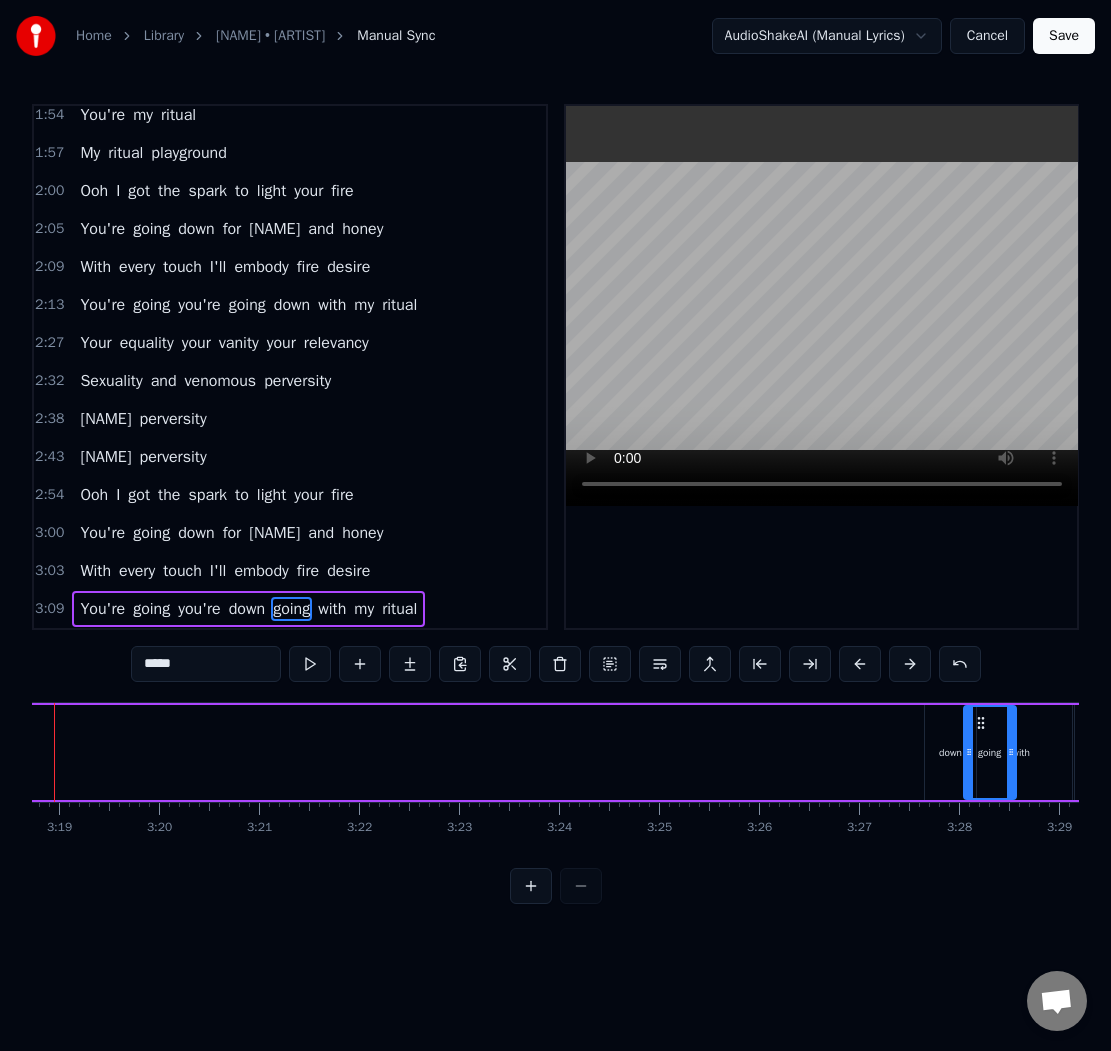 scroll, scrollTop: 0, scrollLeft: 19891, axis: horizontal 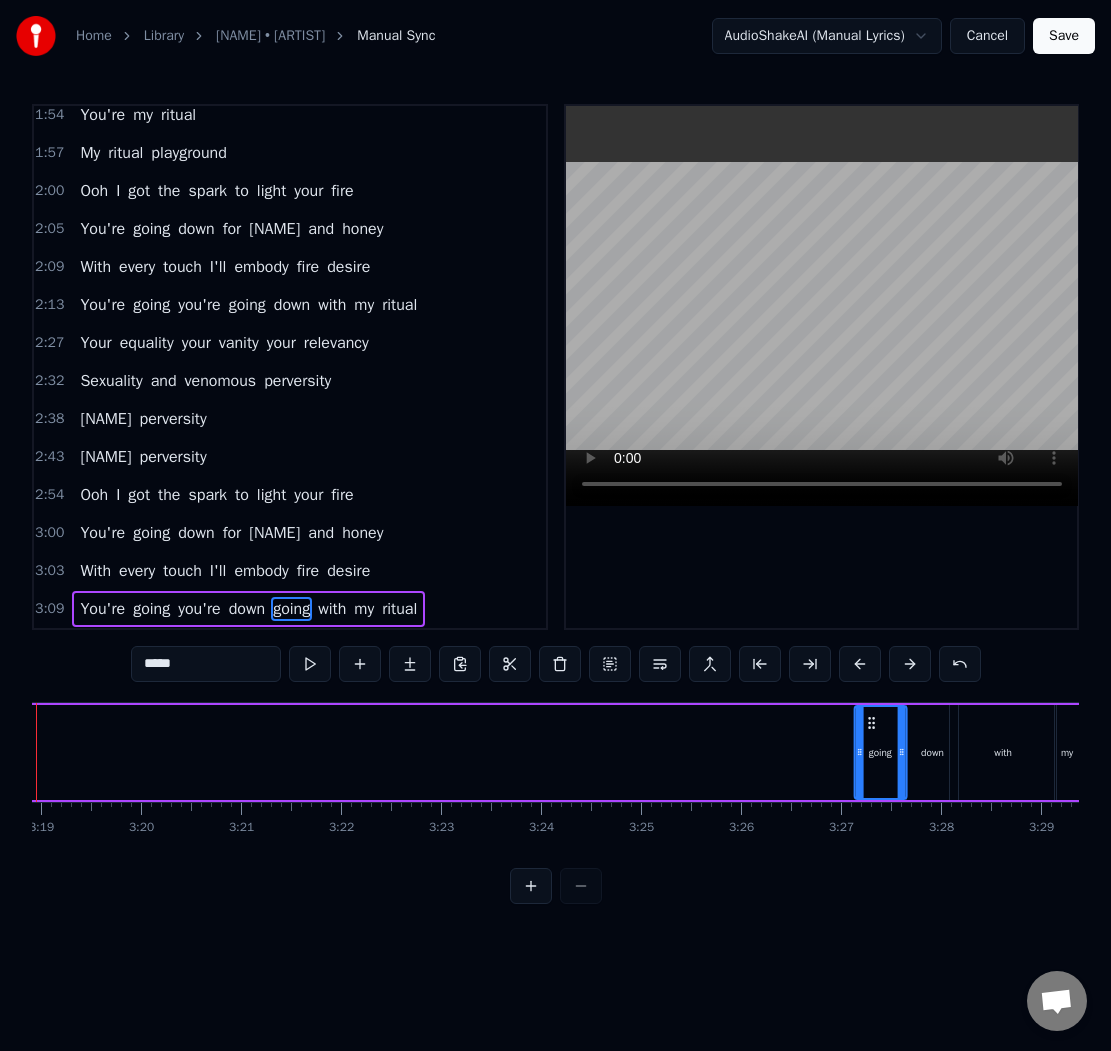 drag, startPoint x: 963, startPoint y: 725, endPoint x: 860, endPoint y: 721, distance: 103.077644 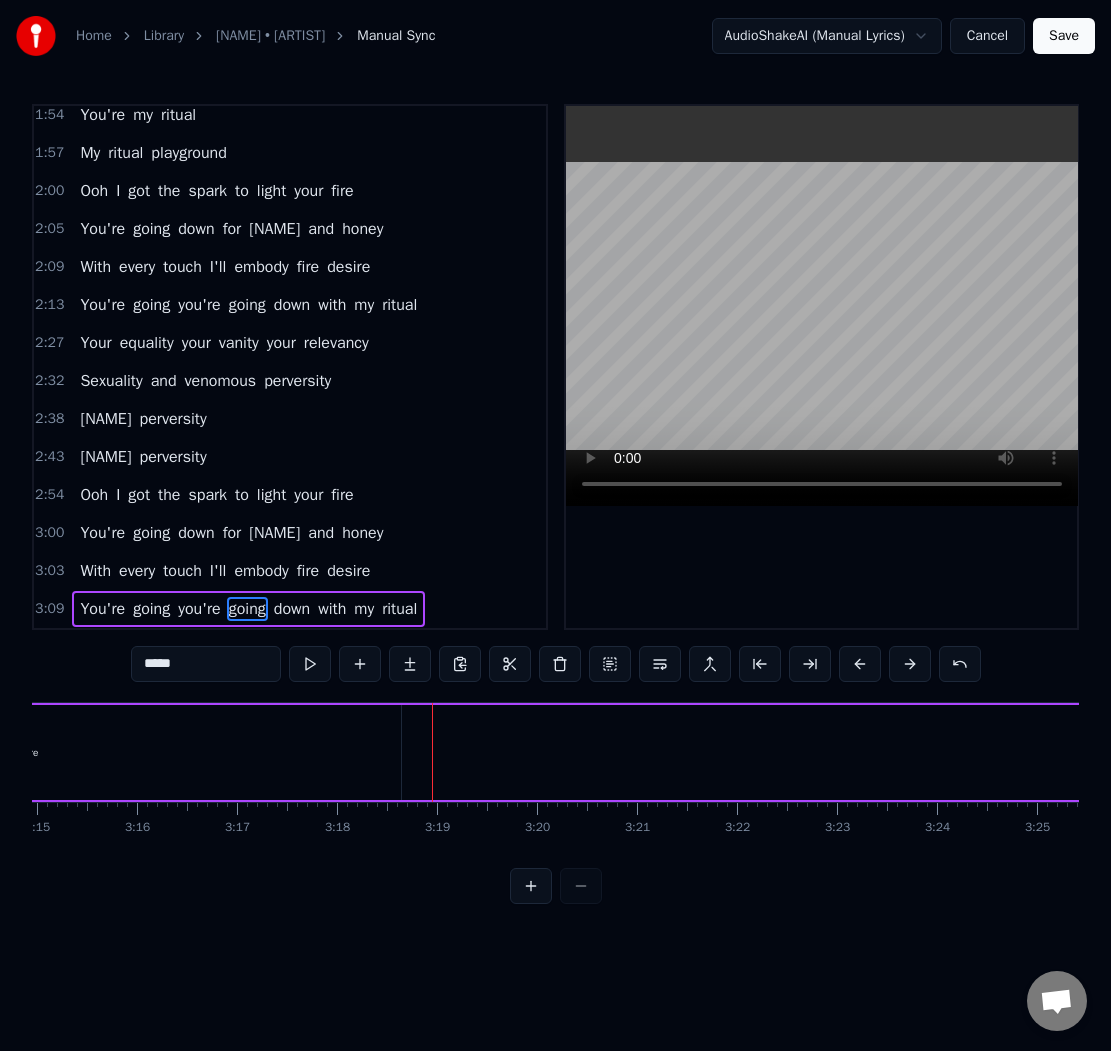 scroll, scrollTop: 0, scrollLeft: 19378, axis: horizontal 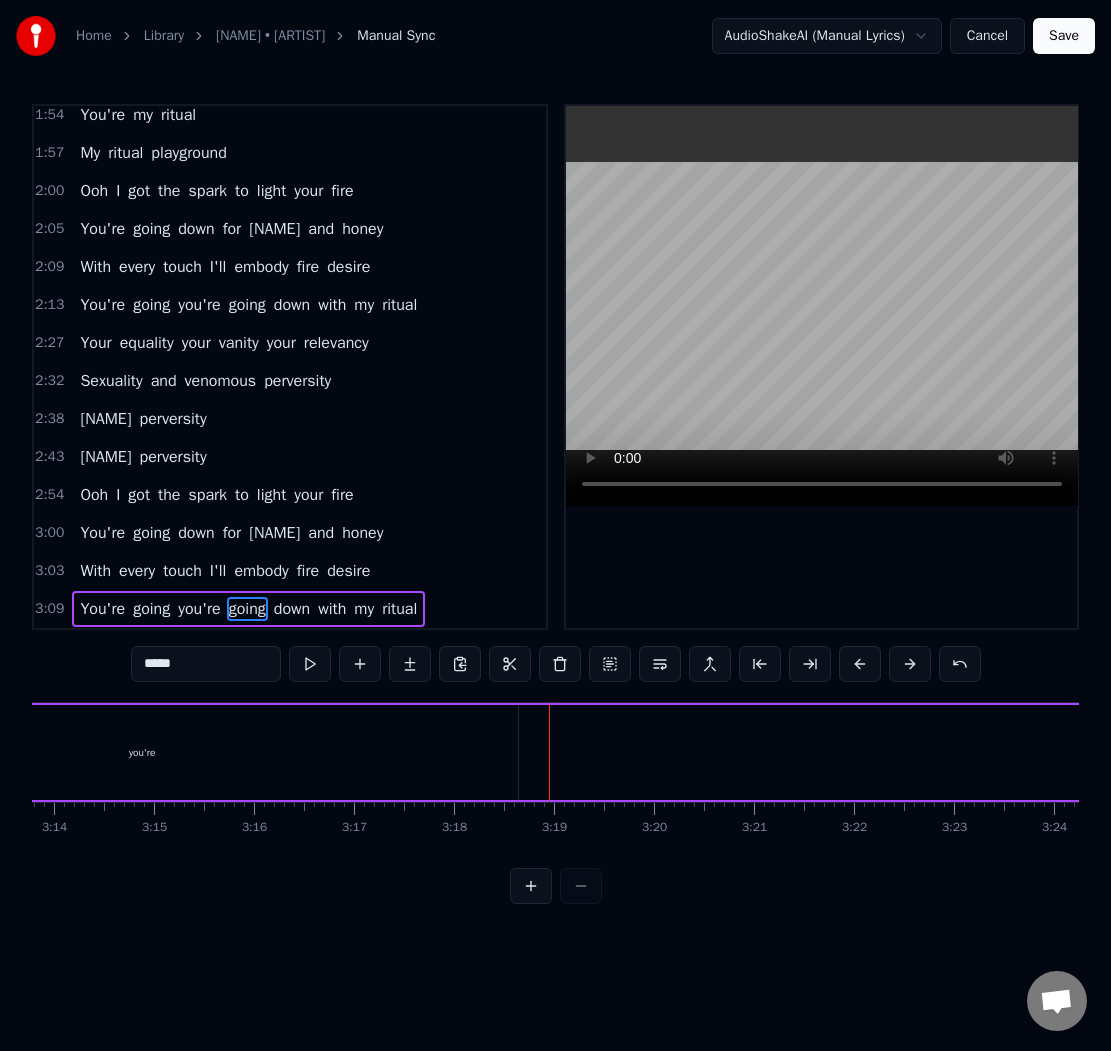 click on "you're" at bounding box center (142, 752) 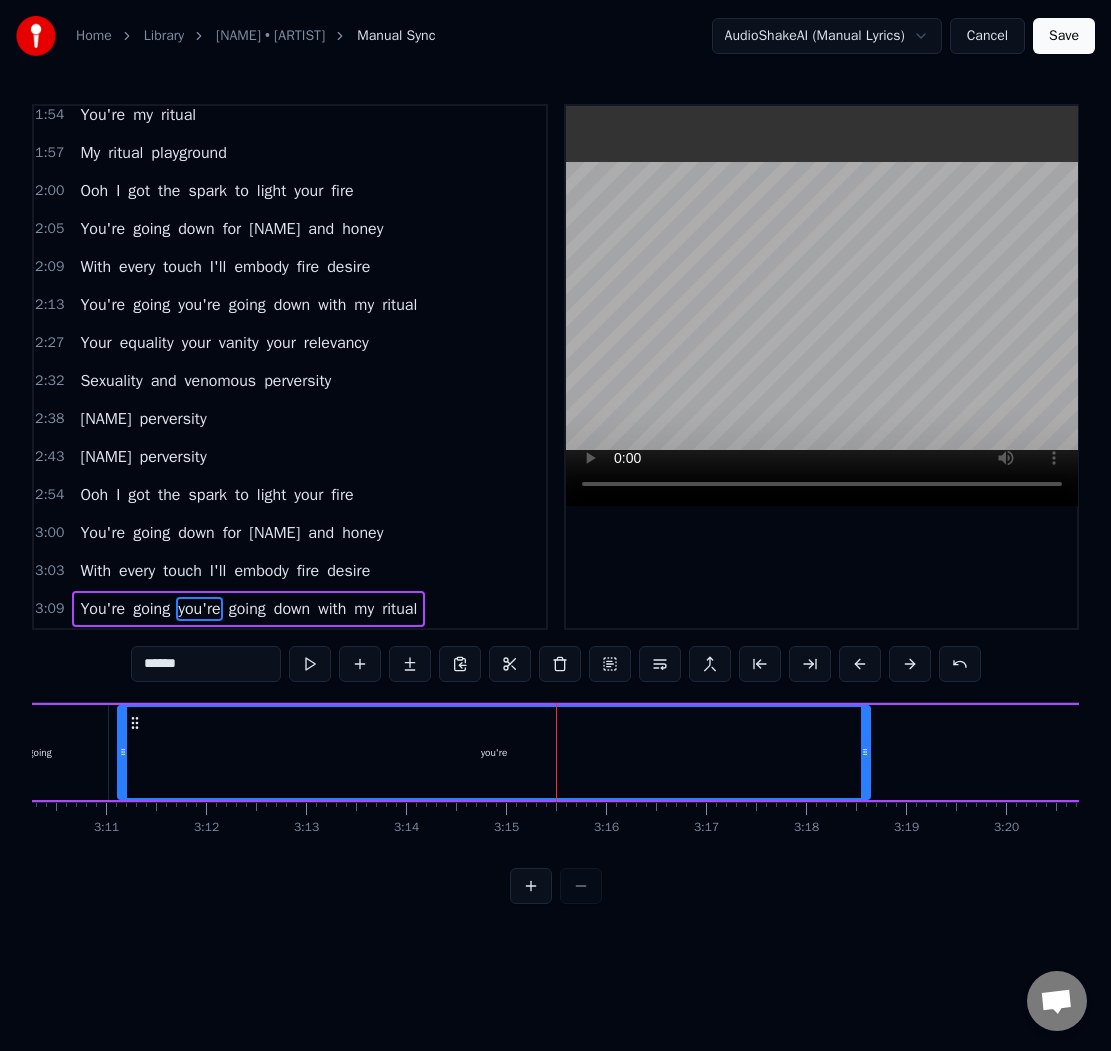 scroll, scrollTop: 0, scrollLeft: 18997, axis: horizontal 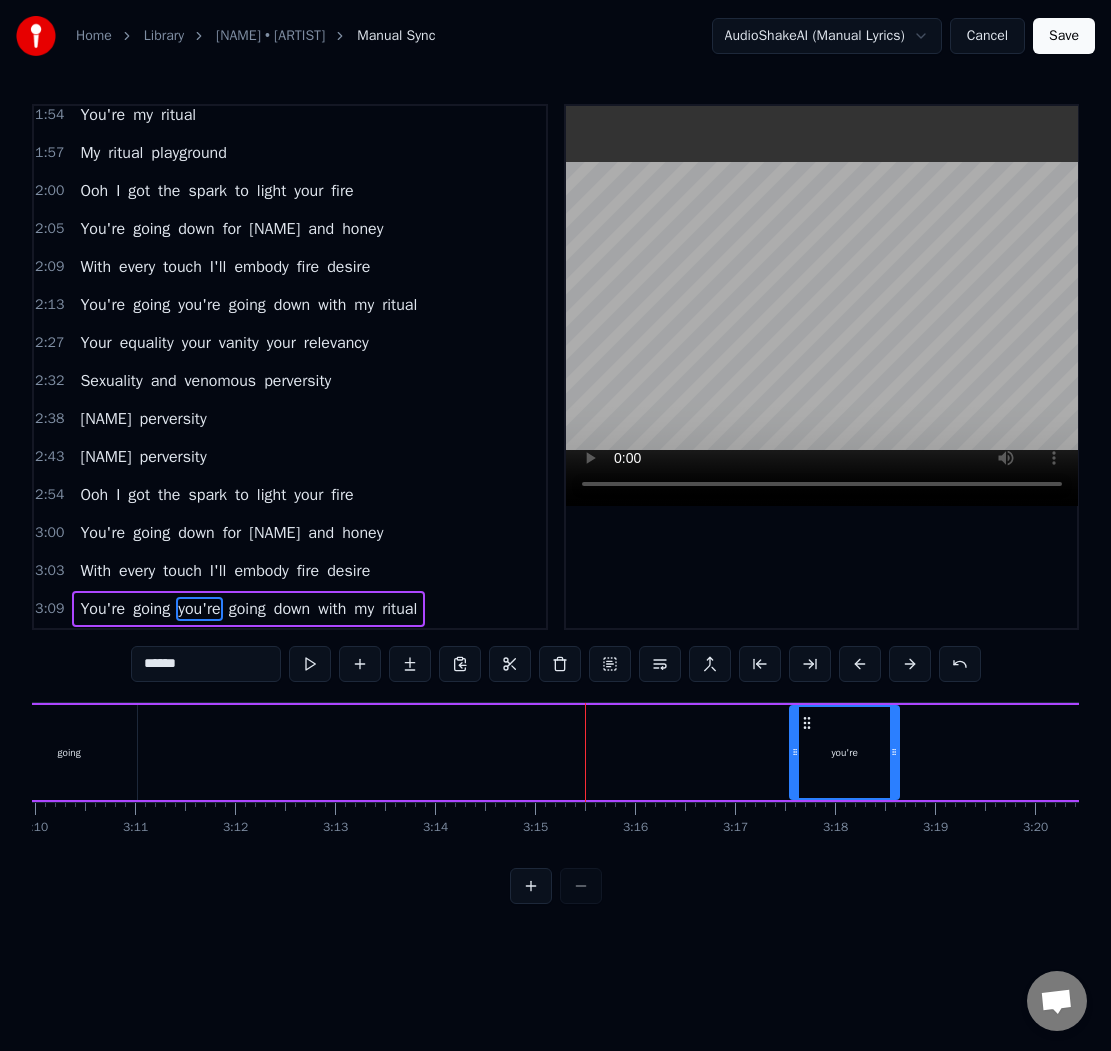 drag, startPoint x: 153, startPoint y: 755, endPoint x: 821, endPoint y: 736, distance: 668.27014 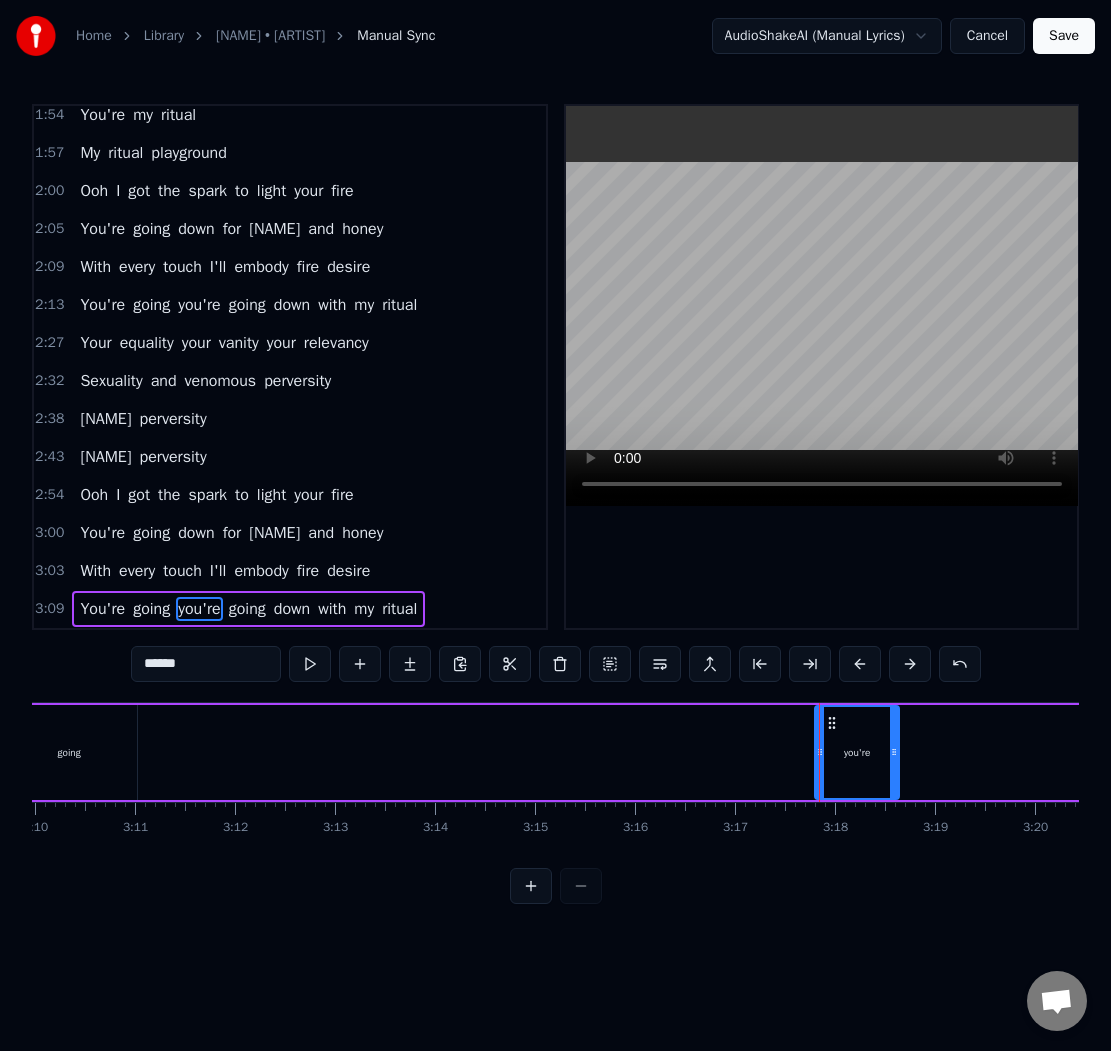 click on "going" at bounding box center (69, 752) 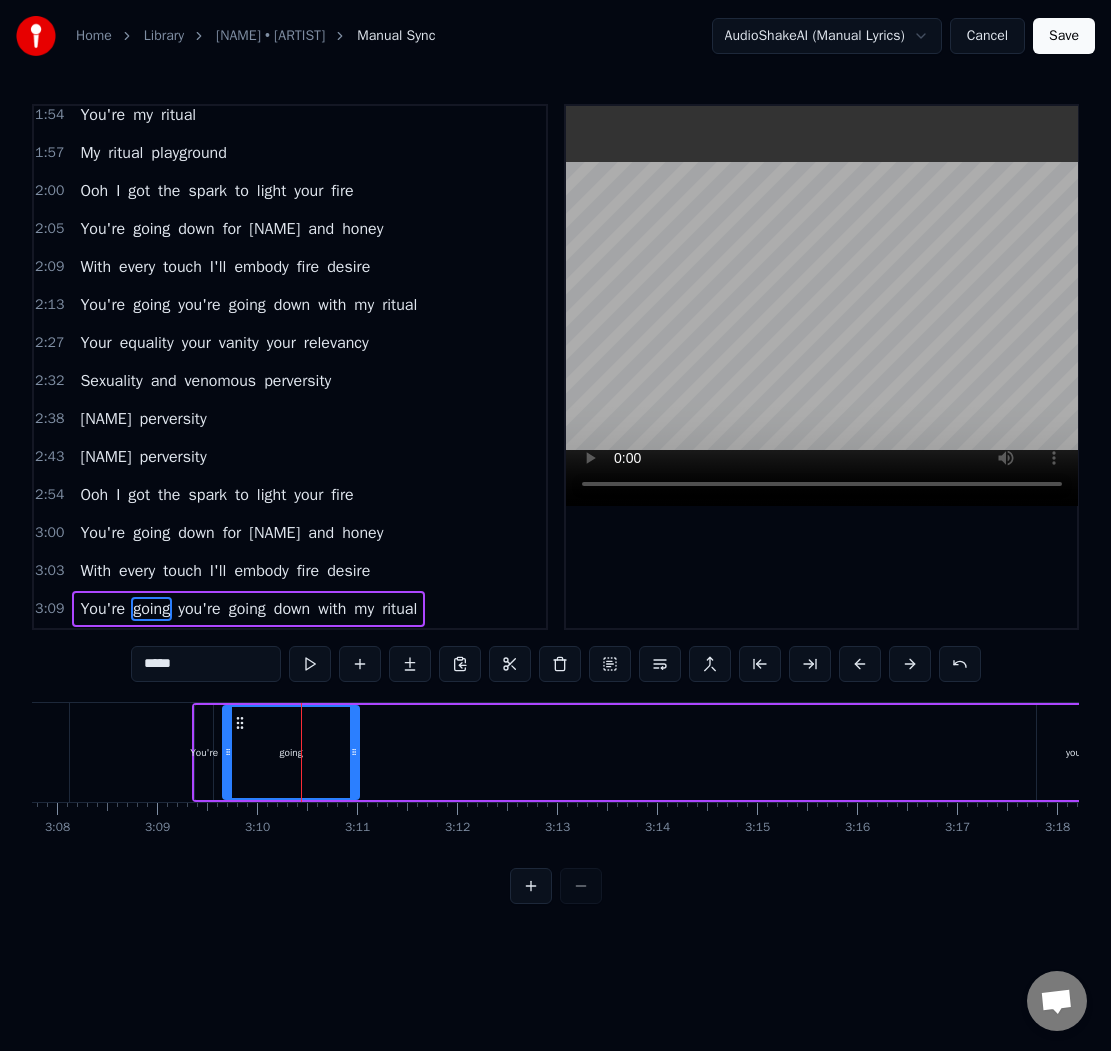 scroll, scrollTop: 0, scrollLeft: 18759, axis: horizontal 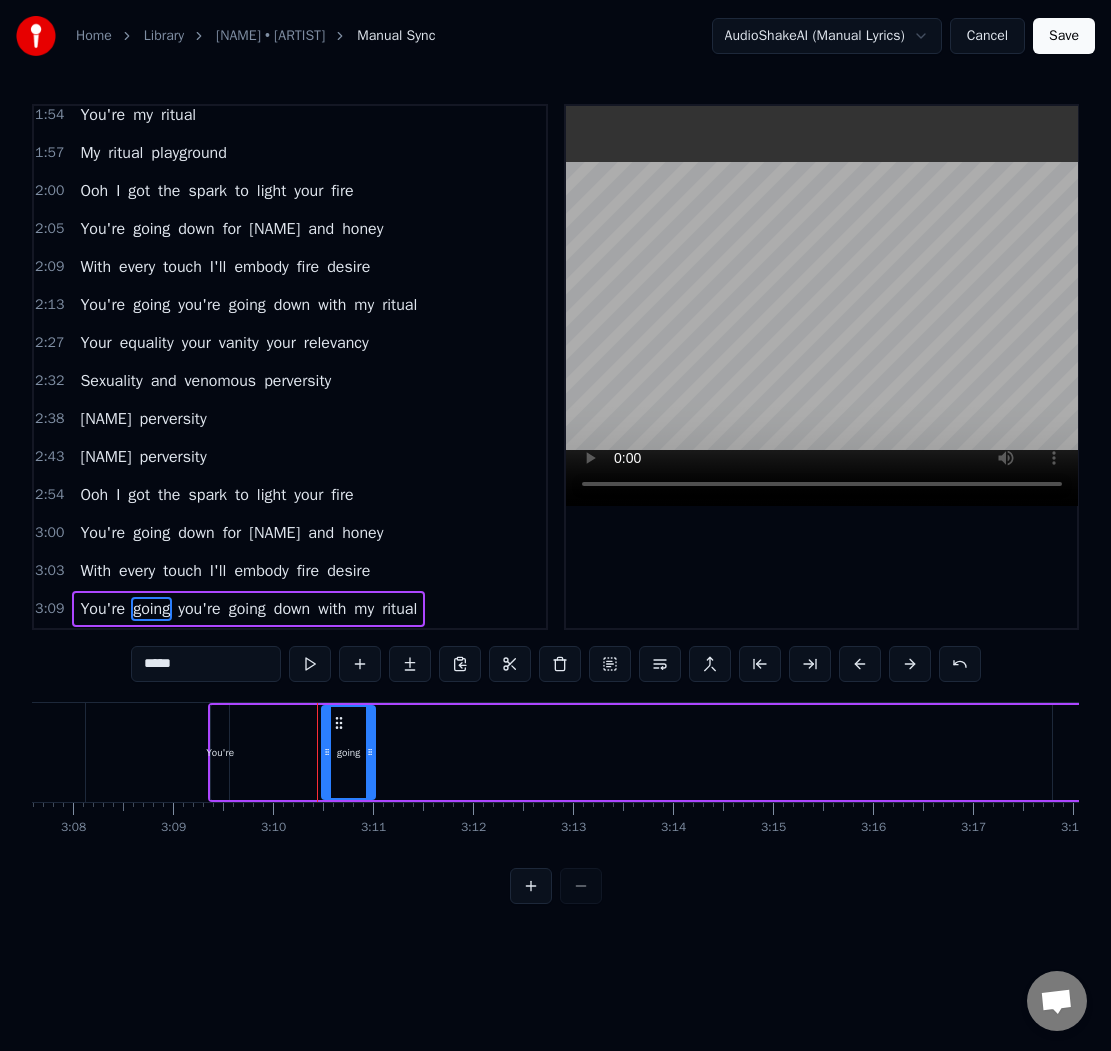 drag, startPoint x: 242, startPoint y: 747, endPoint x: 336, endPoint y: 742, distance: 94.13288 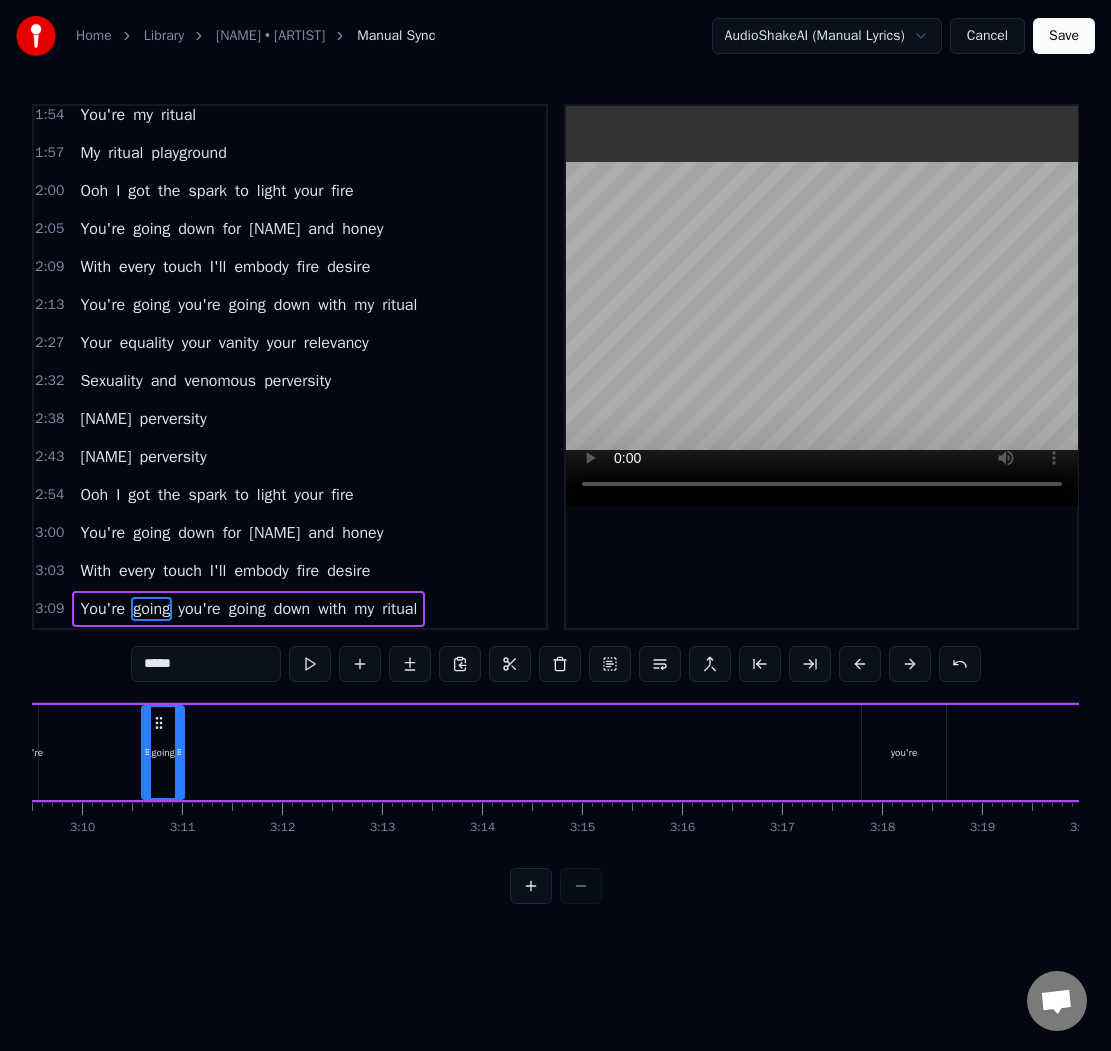 scroll, scrollTop: 0, scrollLeft: 18951, axis: horizontal 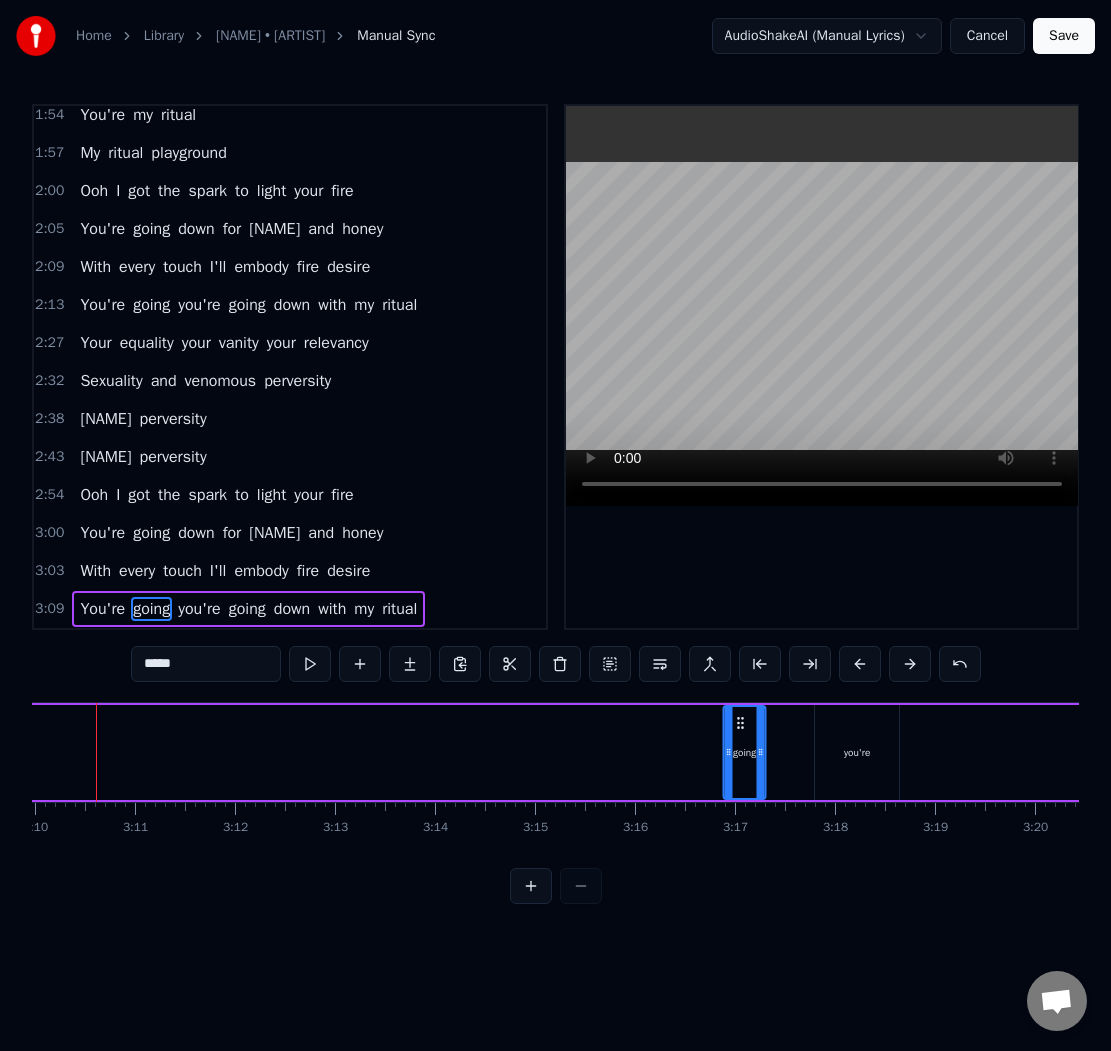drag, startPoint x: 153, startPoint y: 726, endPoint x: 854, endPoint y: 751, distance: 701.4457 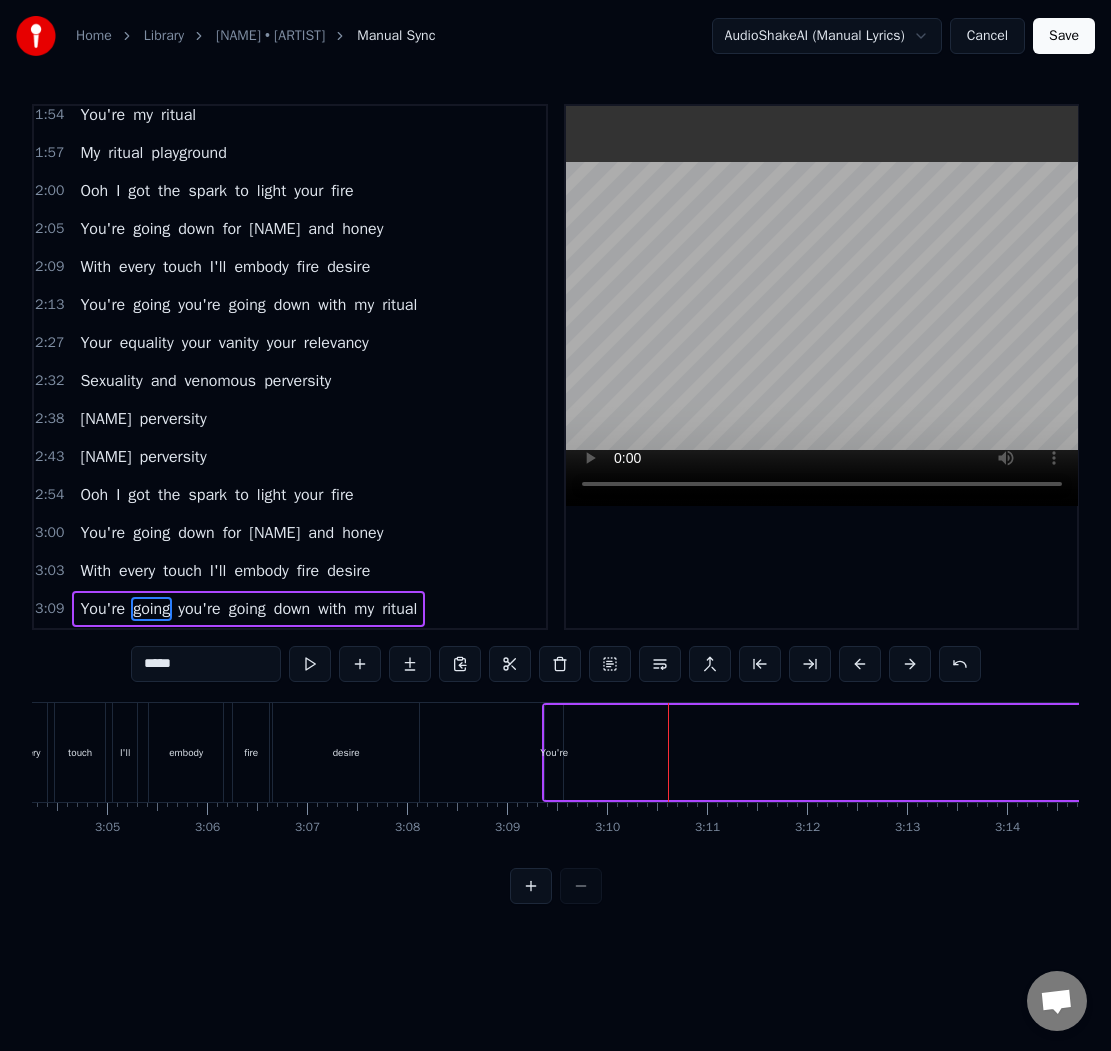 scroll, scrollTop: 0, scrollLeft: 18307, axis: horizontal 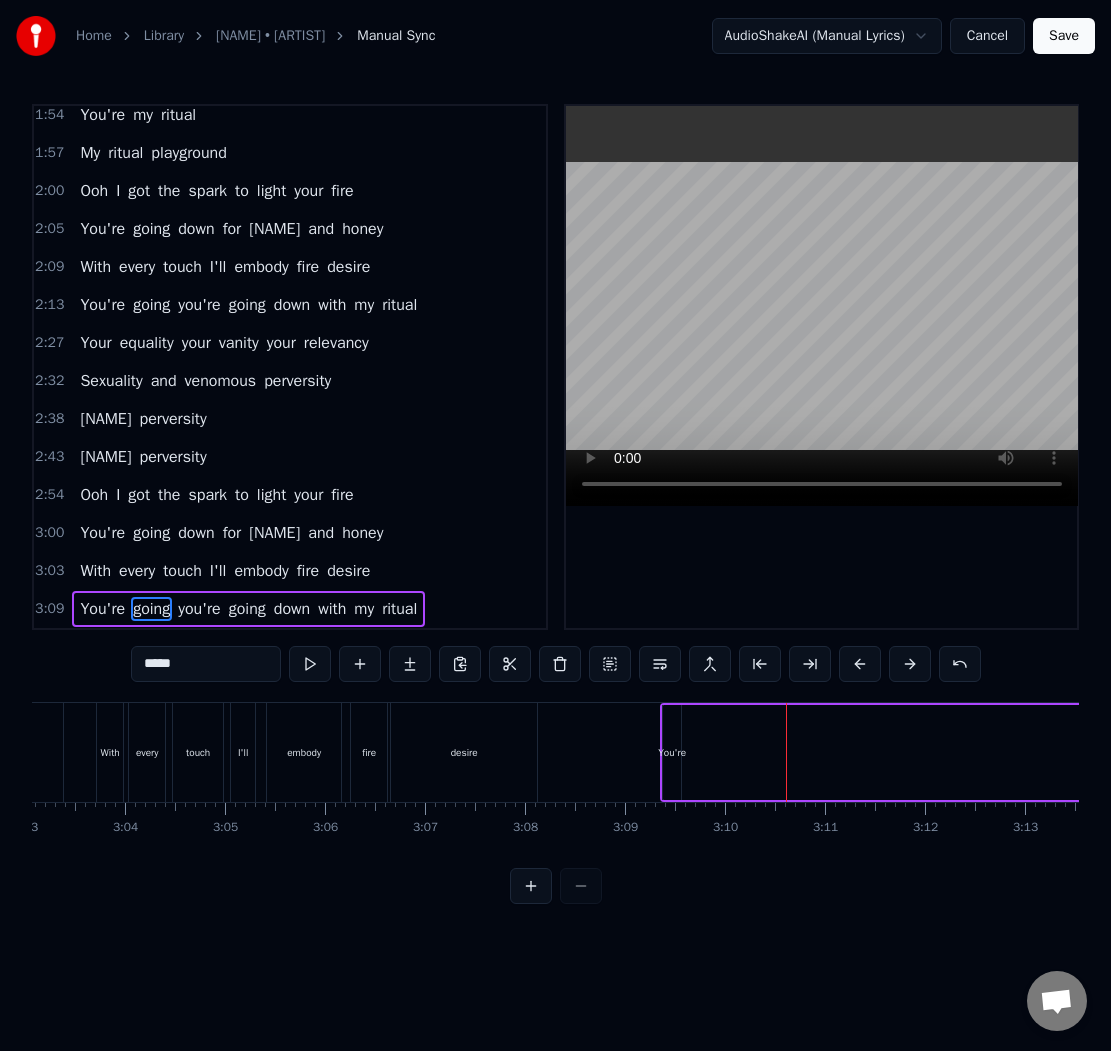 click on "You're" at bounding box center (672, 752) 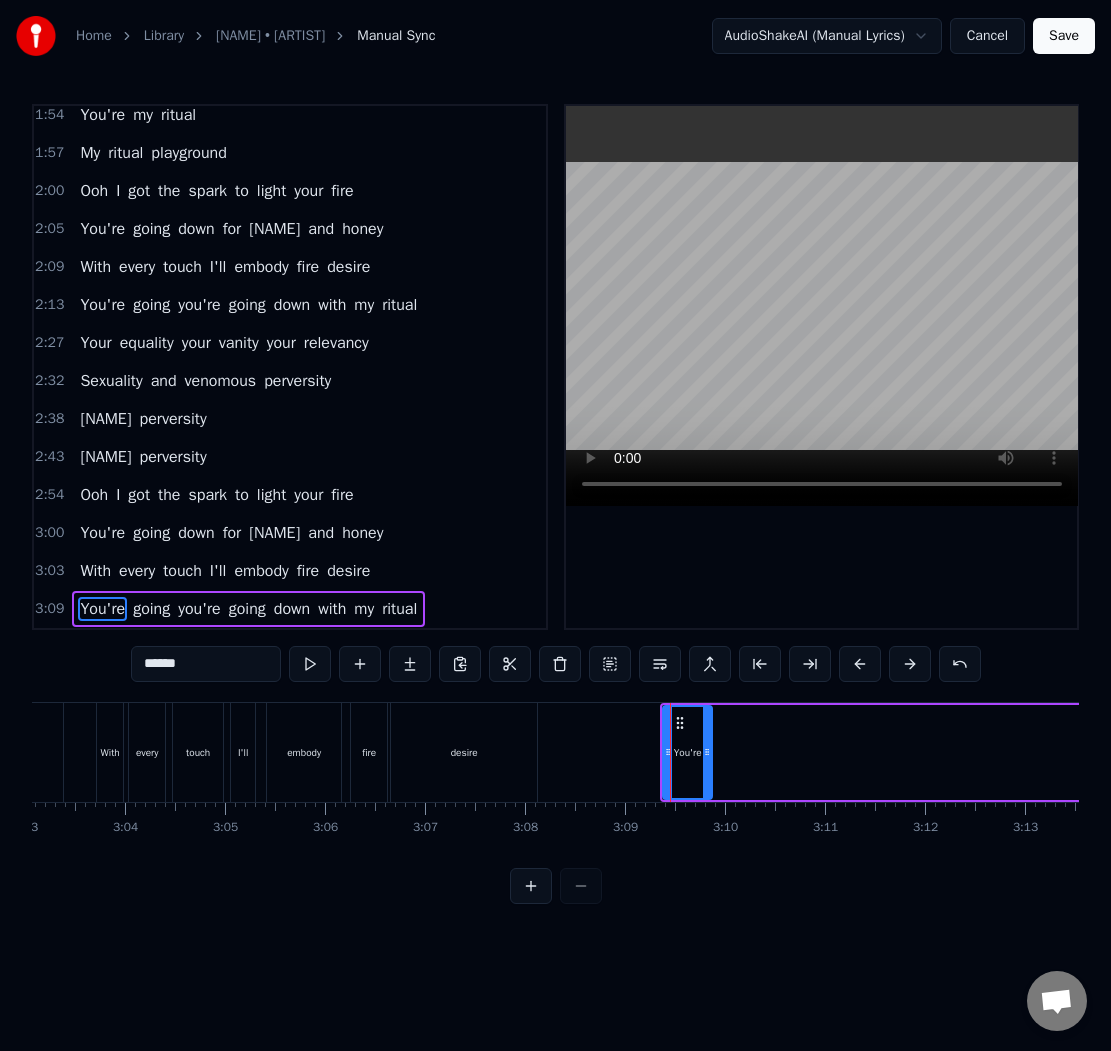 drag, startPoint x: 679, startPoint y: 745, endPoint x: 709, endPoint y: 747, distance: 30.066593 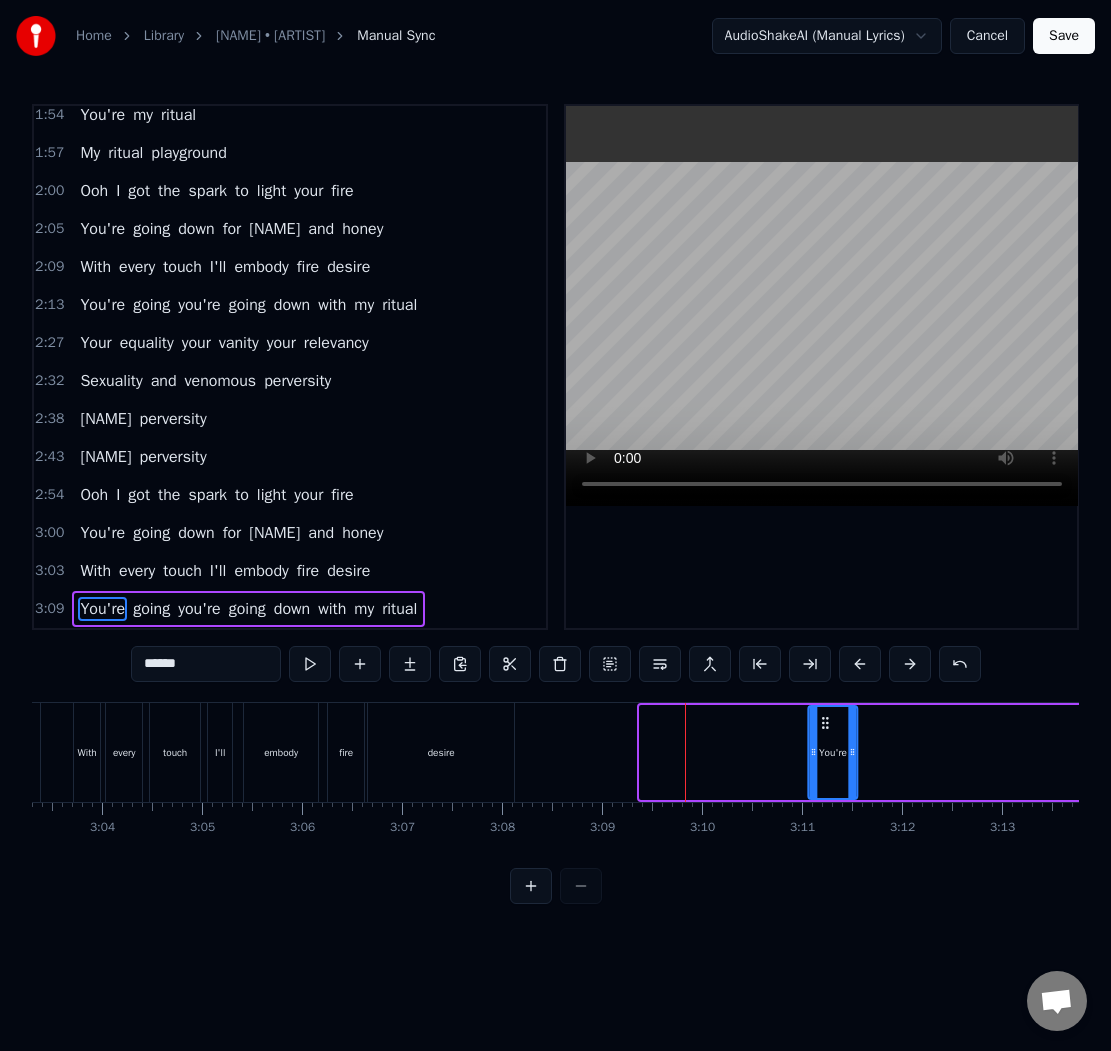drag, startPoint x: 678, startPoint y: 724, endPoint x: 942, endPoint y: 724, distance: 264 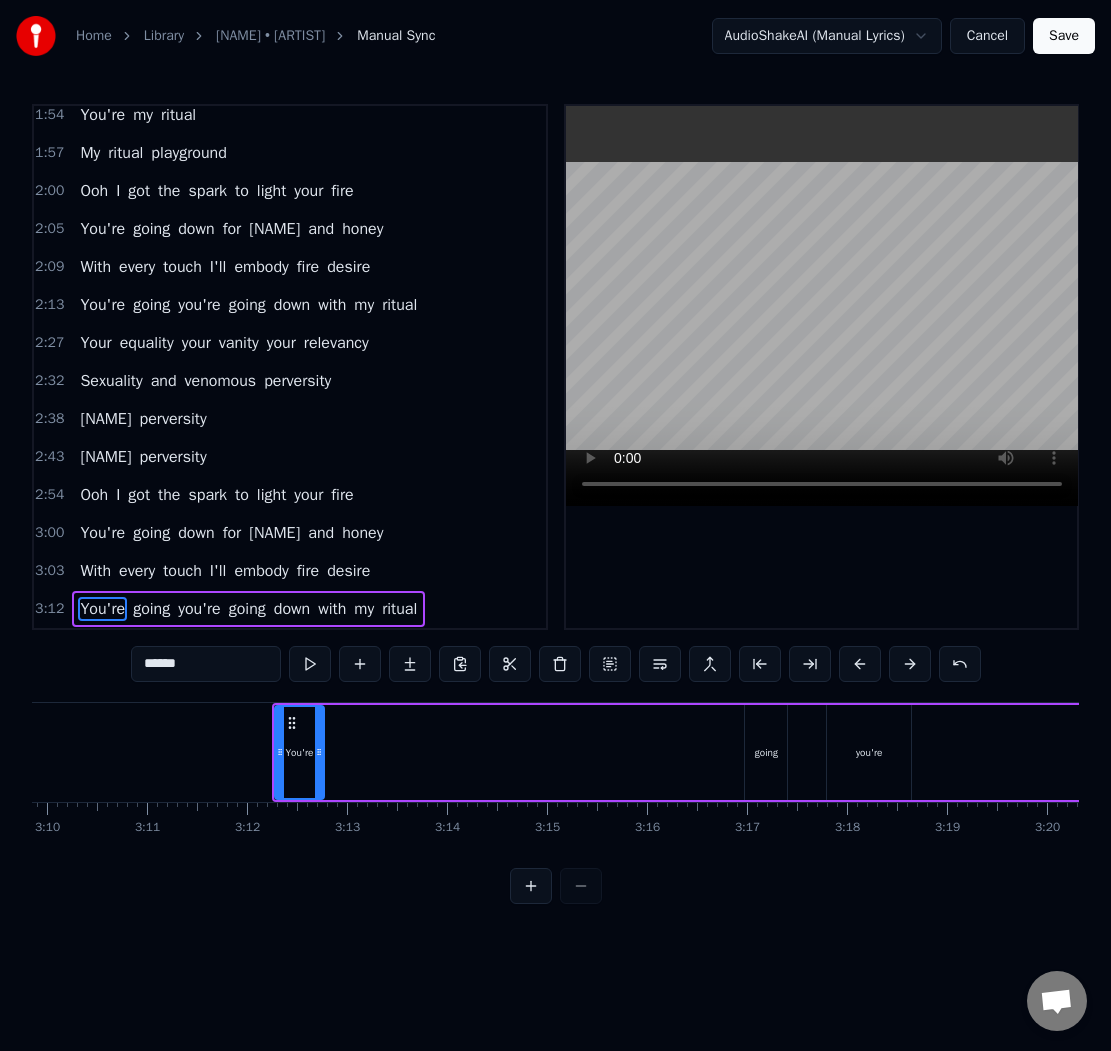 scroll, scrollTop: 0, scrollLeft: 19067, axis: horizontal 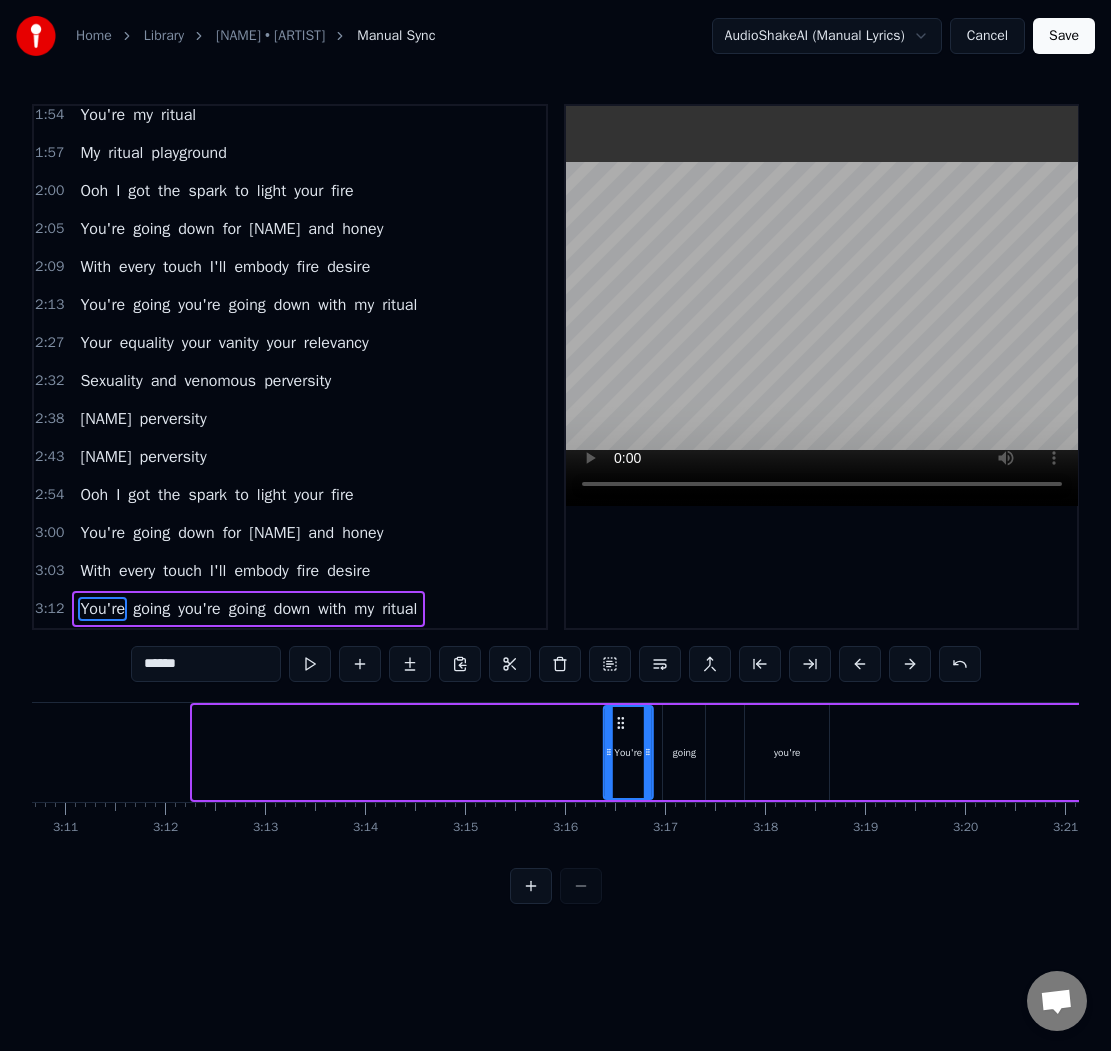 drag, startPoint x: 208, startPoint y: 722, endPoint x: 619, endPoint y: 732, distance: 411.12164 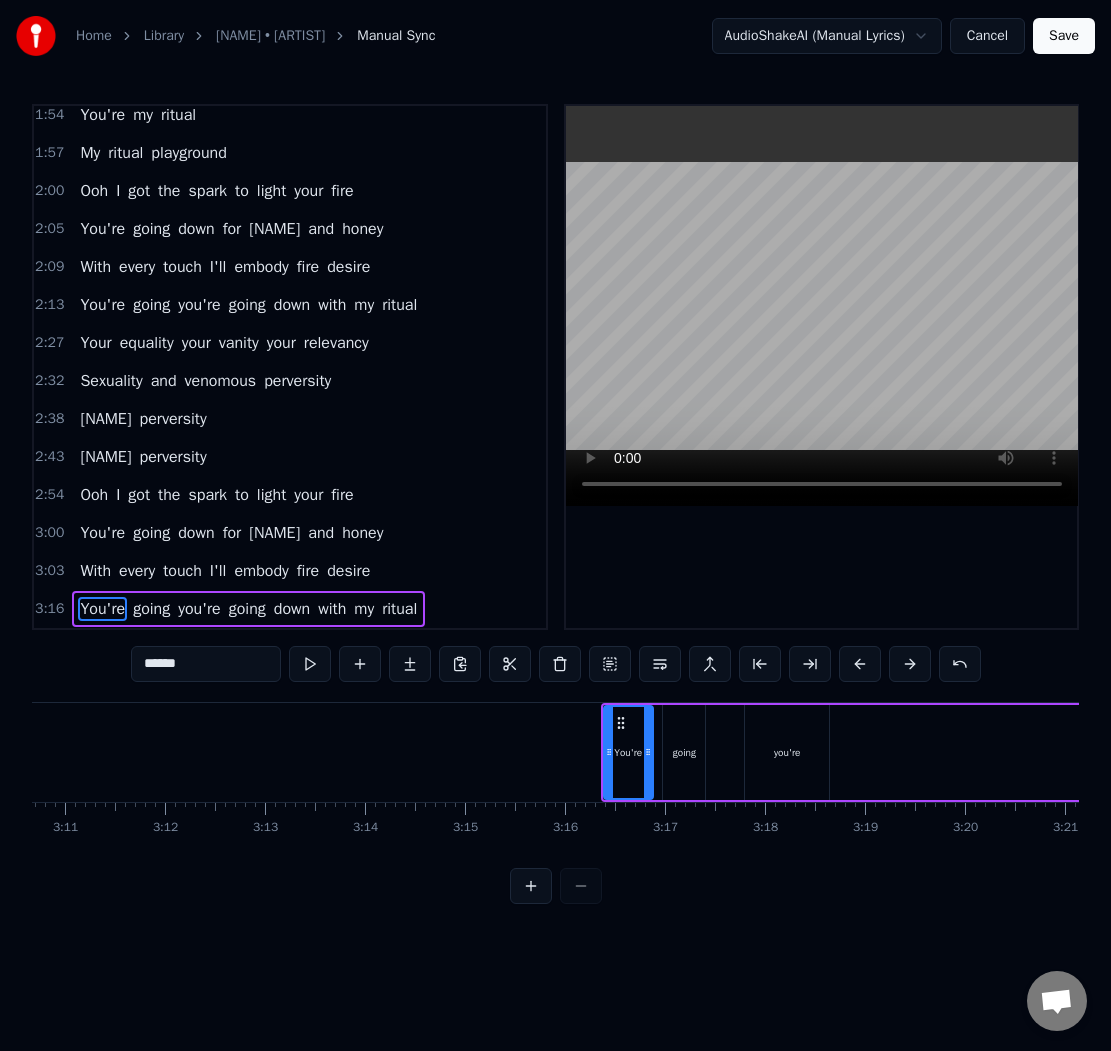 click on "you're" at bounding box center [787, 752] 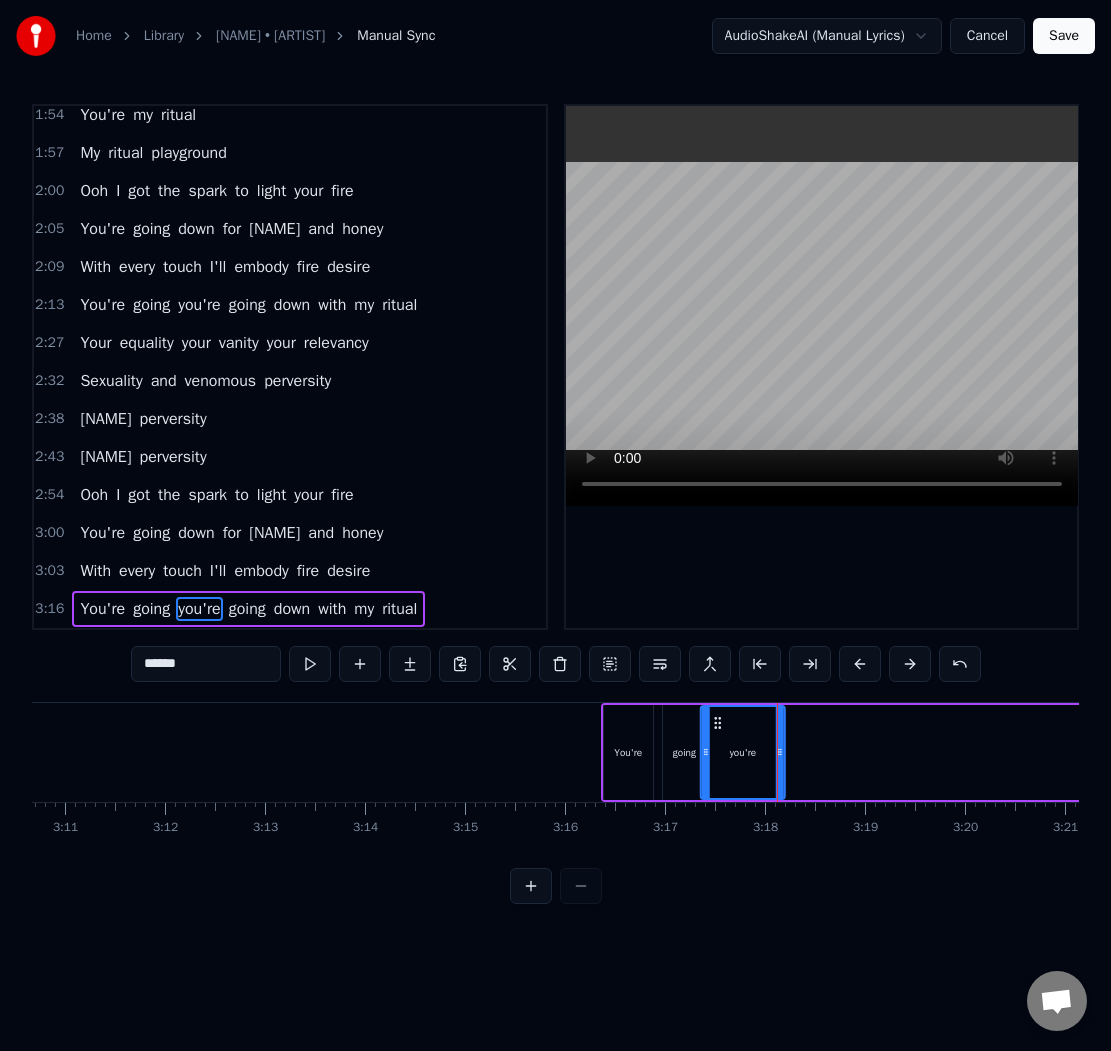 drag, startPoint x: 764, startPoint y: 722, endPoint x: 719, endPoint y: 724, distance: 45.044422 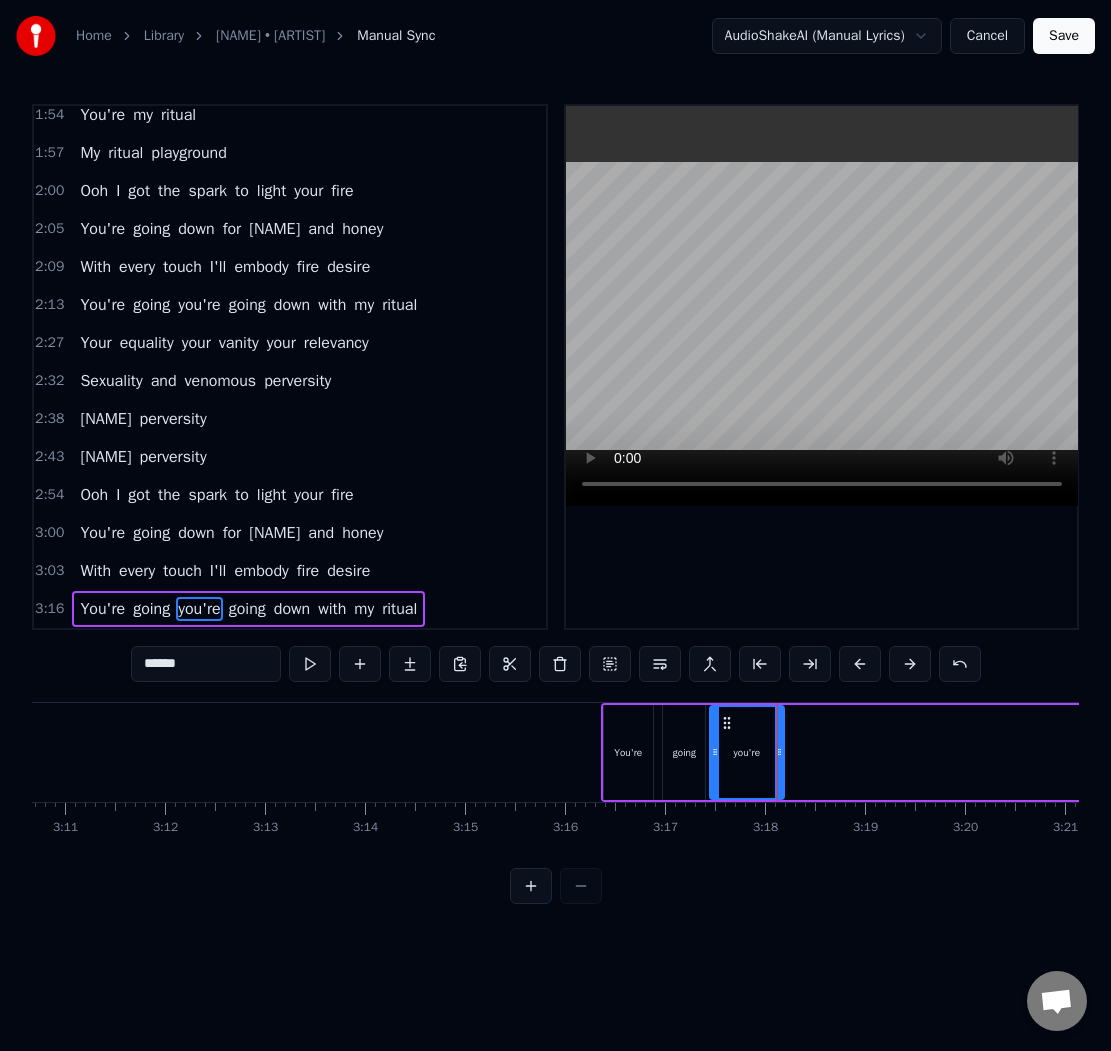 drag, startPoint x: 706, startPoint y: 736, endPoint x: 717, endPoint y: 737, distance: 11.045361 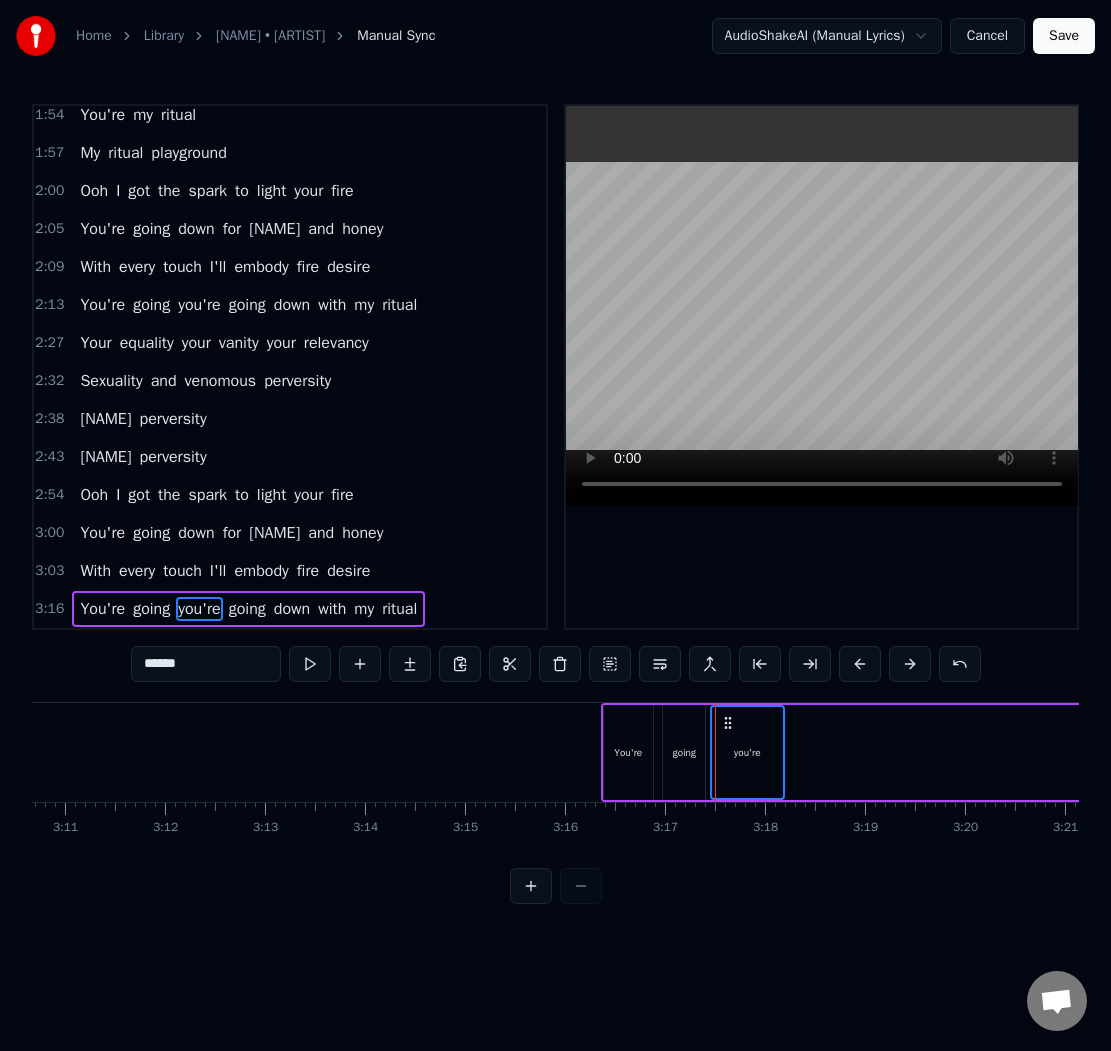 click on "going" at bounding box center [684, 752] 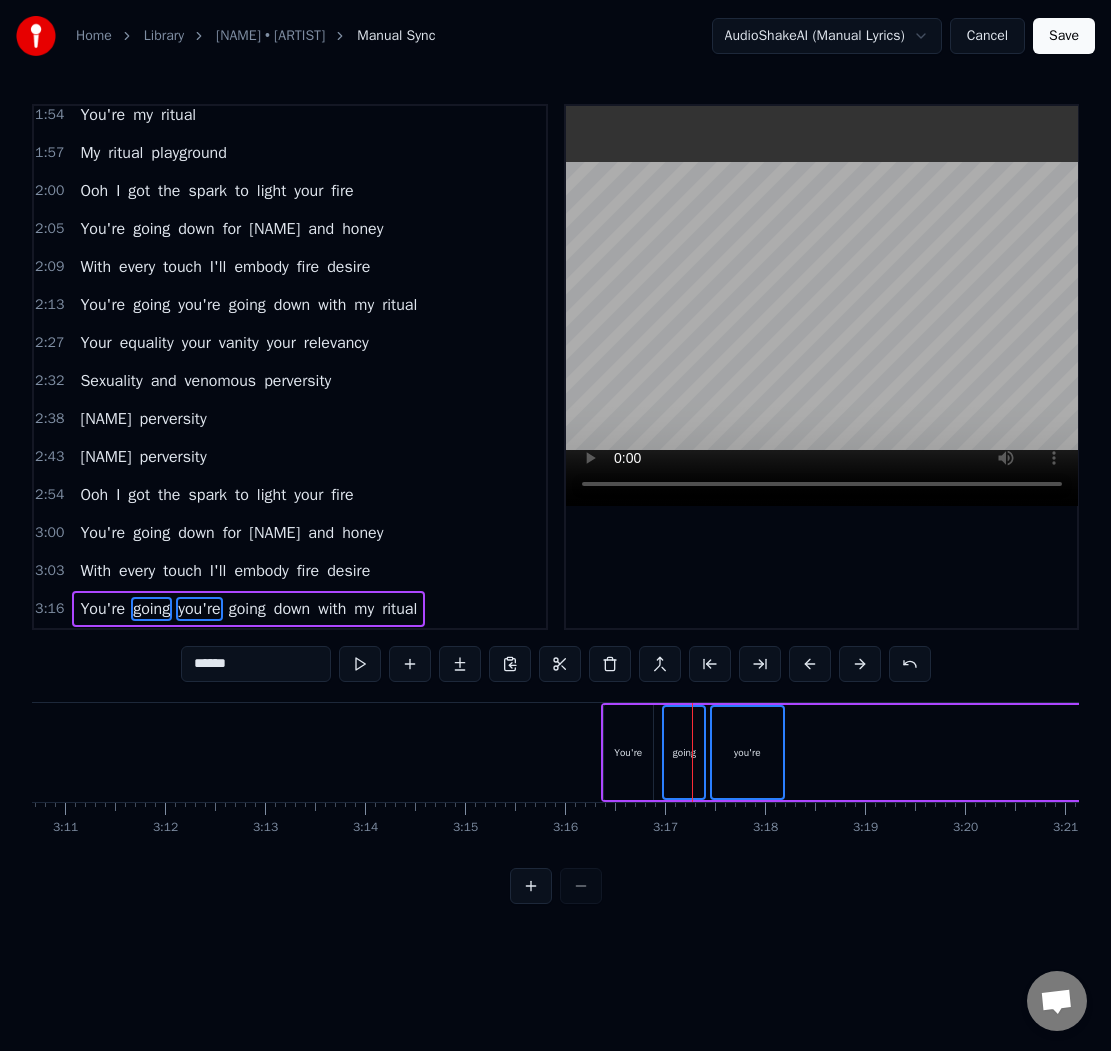 click on "You're" at bounding box center [628, 752] 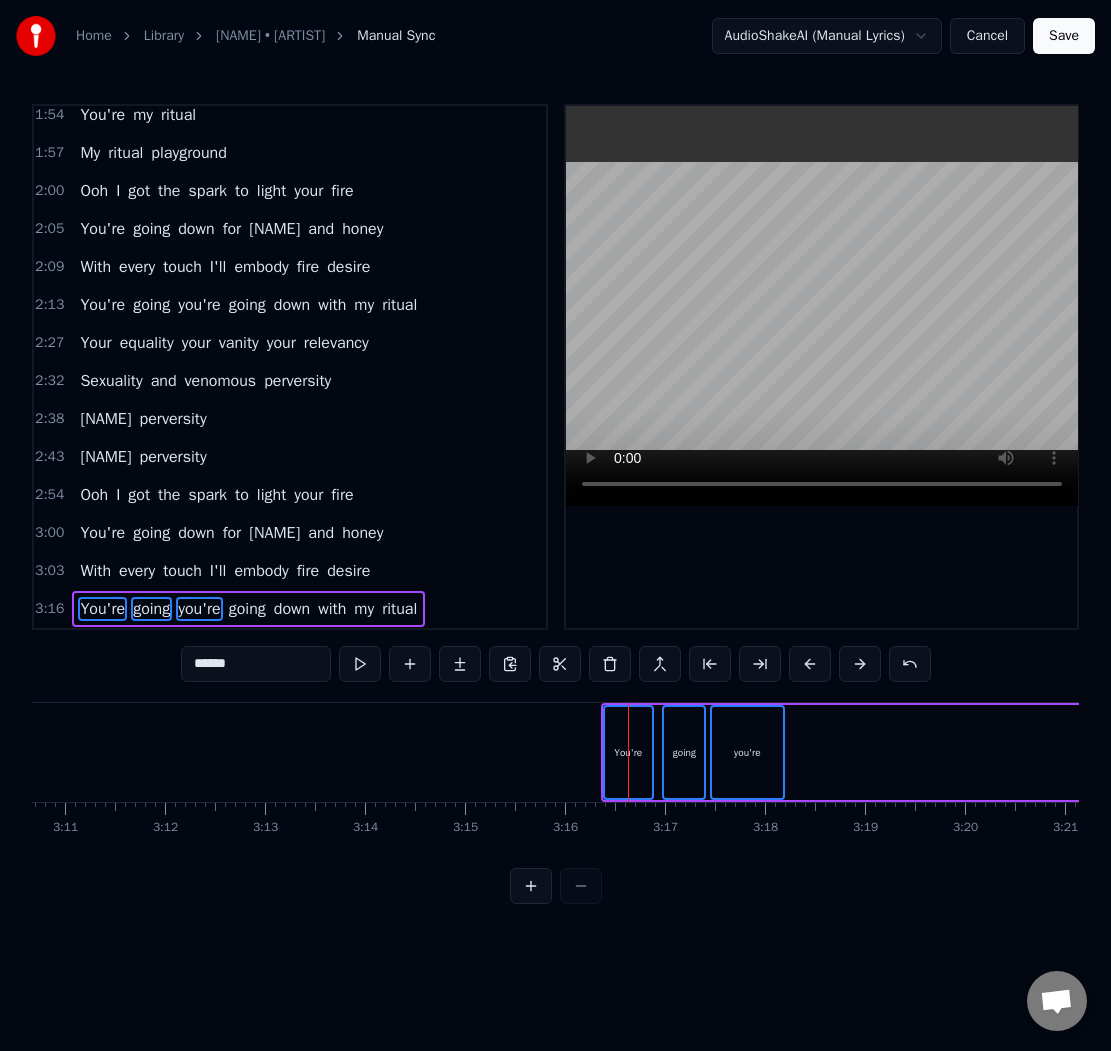 drag, startPoint x: 615, startPoint y: 717, endPoint x: 748, endPoint y: 724, distance: 133.18408 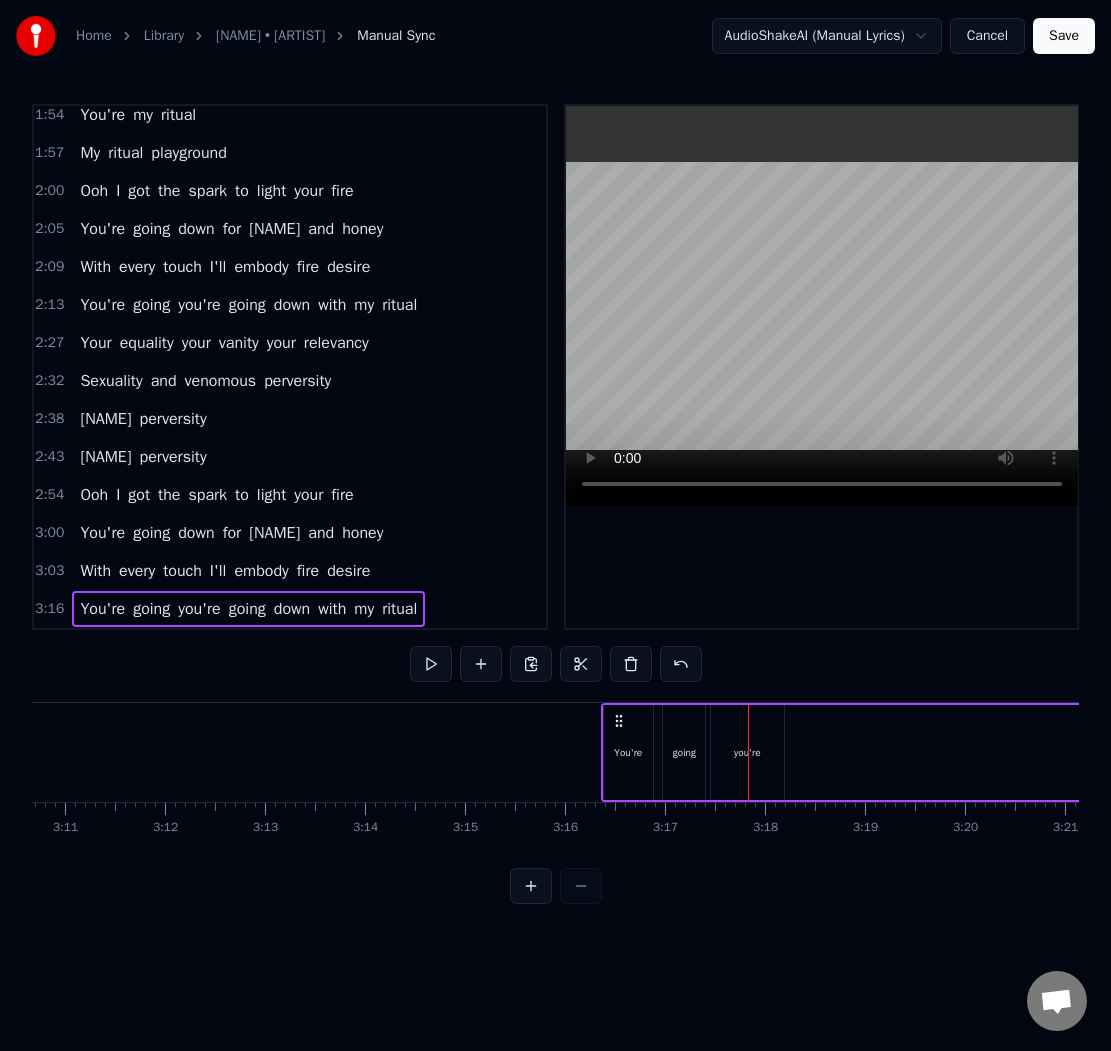 click on "You're" at bounding box center (102, 609) 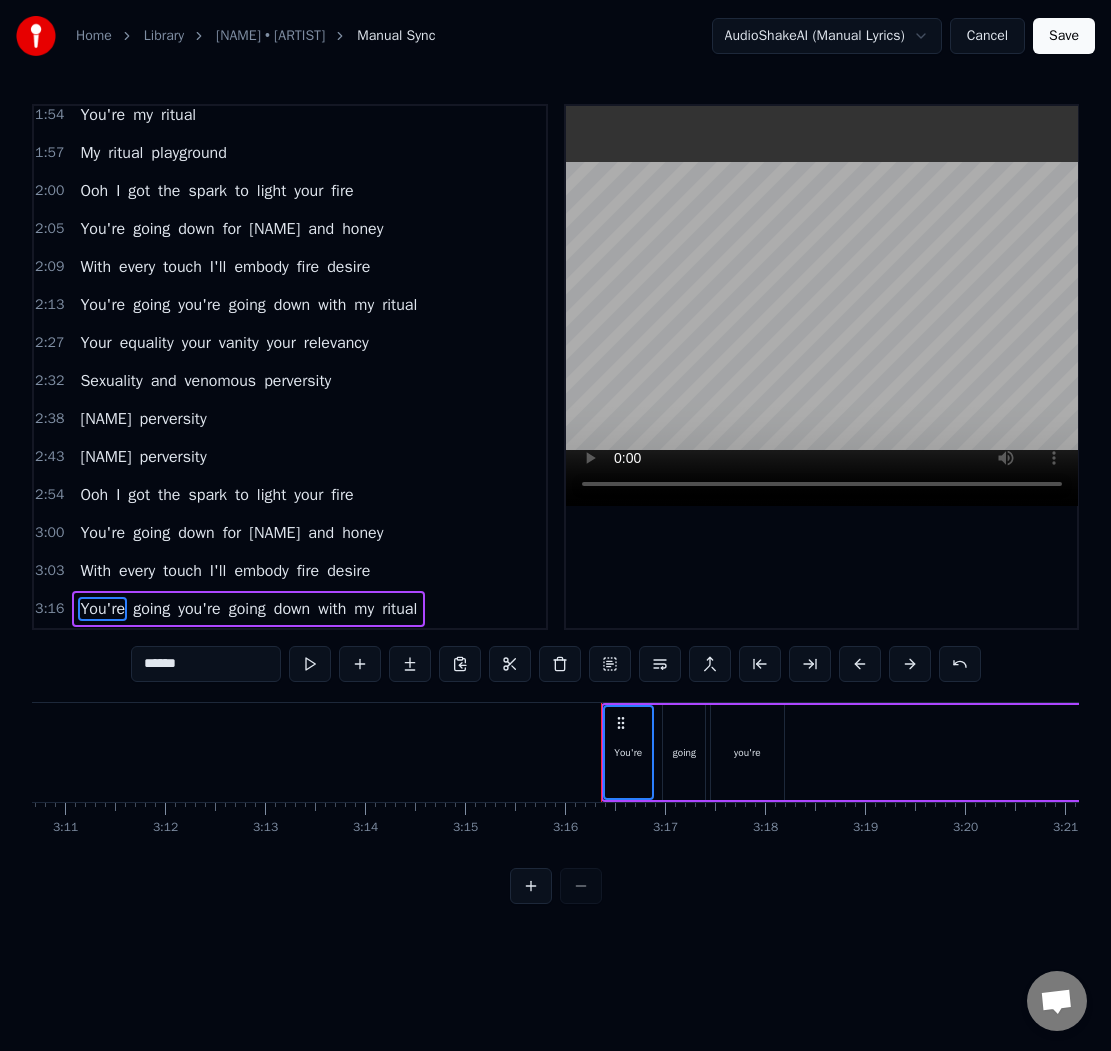 click on "going" at bounding box center [151, 609] 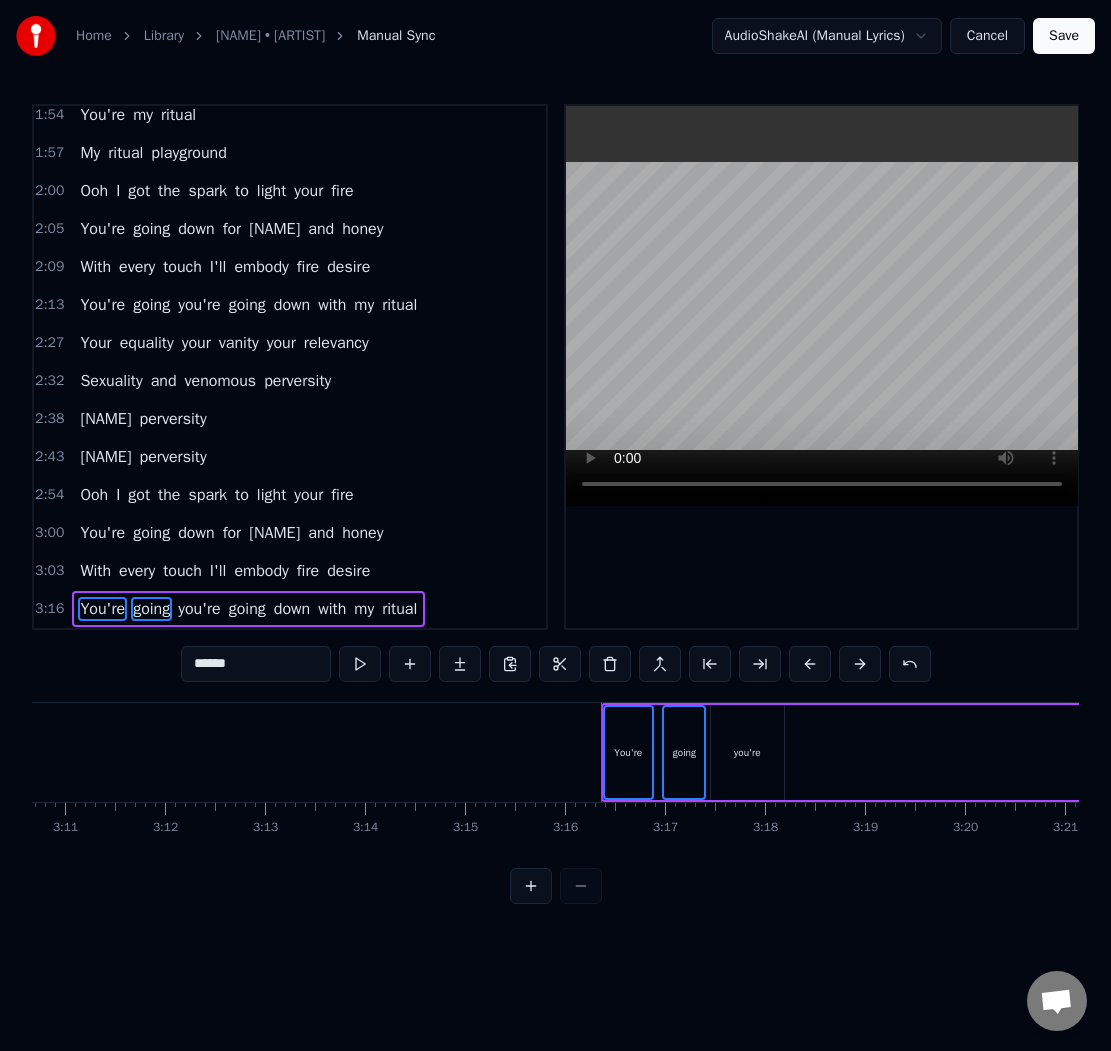 click on "you're" at bounding box center [199, 609] 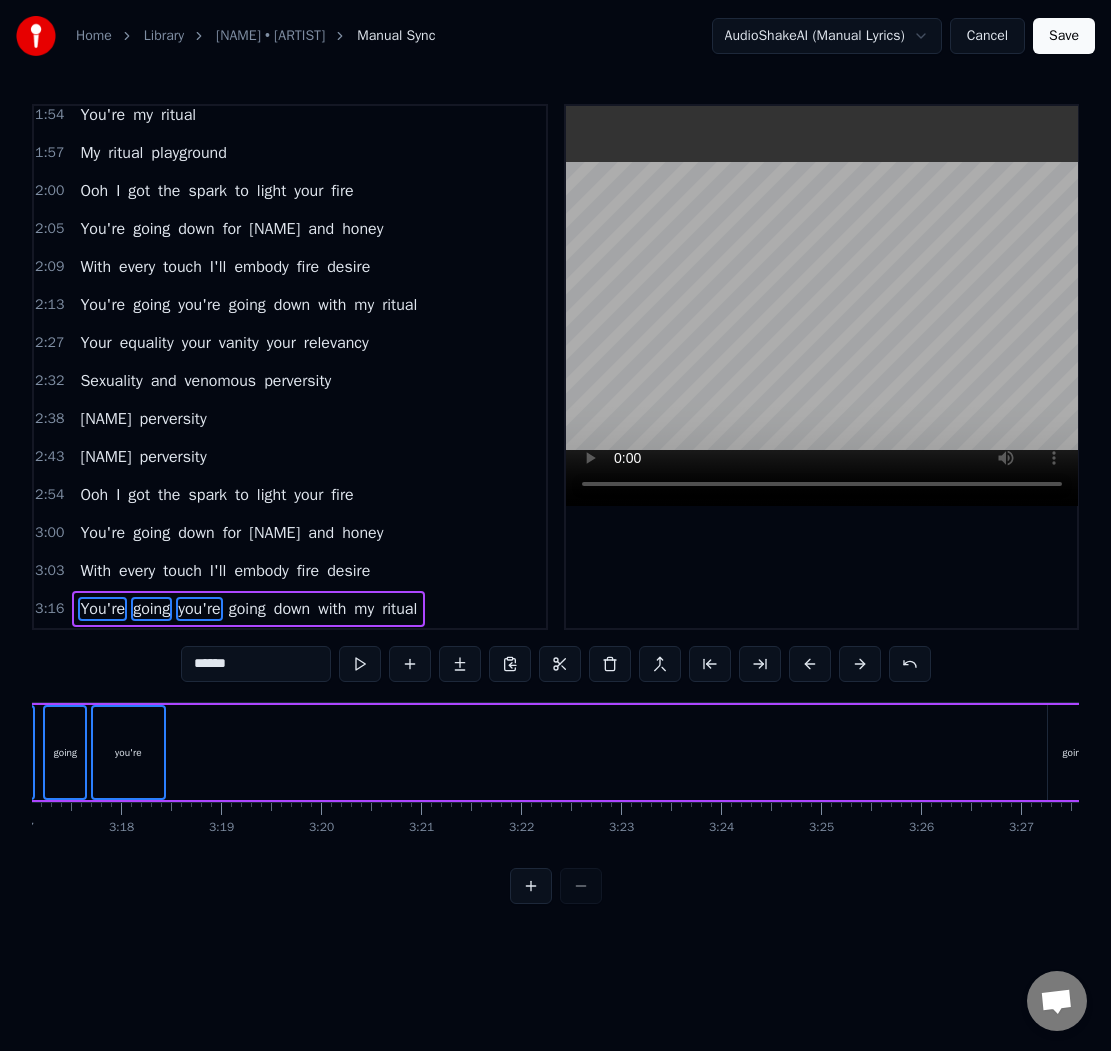 scroll, scrollTop: 0, scrollLeft: 19644, axis: horizontal 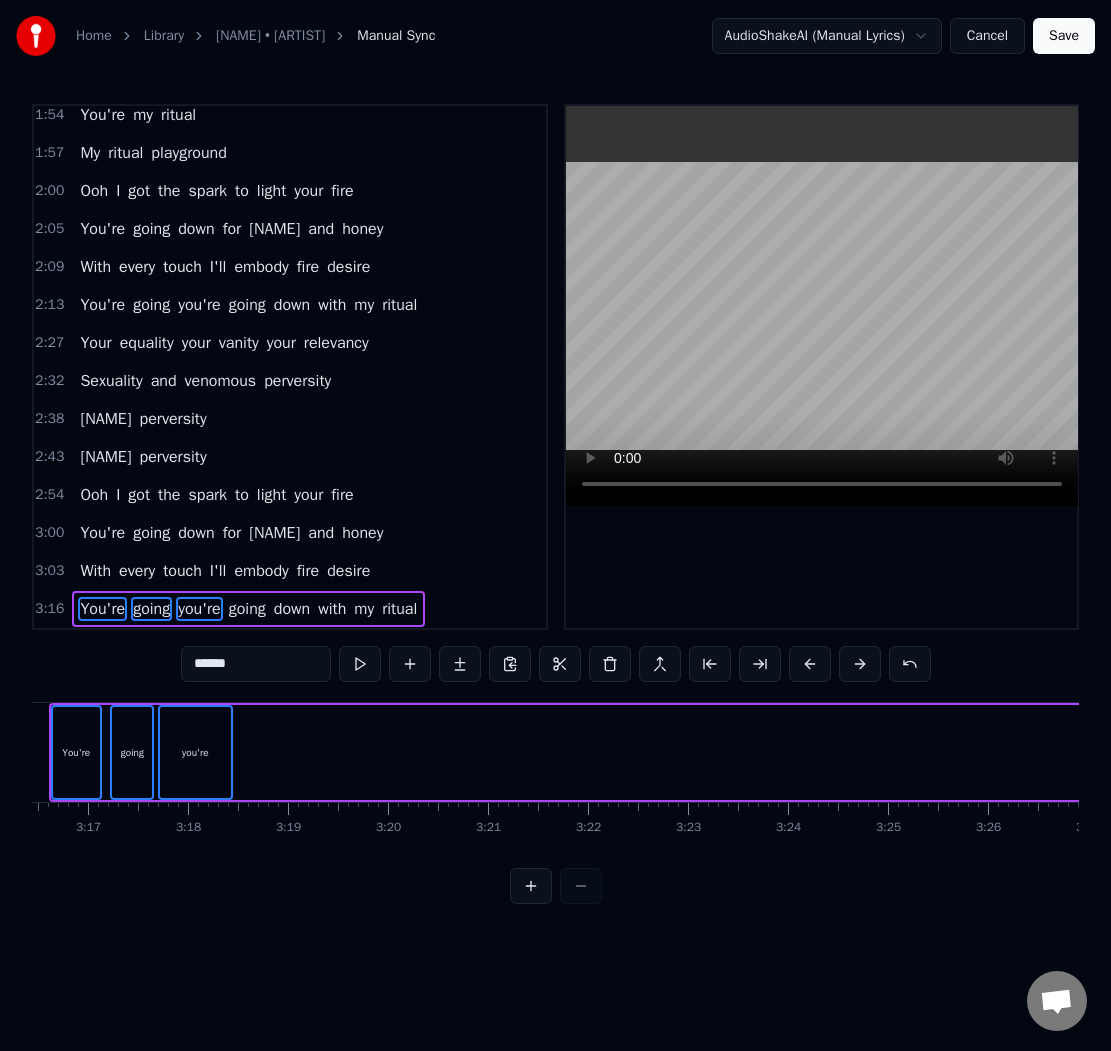 click on "You're going you're going down with my [NAME]" at bounding box center [763, 752] 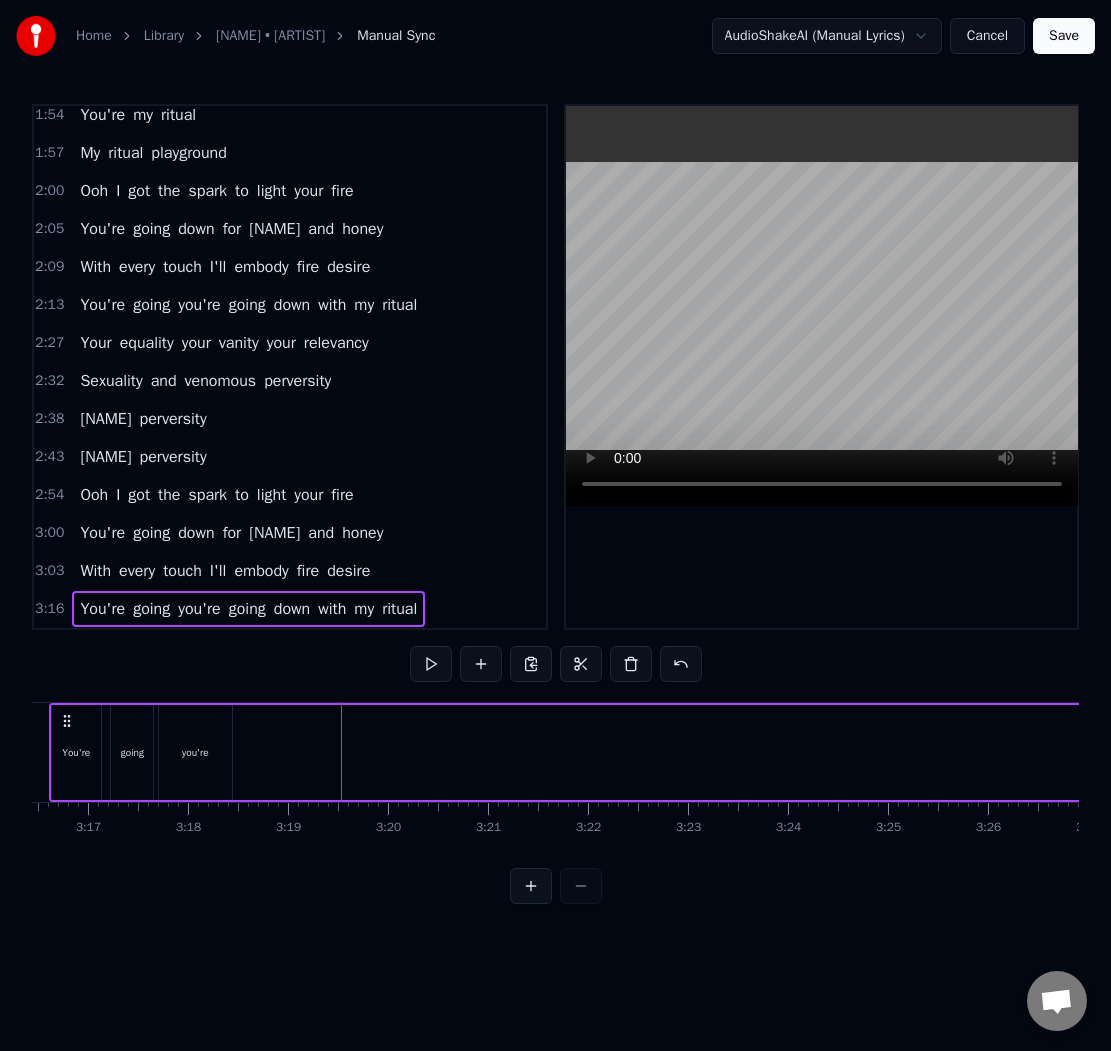 click on "you're" at bounding box center [195, 752] 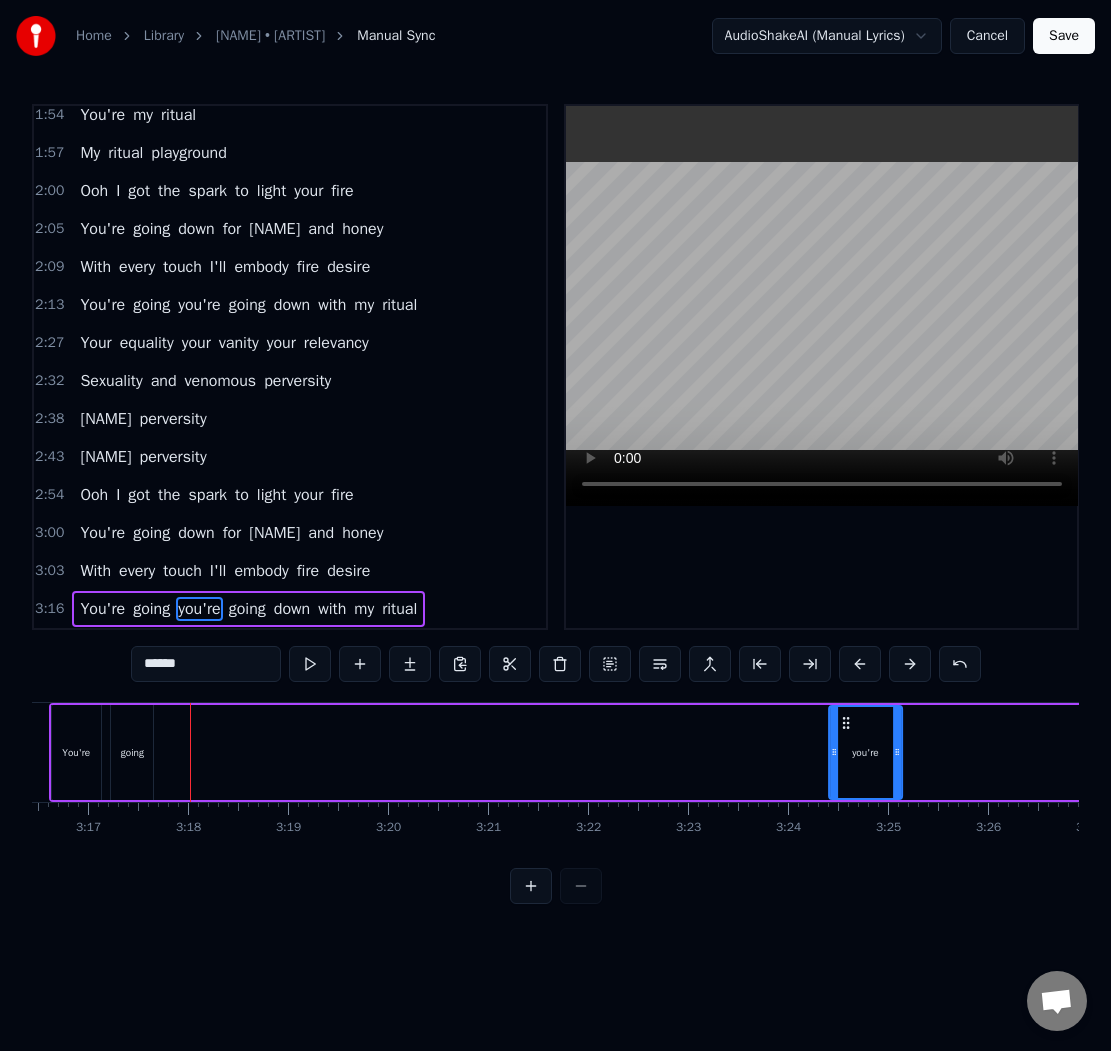 drag, startPoint x: 173, startPoint y: 727, endPoint x: 882, endPoint y: 725, distance: 709.0028 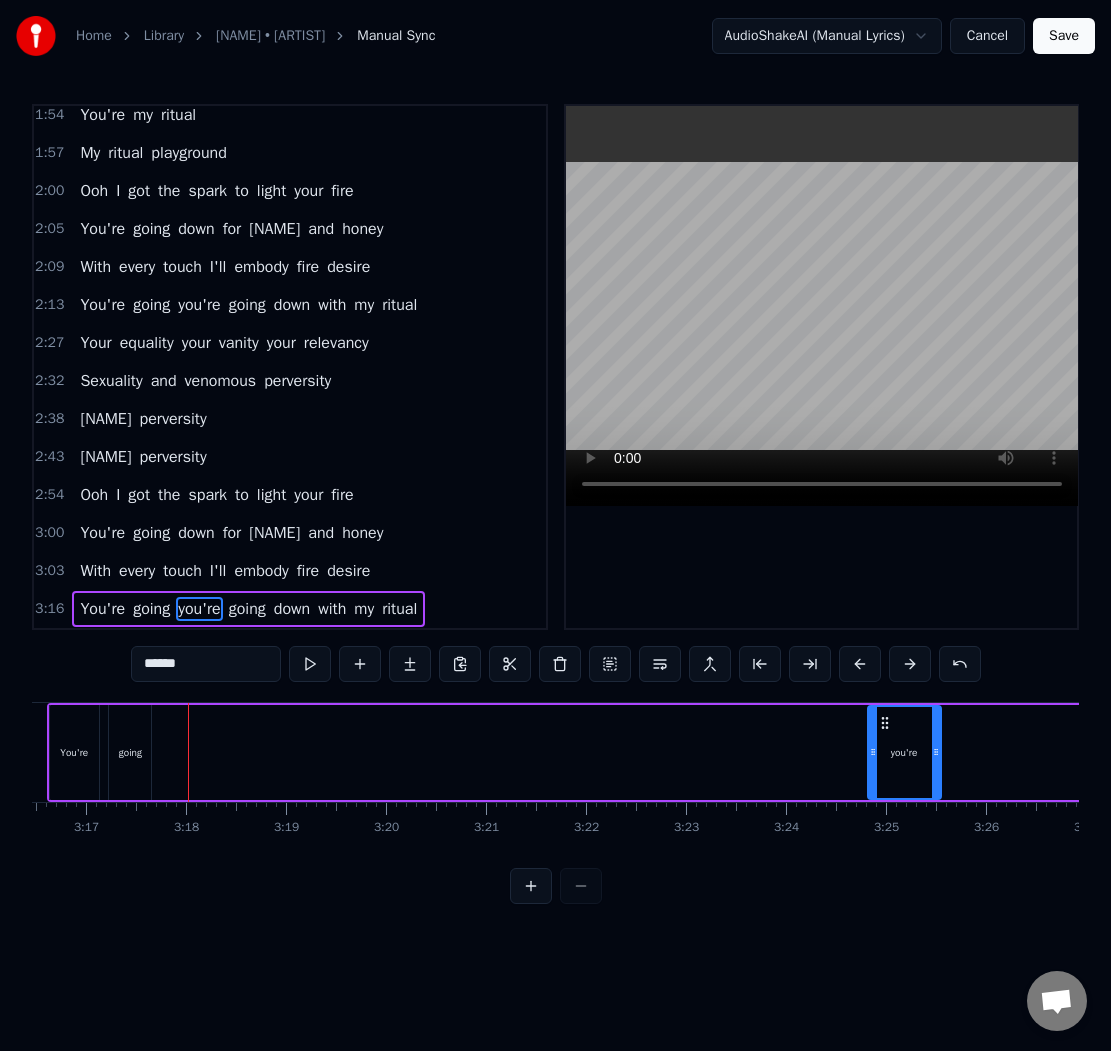 click on "going" at bounding box center (130, 752) 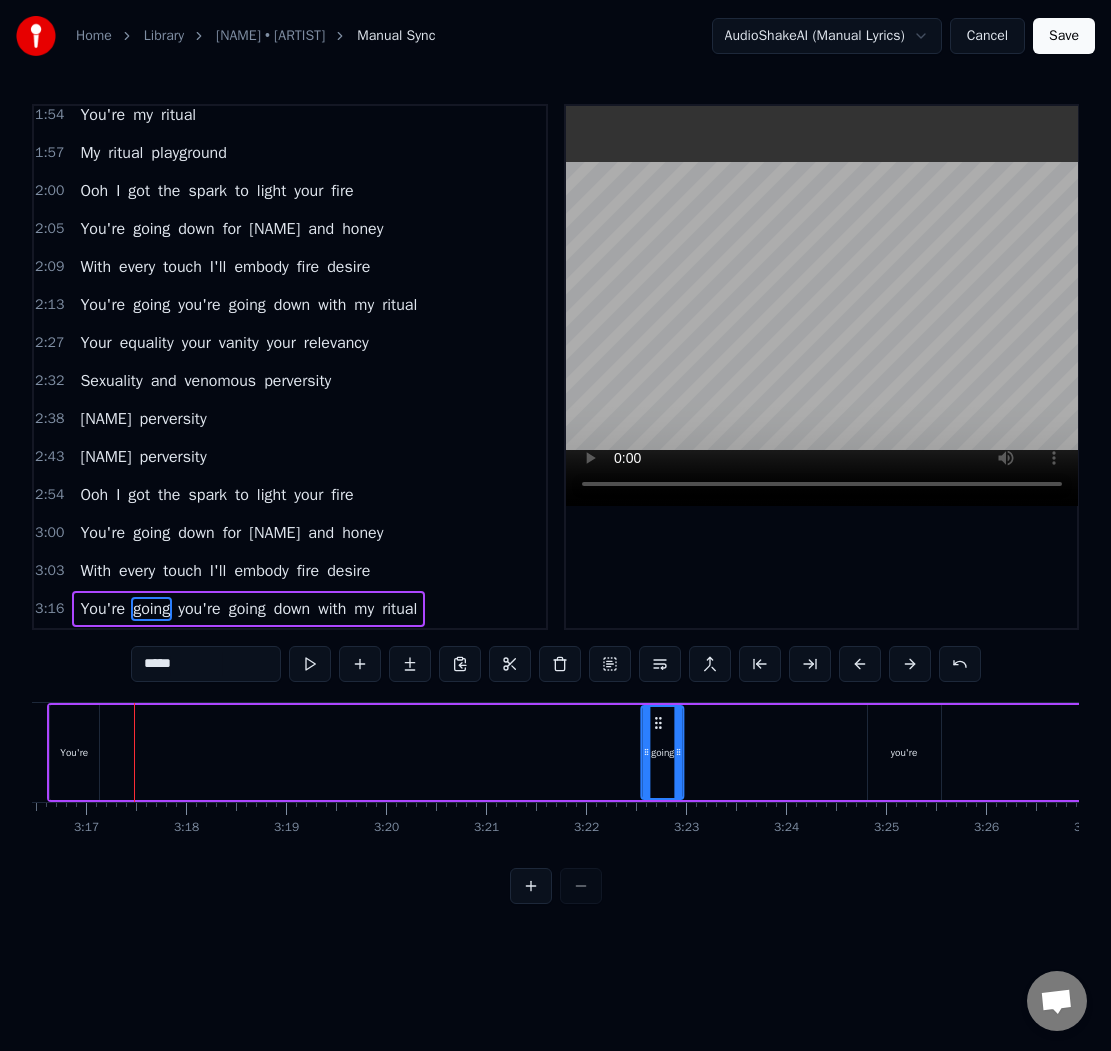 drag, startPoint x: 129, startPoint y: 726, endPoint x: 741, endPoint y: 760, distance: 612.9437 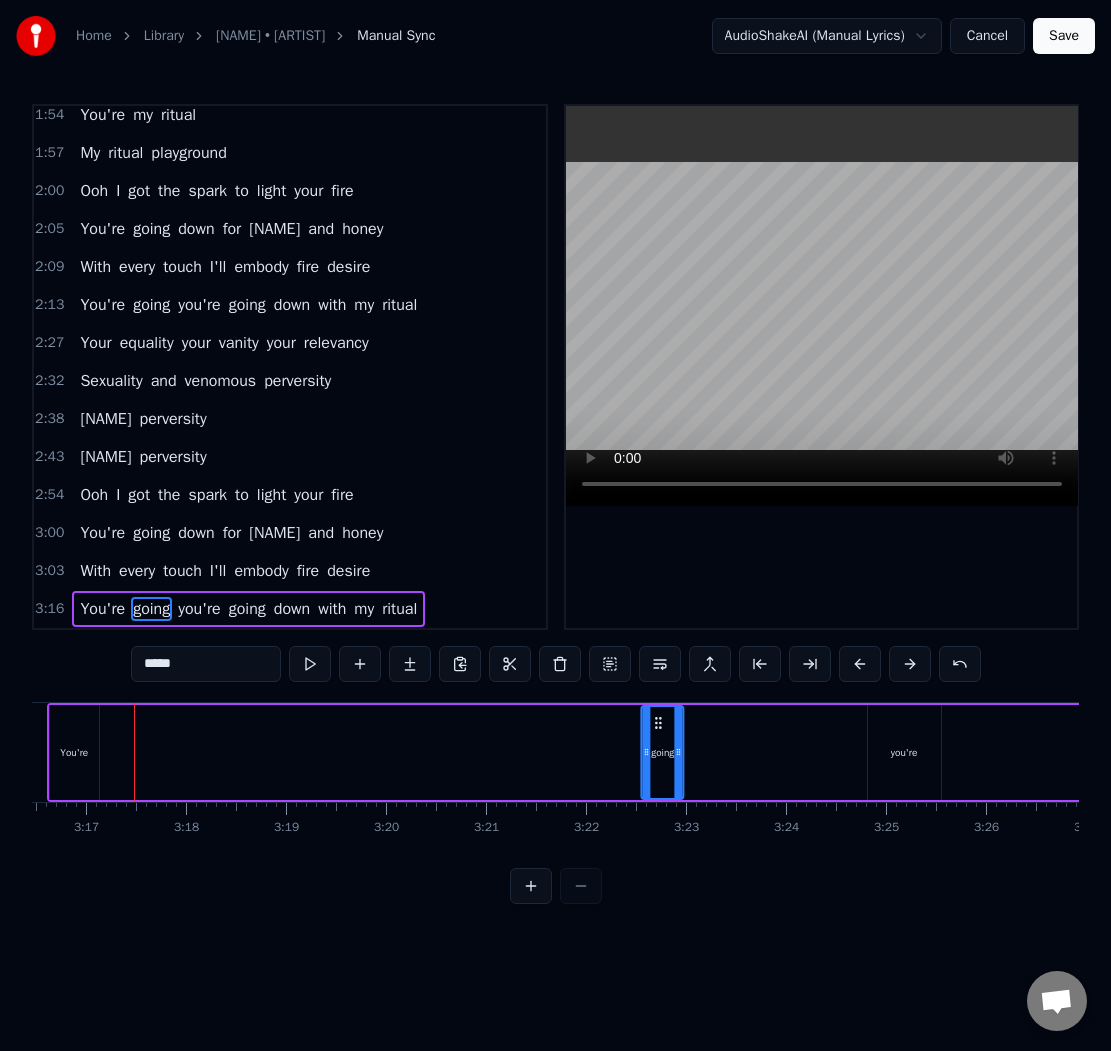 click on "going" at bounding box center (663, 752) 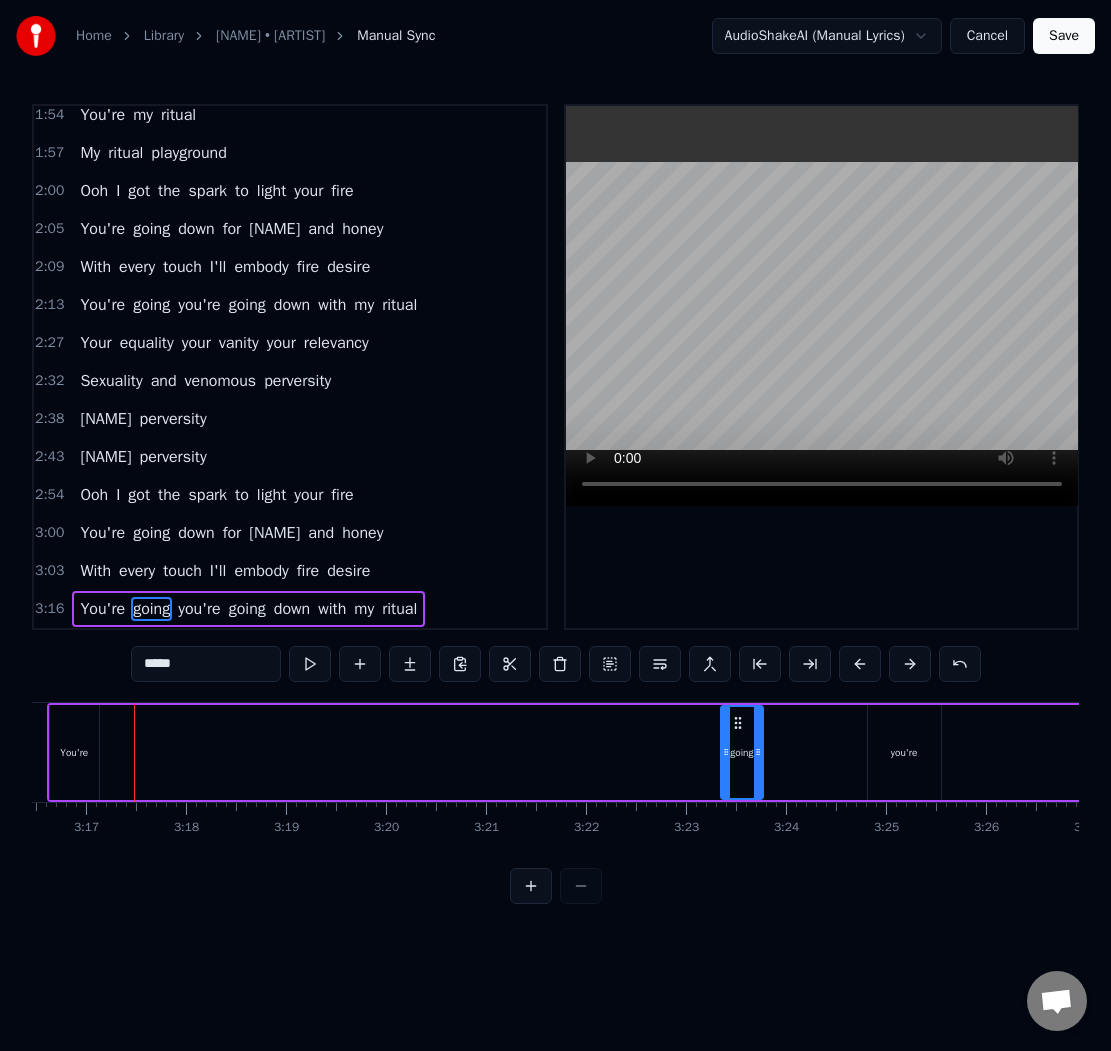 click on "You're" at bounding box center (74, 752) 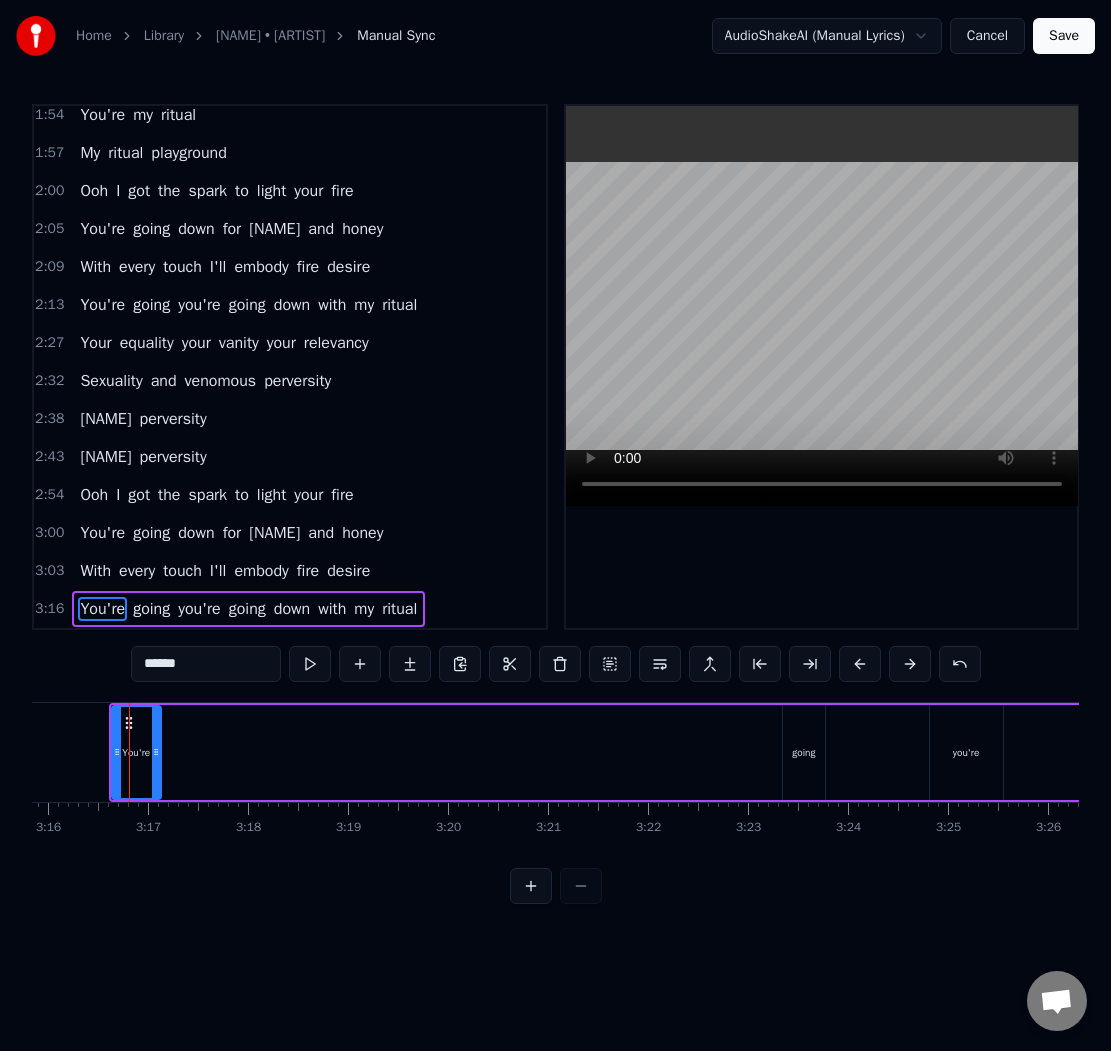 scroll, scrollTop: 0, scrollLeft: 19581, axis: horizontal 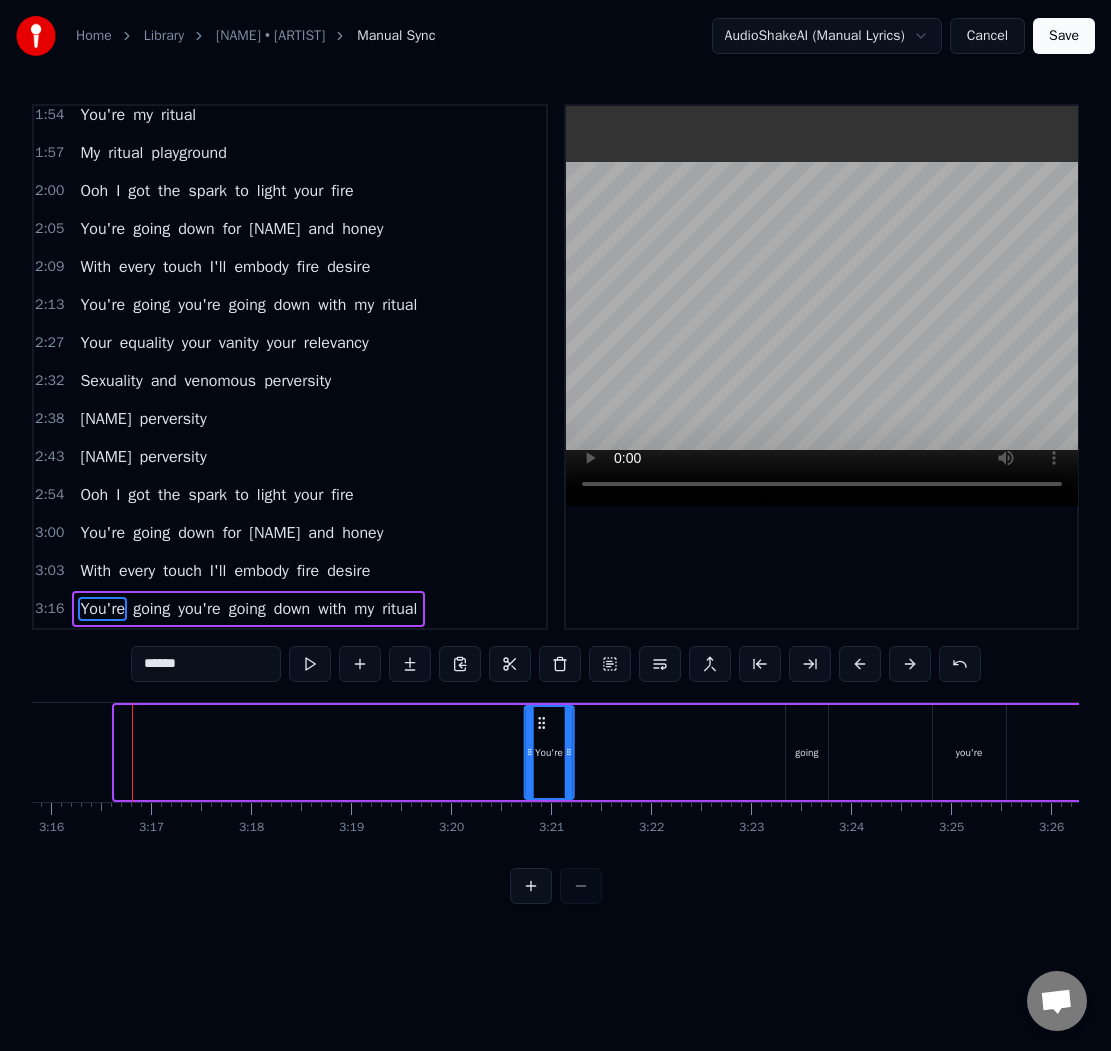 drag, startPoint x: 129, startPoint y: 725, endPoint x: 608, endPoint y: 721, distance: 479.0167 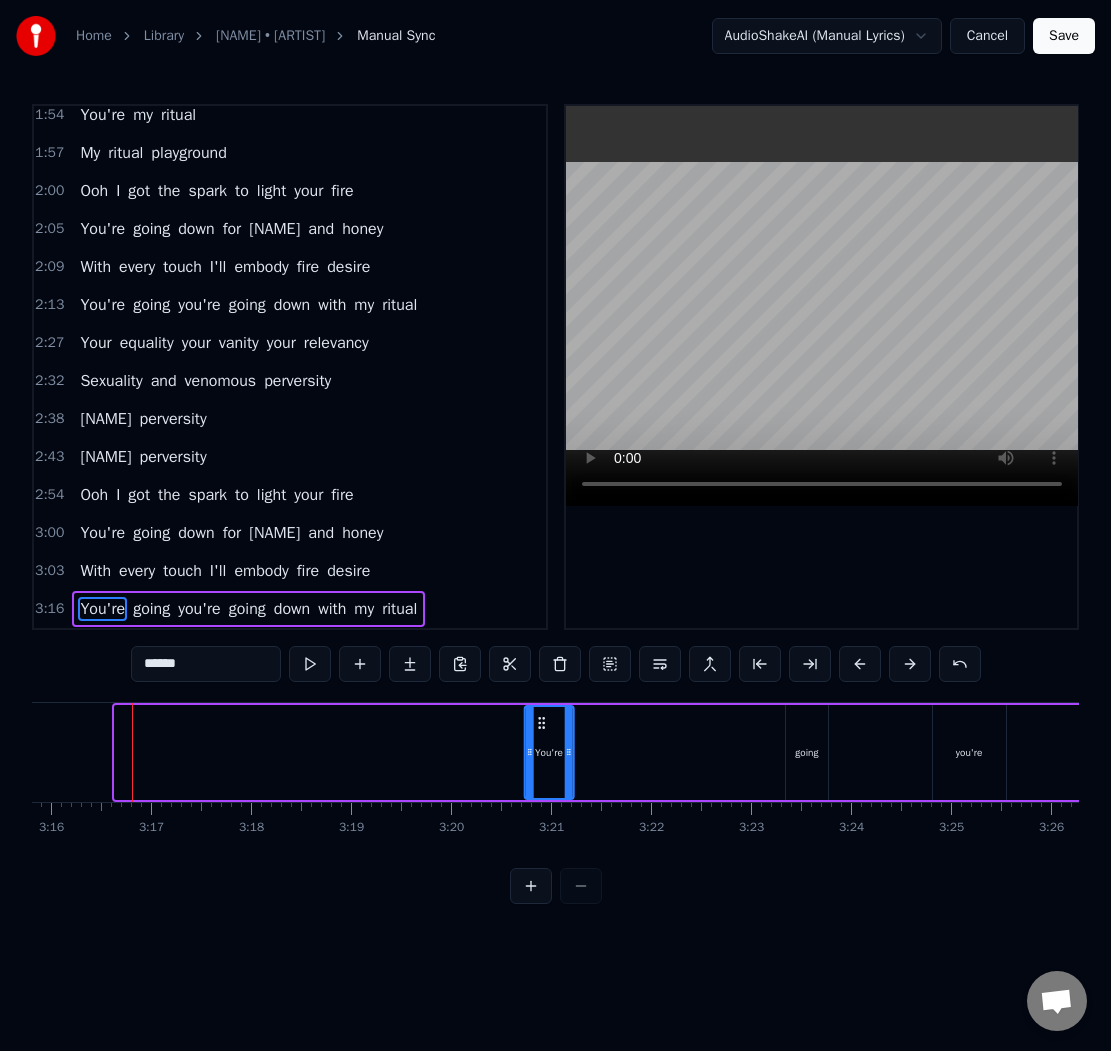 click 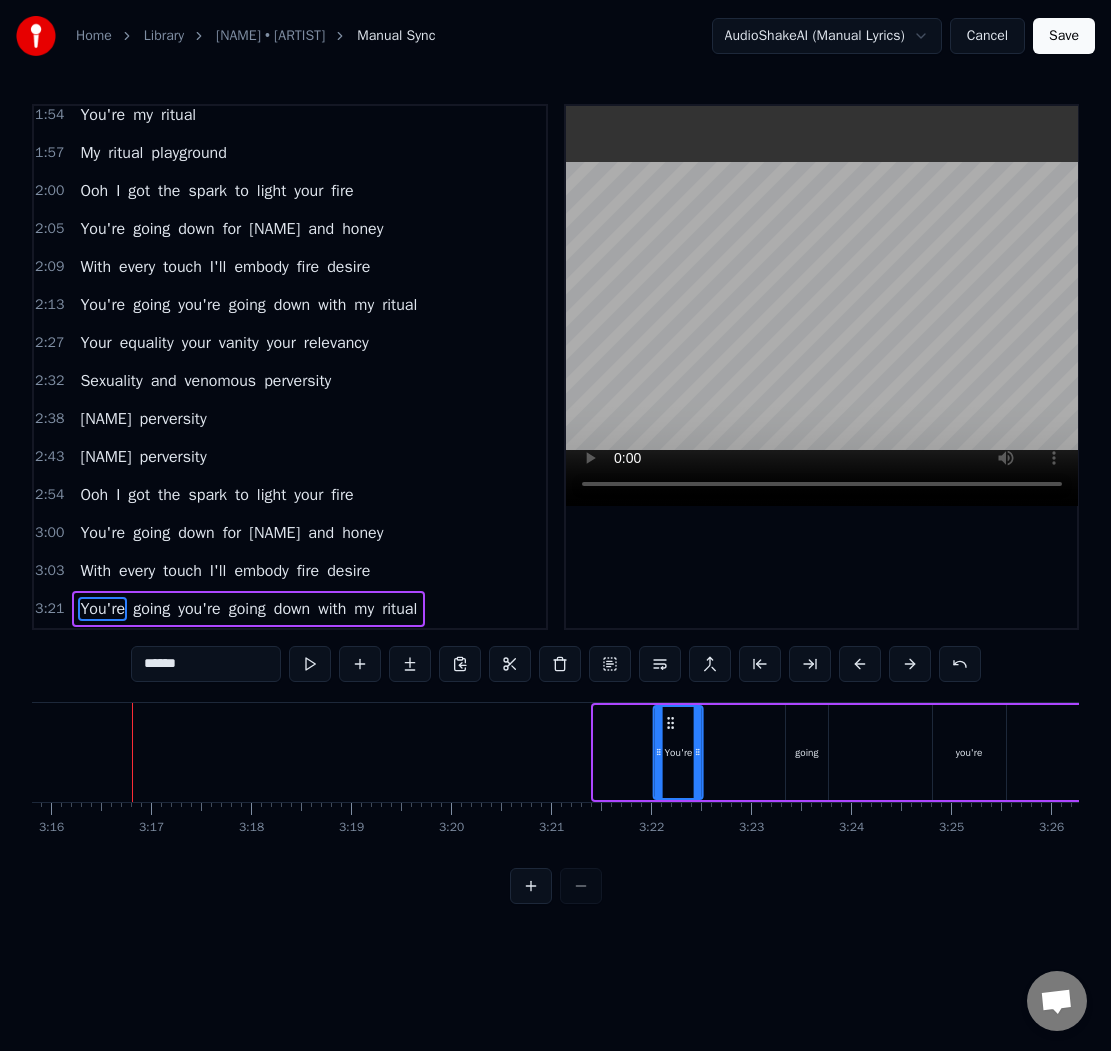 drag, startPoint x: 608, startPoint y: 721, endPoint x: 687, endPoint y: 732, distance: 79.762146 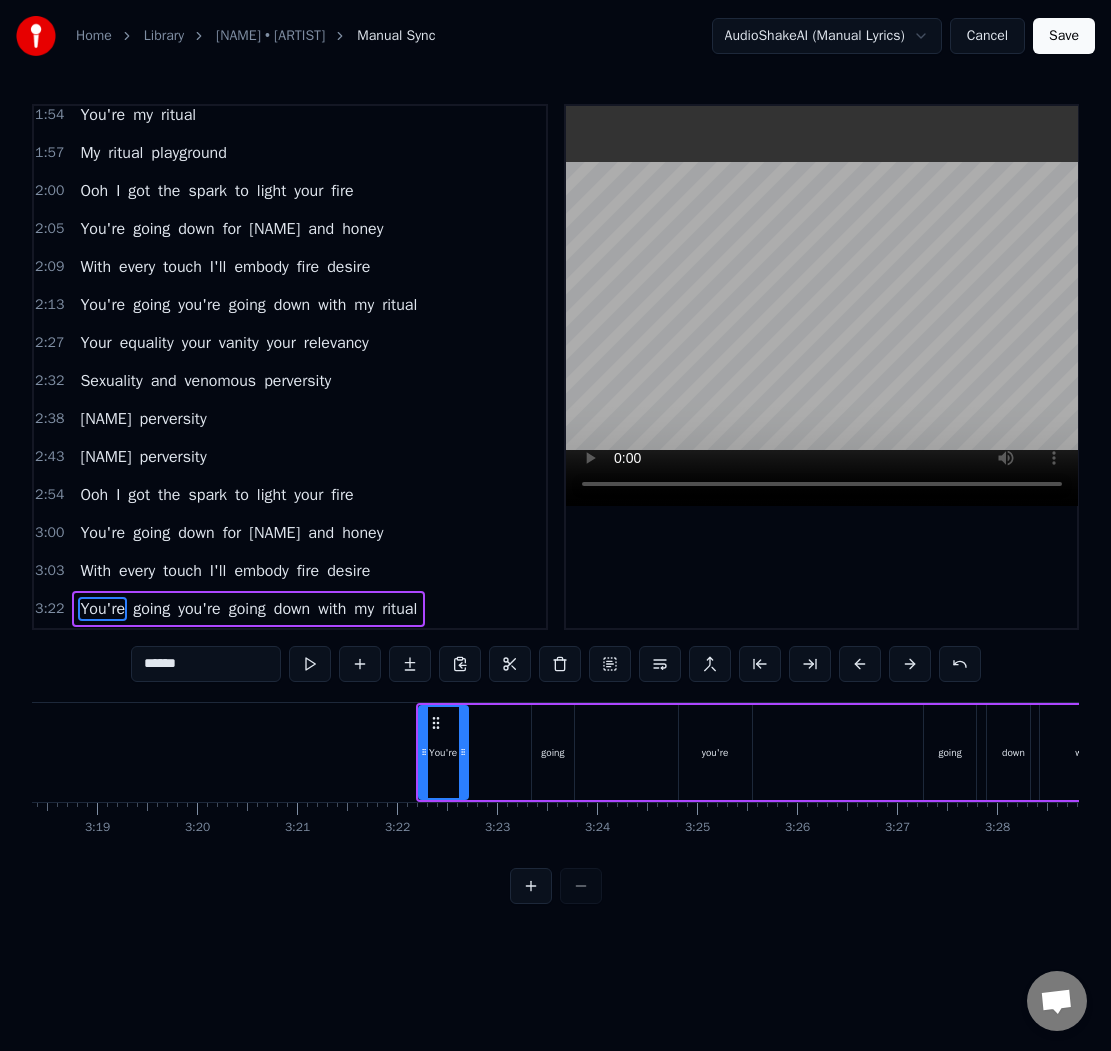 scroll, scrollTop: 0, scrollLeft: 19916, axis: horizontal 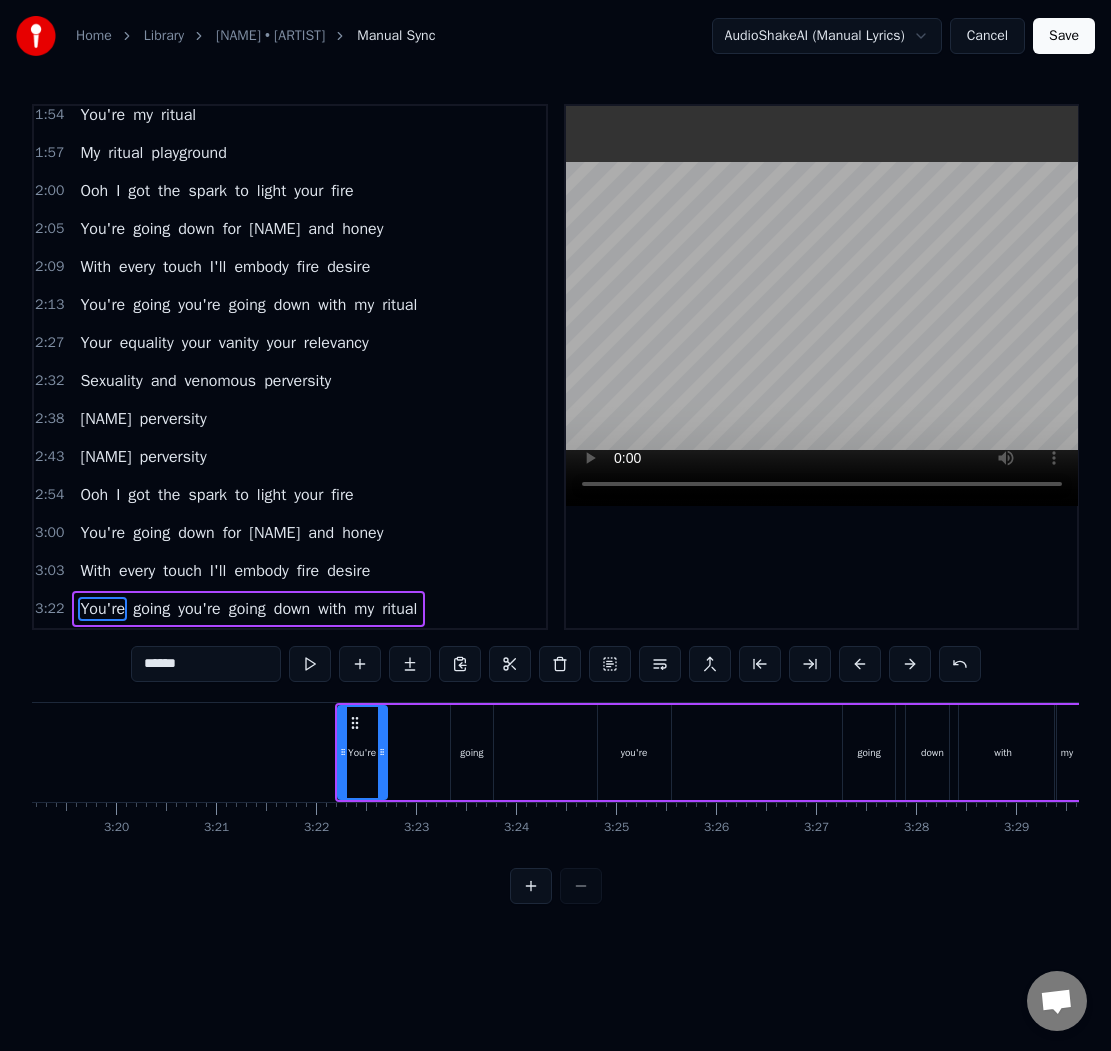 click on "you're" at bounding box center [634, 752] 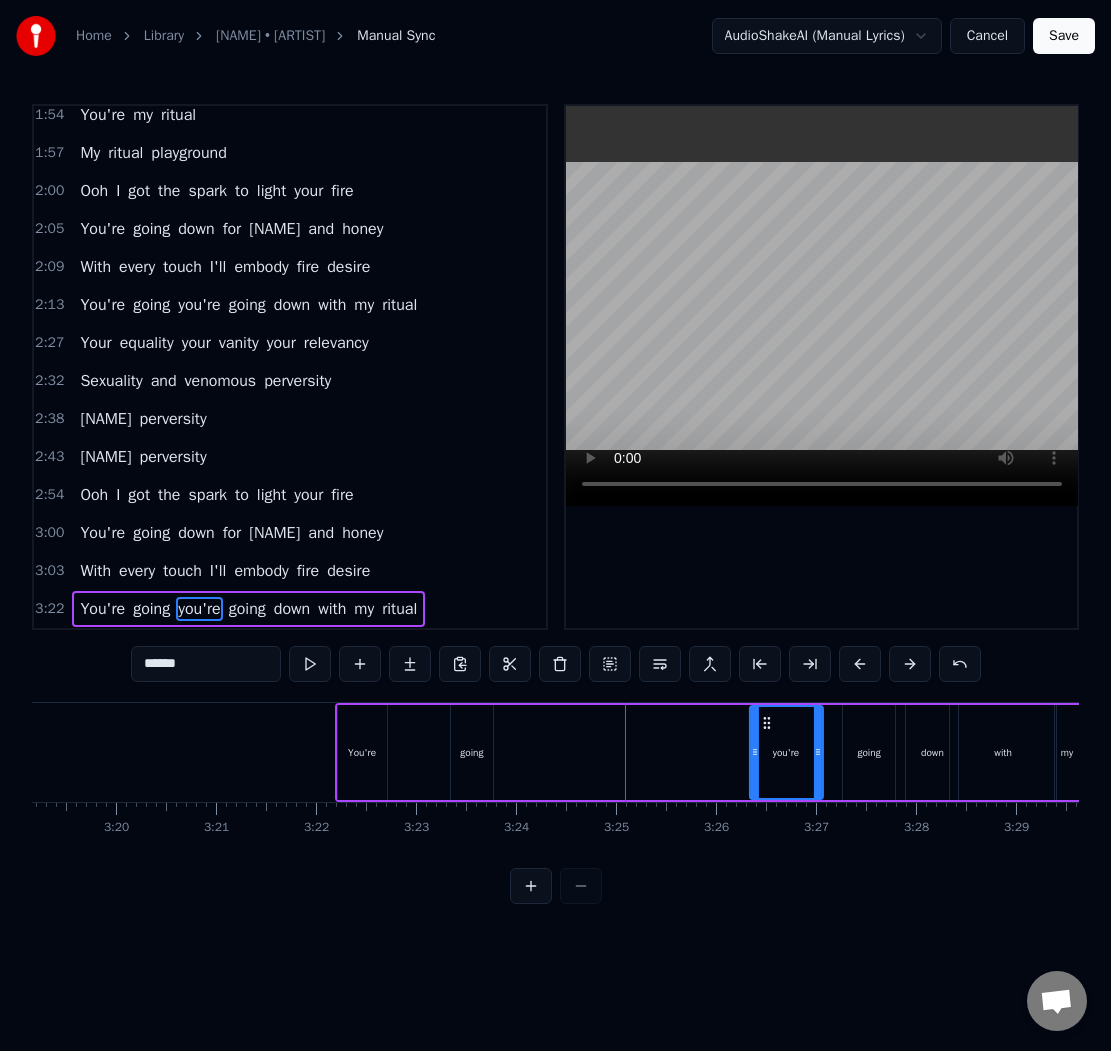 drag, startPoint x: 615, startPoint y: 724, endPoint x: 768, endPoint y: 732, distance: 153.20901 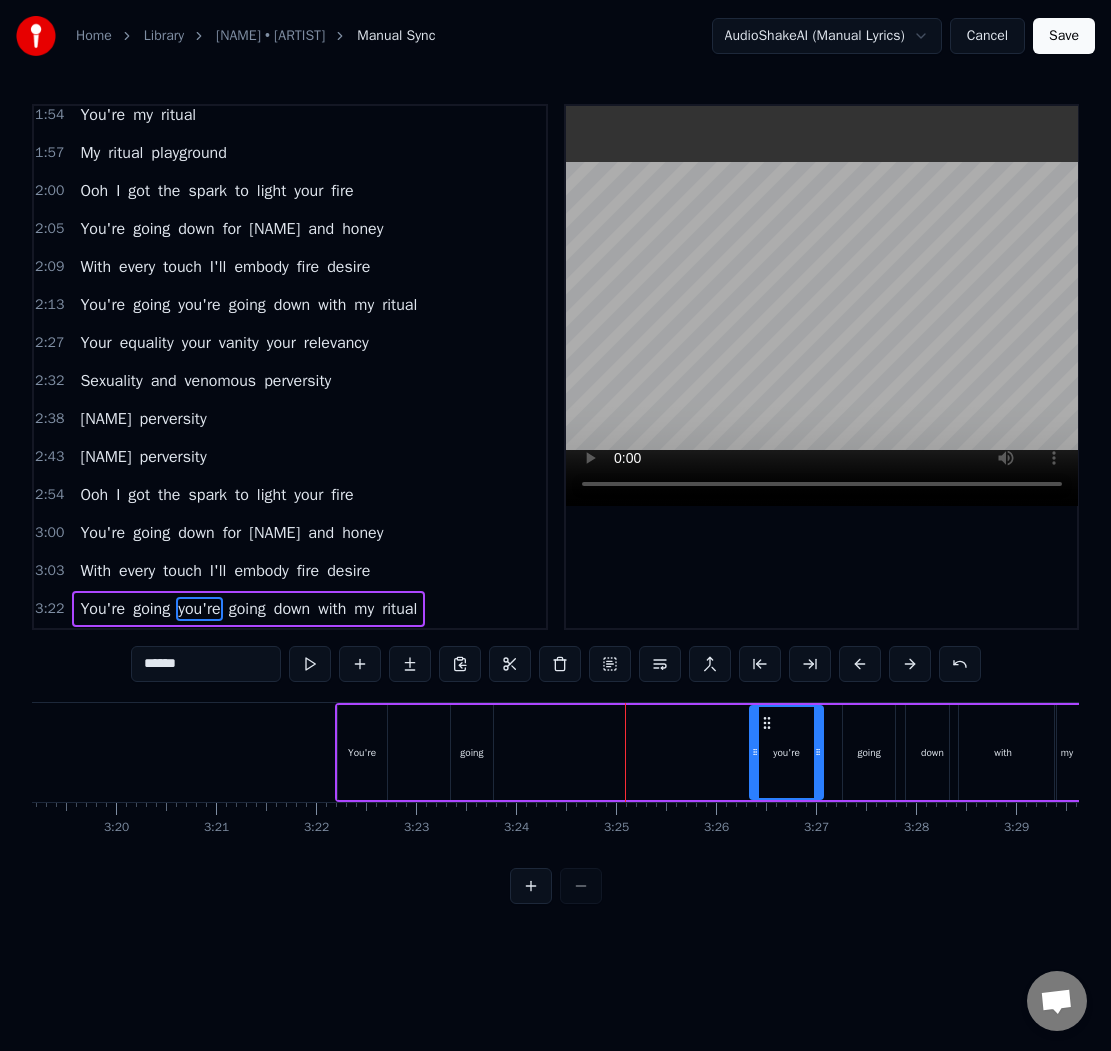 click on "going" at bounding box center [472, 752] 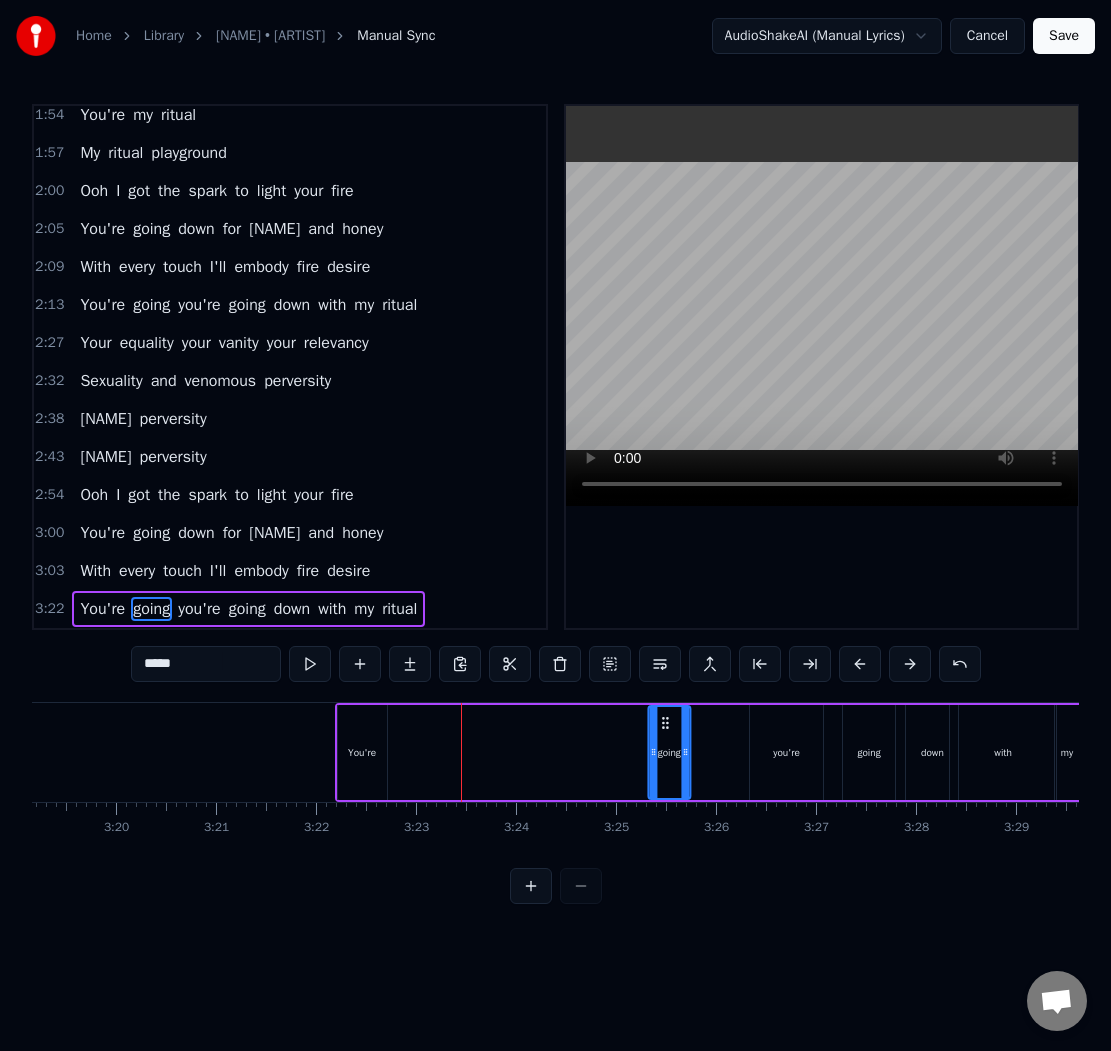 drag, startPoint x: 469, startPoint y: 718, endPoint x: 694, endPoint y: 749, distance: 227.12552 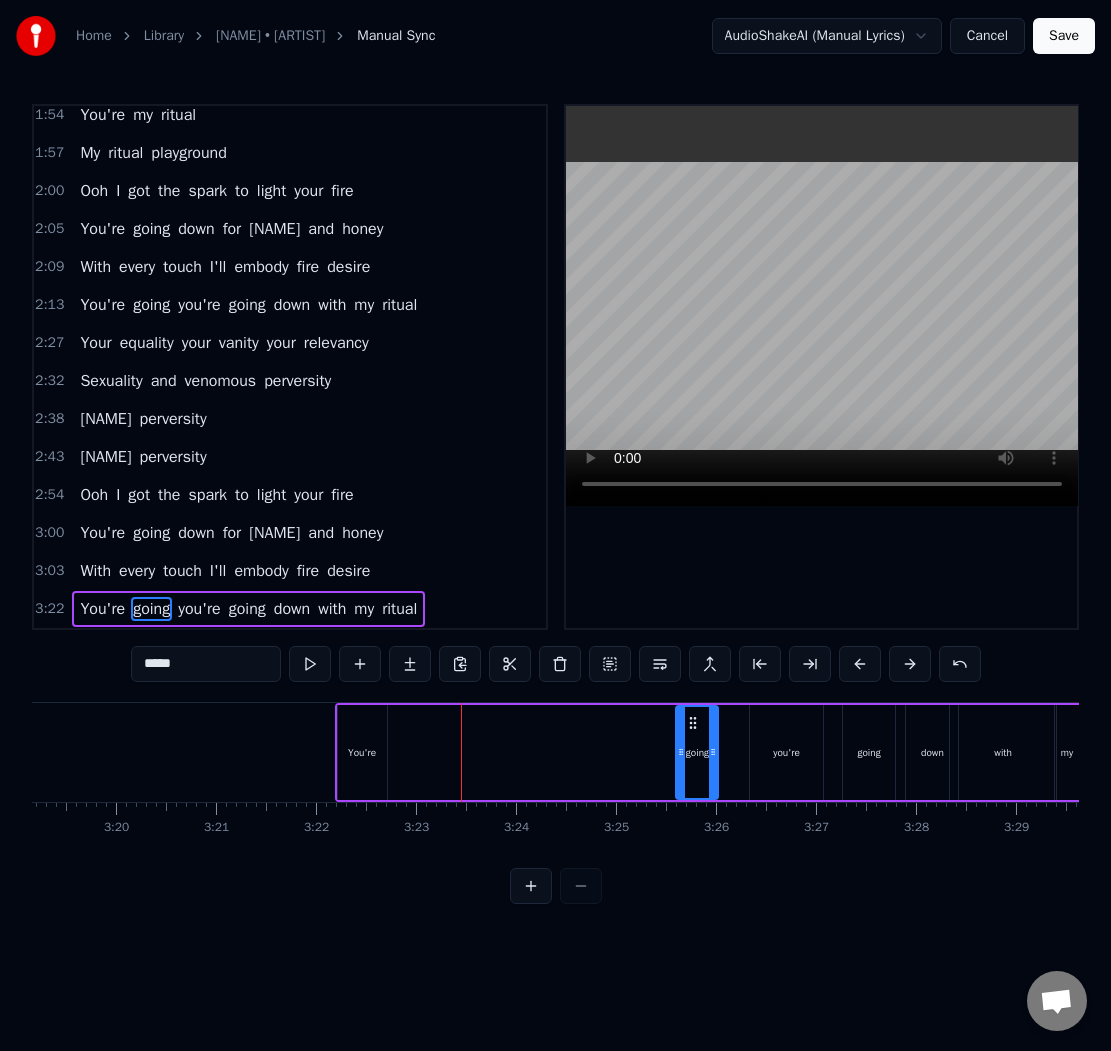 click on "You're" at bounding box center [362, 752] 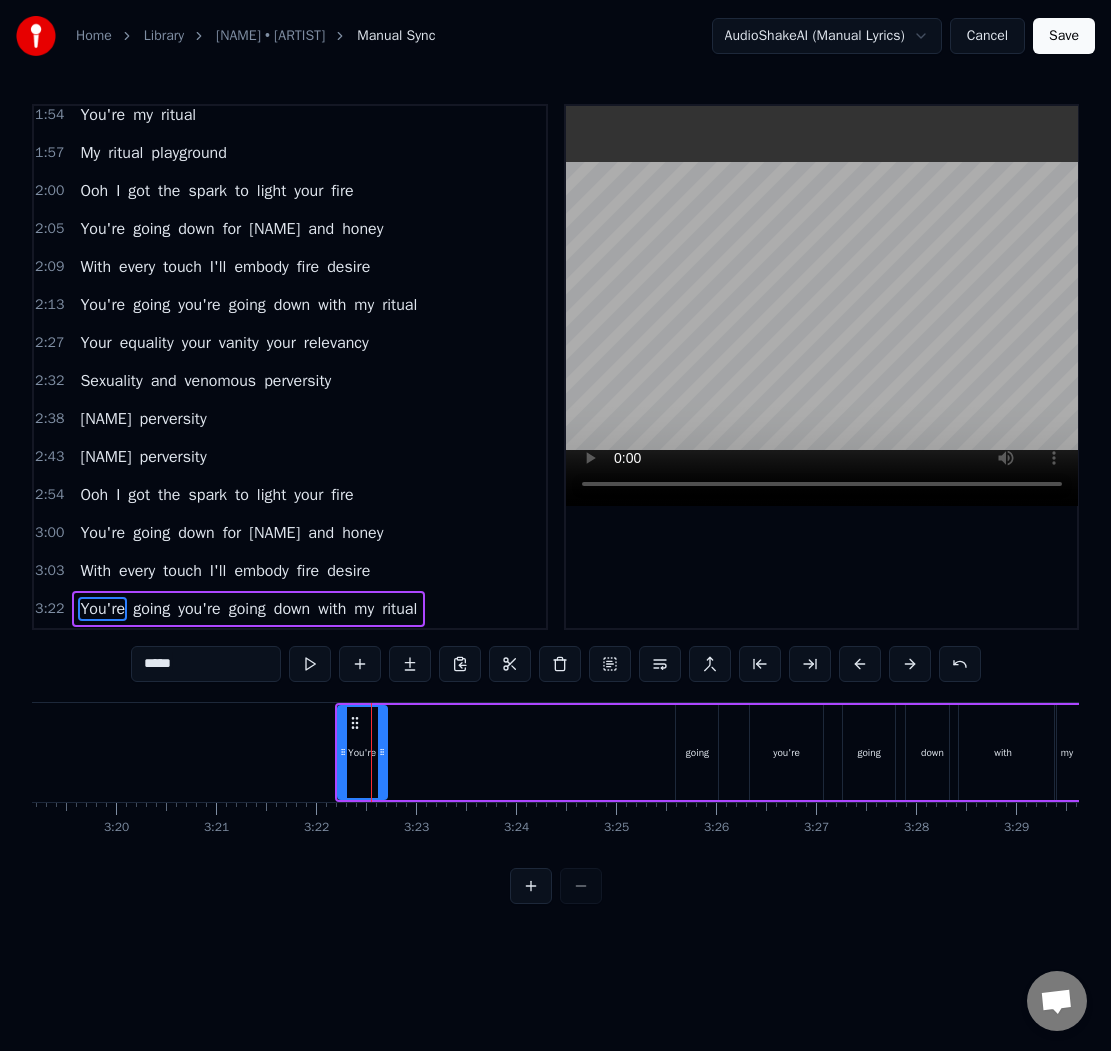 type on "******" 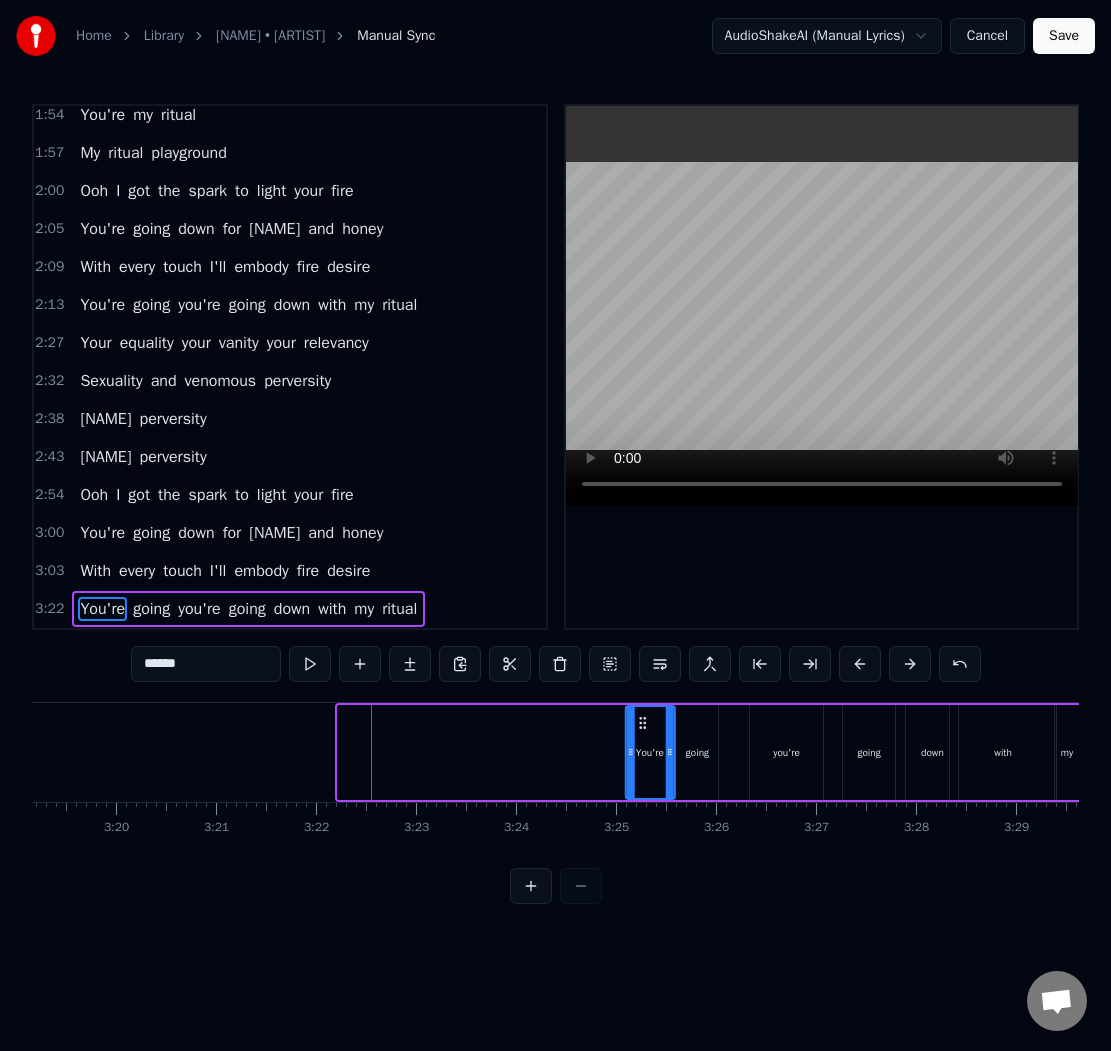 drag, startPoint x: 356, startPoint y: 717, endPoint x: 660, endPoint y: 760, distance: 307.02606 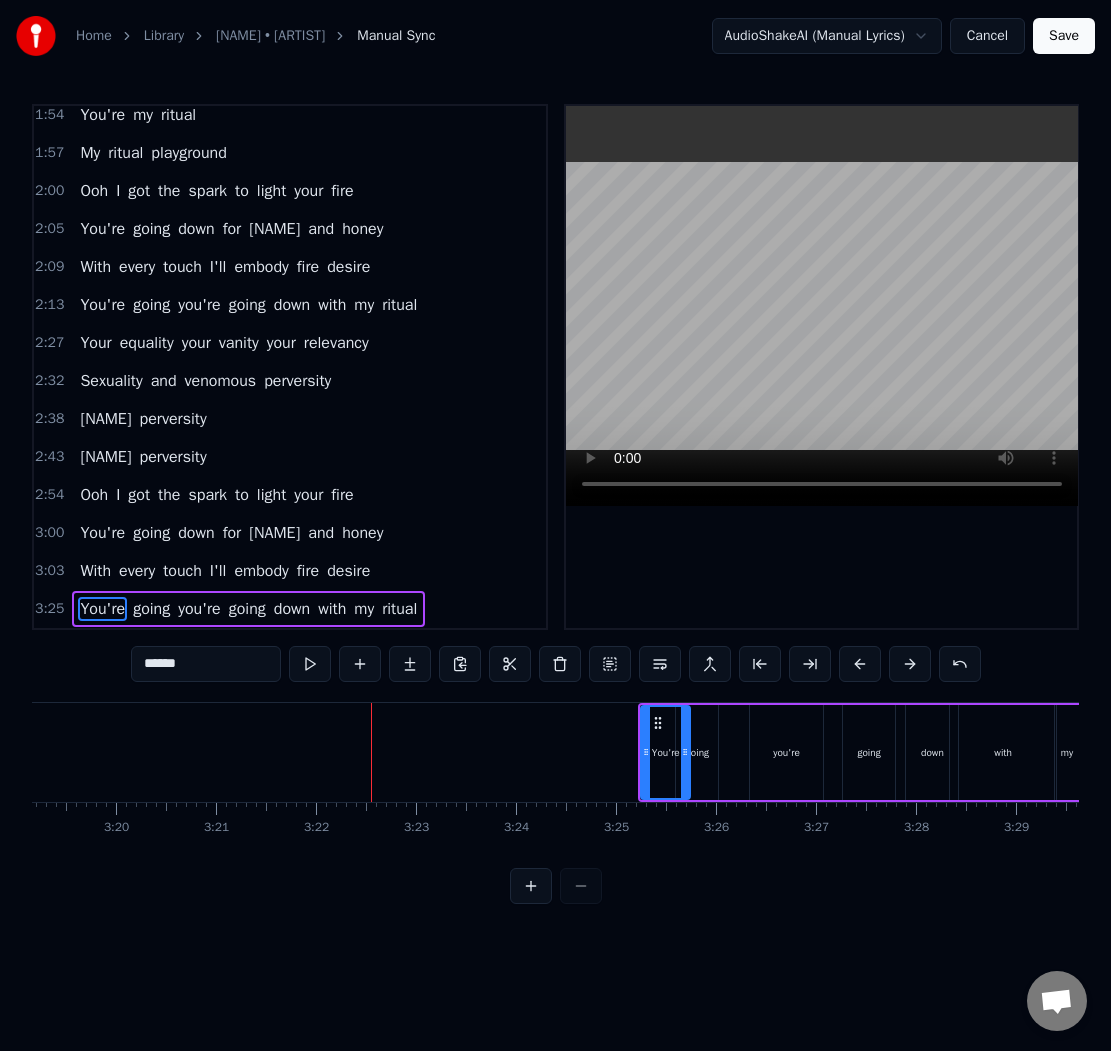 click at bounding box center (-9011, 752) 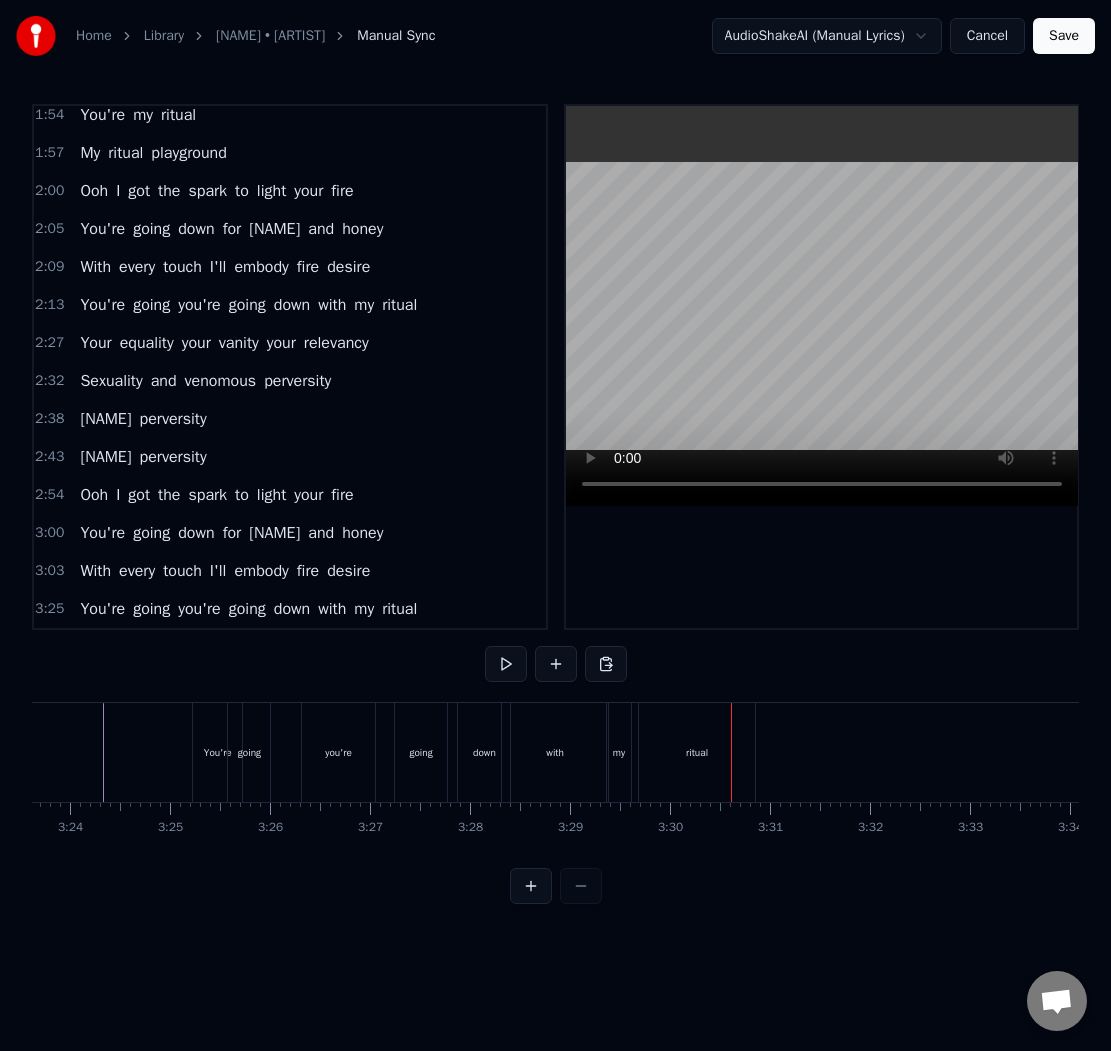scroll, scrollTop: 0, scrollLeft: 20363, axis: horizontal 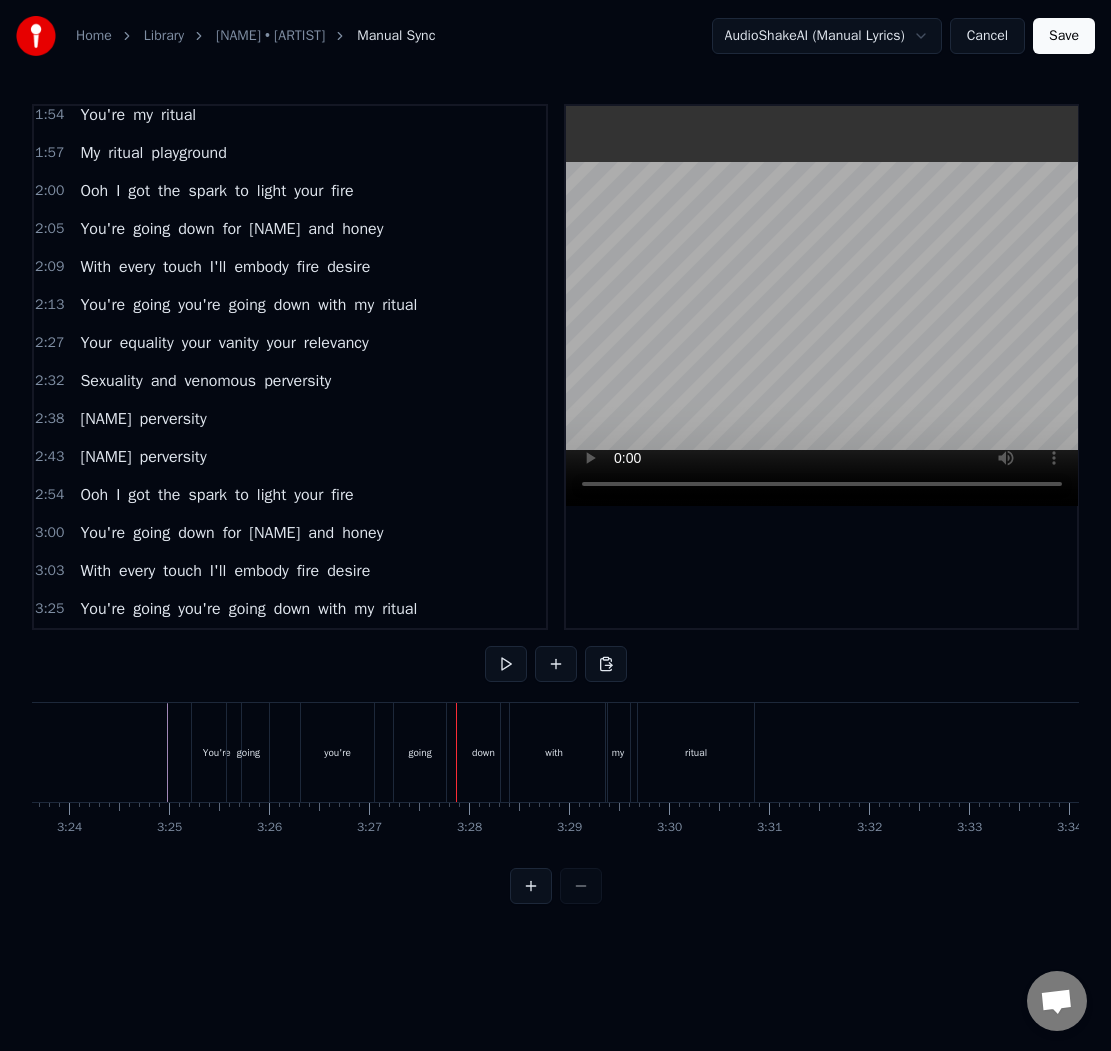 click on "going" at bounding box center [419, 752] 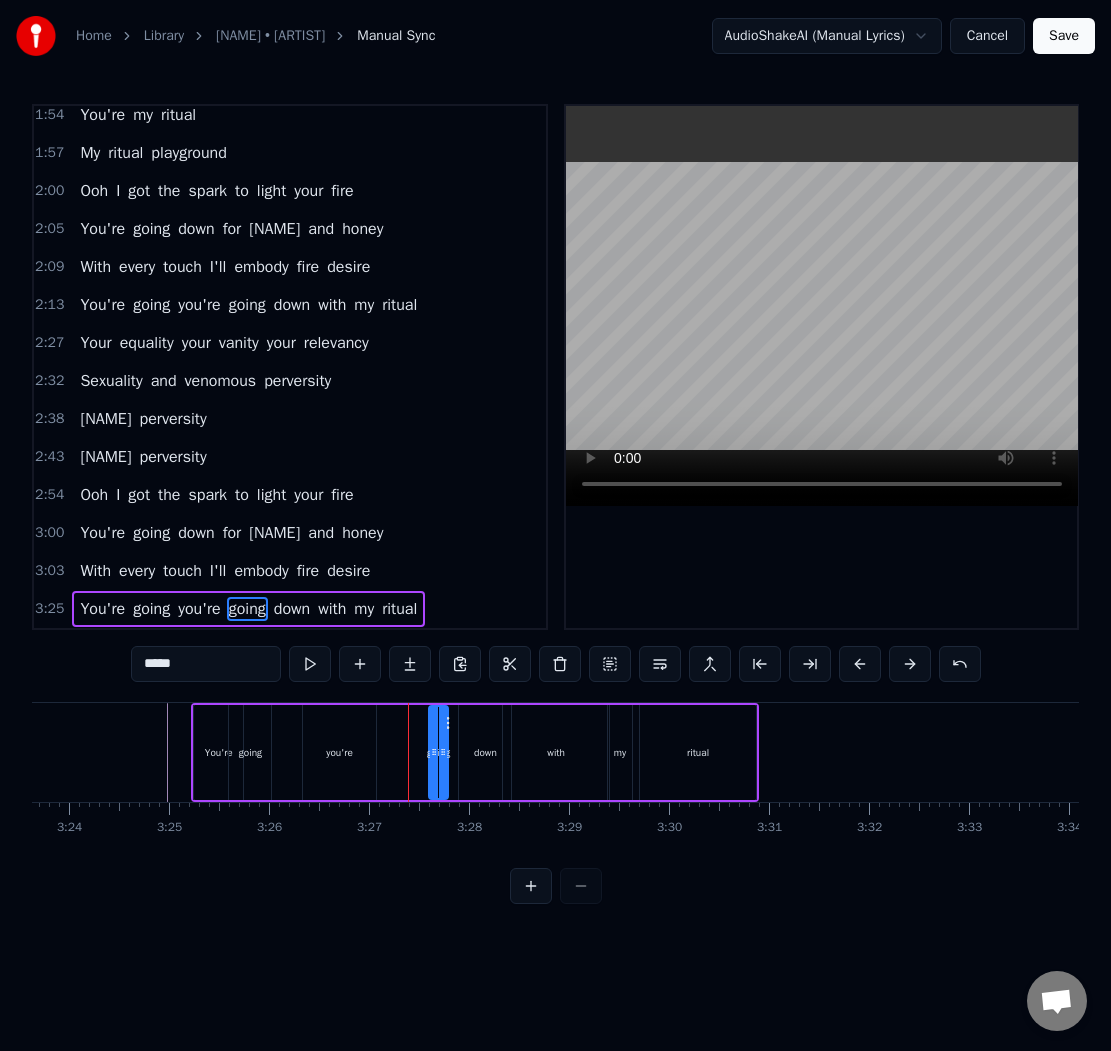 drag, startPoint x: 398, startPoint y: 751, endPoint x: 426, endPoint y: 753, distance: 28.071337 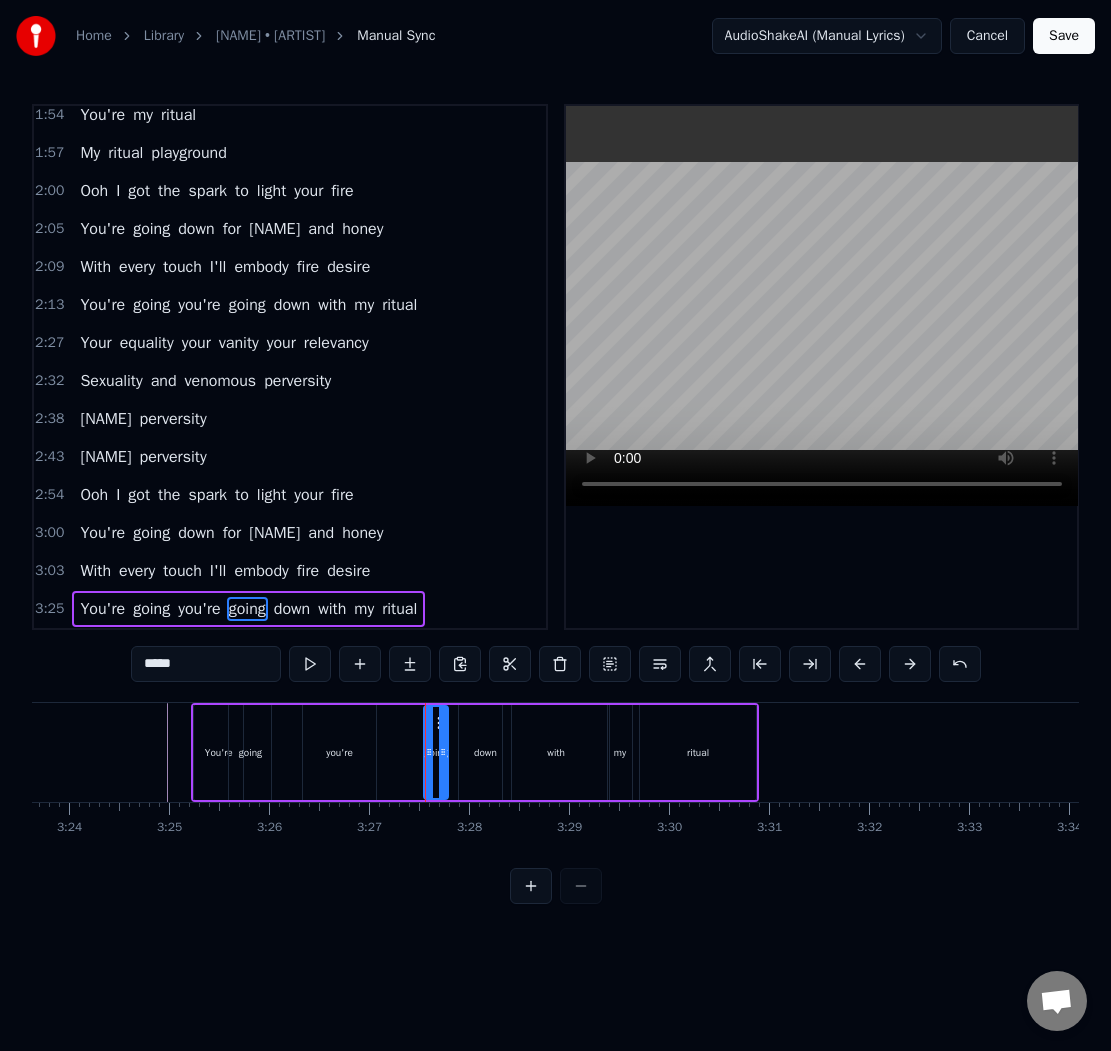 click on "down" at bounding box center (485, 752) 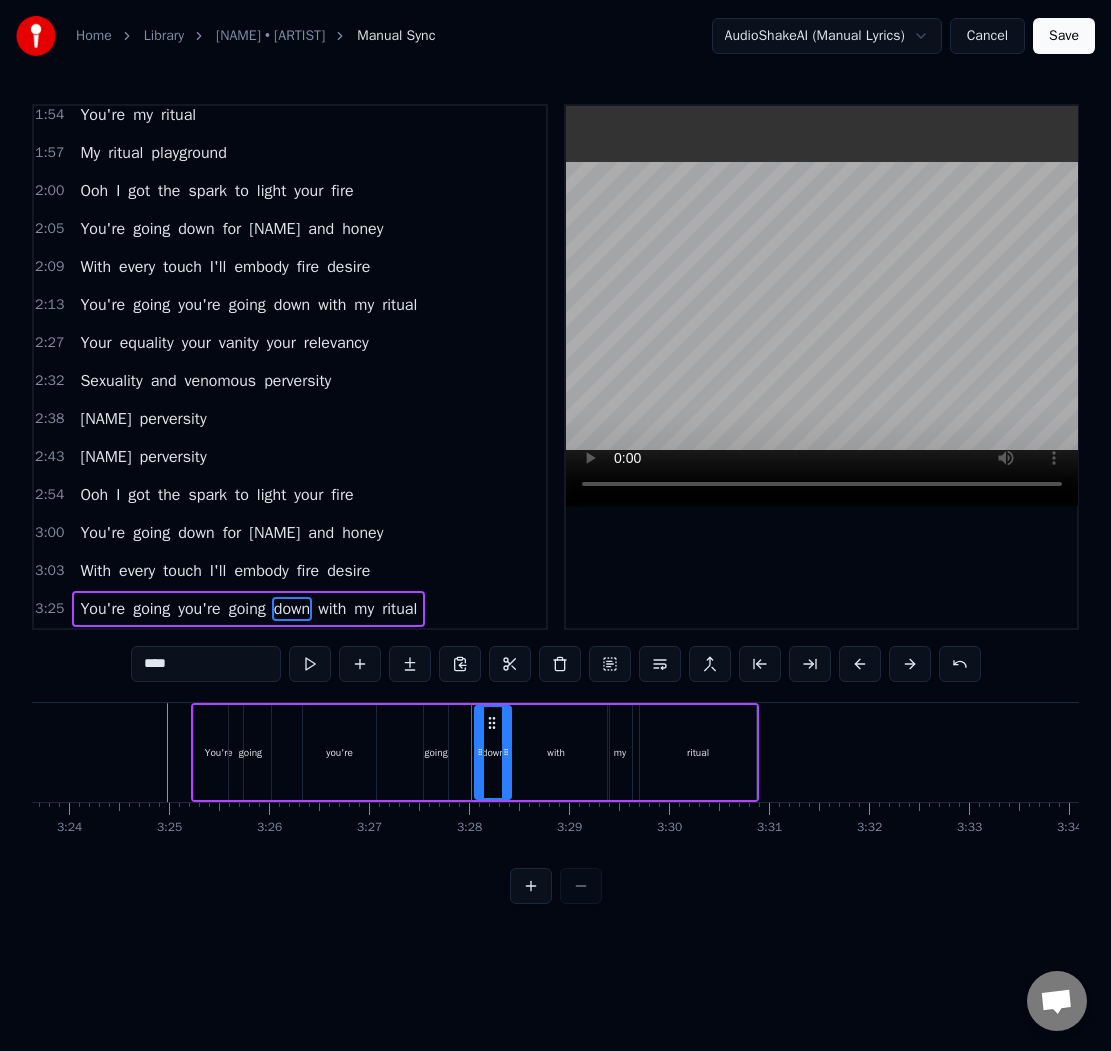 drag, startPoint x: 464, startPoint y: 753, endPoint x: 490, endPoint y: 753, distance: 26 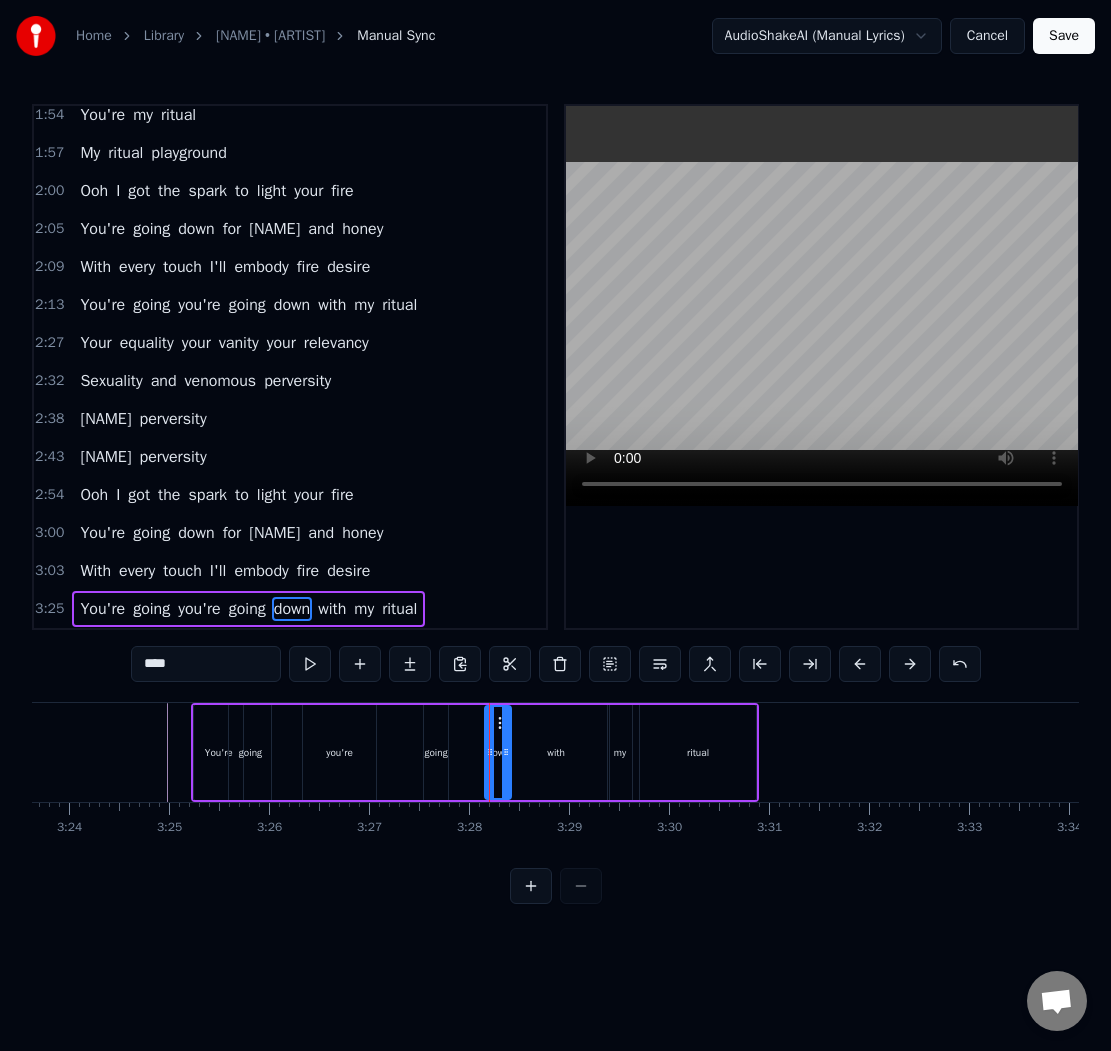 click on "going" at bounding box center [435, 752] 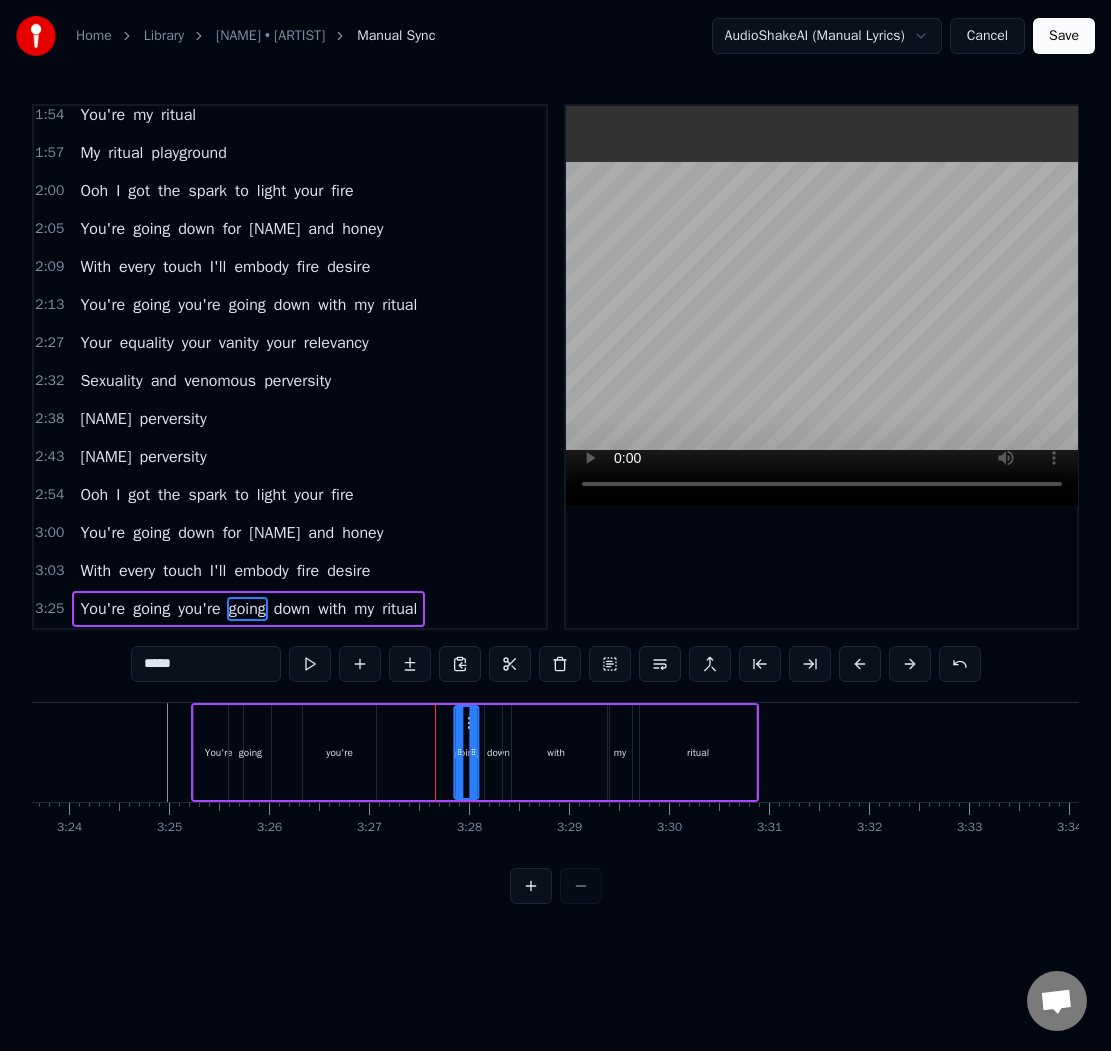 drag, startPoint x: 436, startPoint y: 722, endPoint x: 467, endPoint y: 725, distance: 31.144823 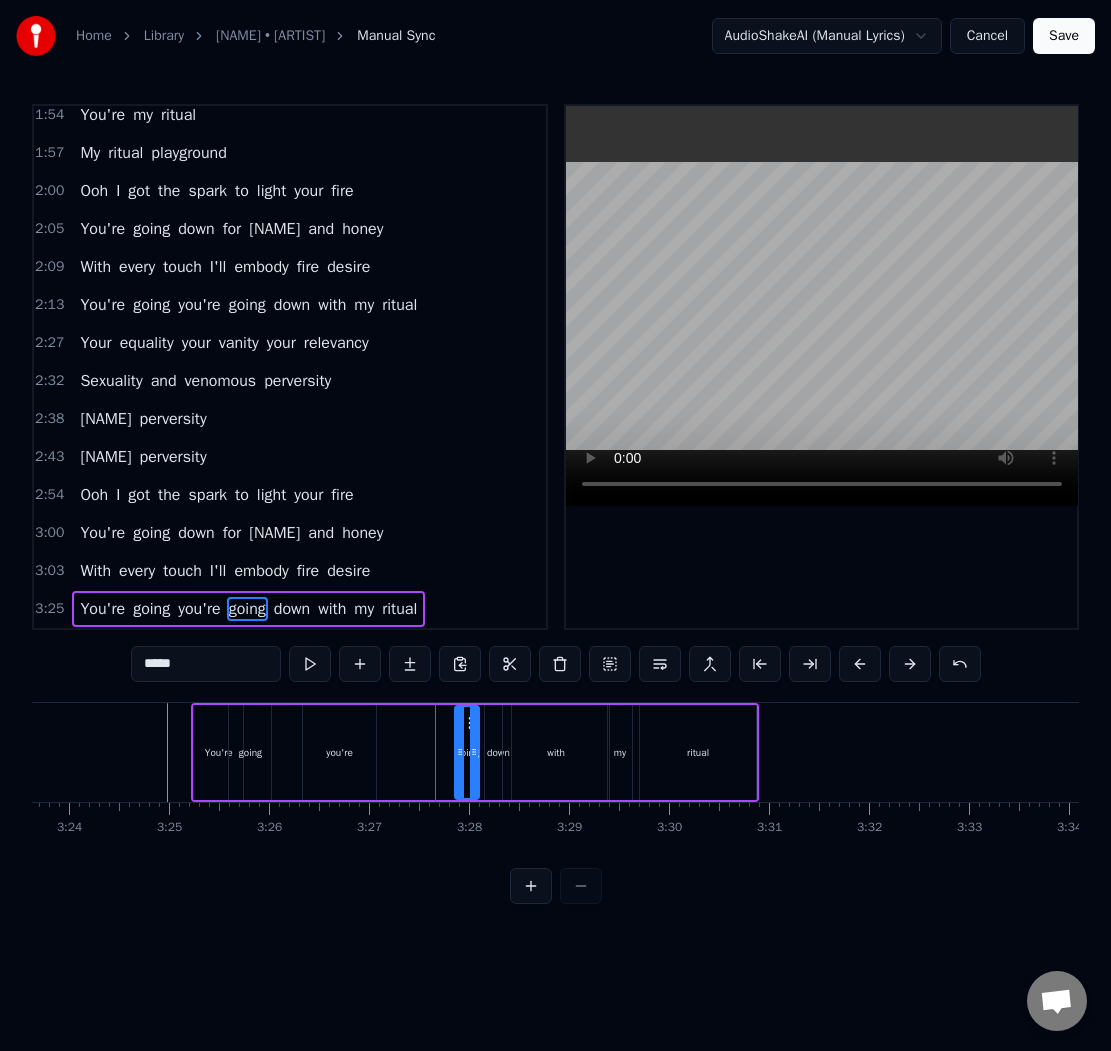 click on "you're" at bounding box center [339, 752] 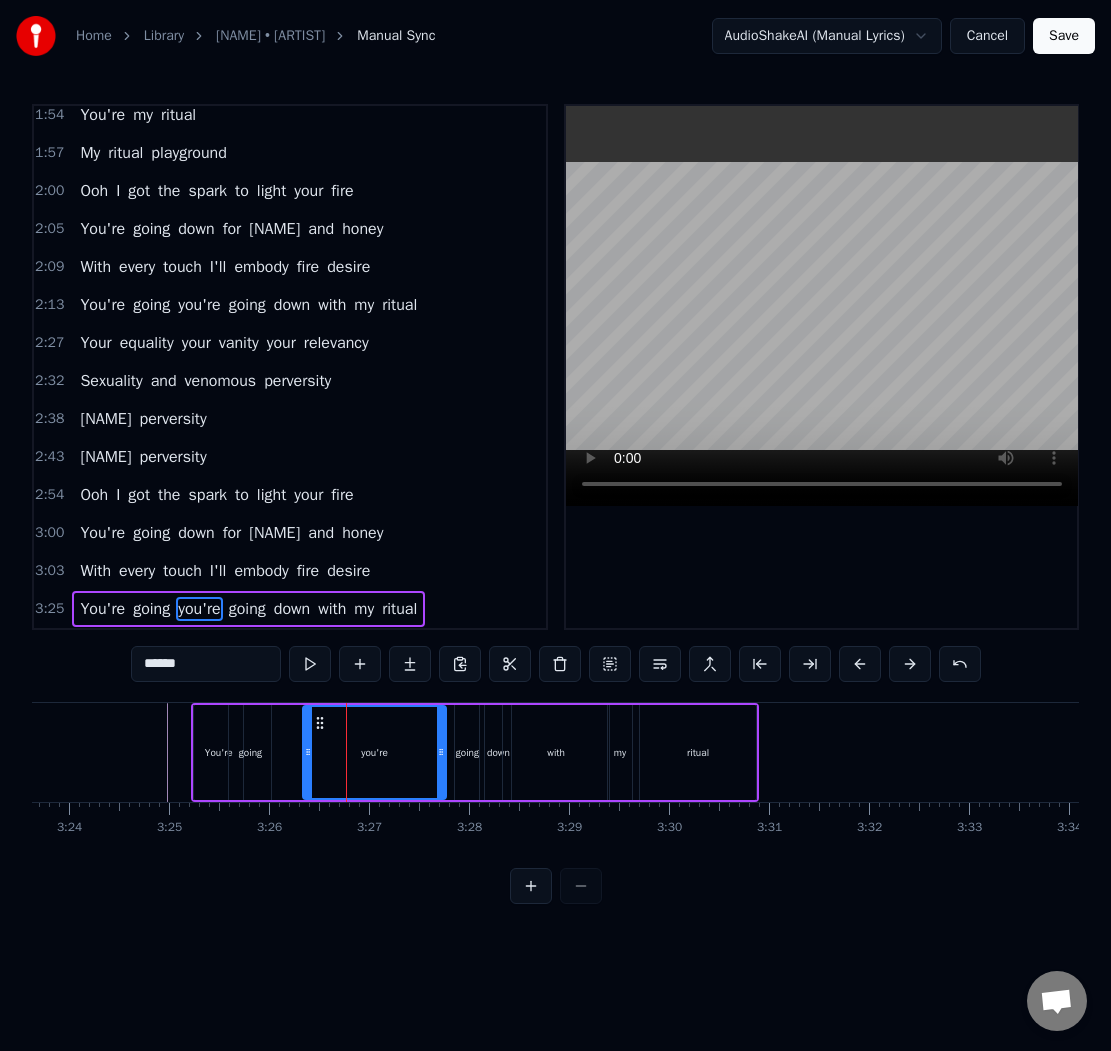 drag, startPoint x: 370, startPoint y: 751, endPoint x: 439, endPoint y: 751, distance: 69 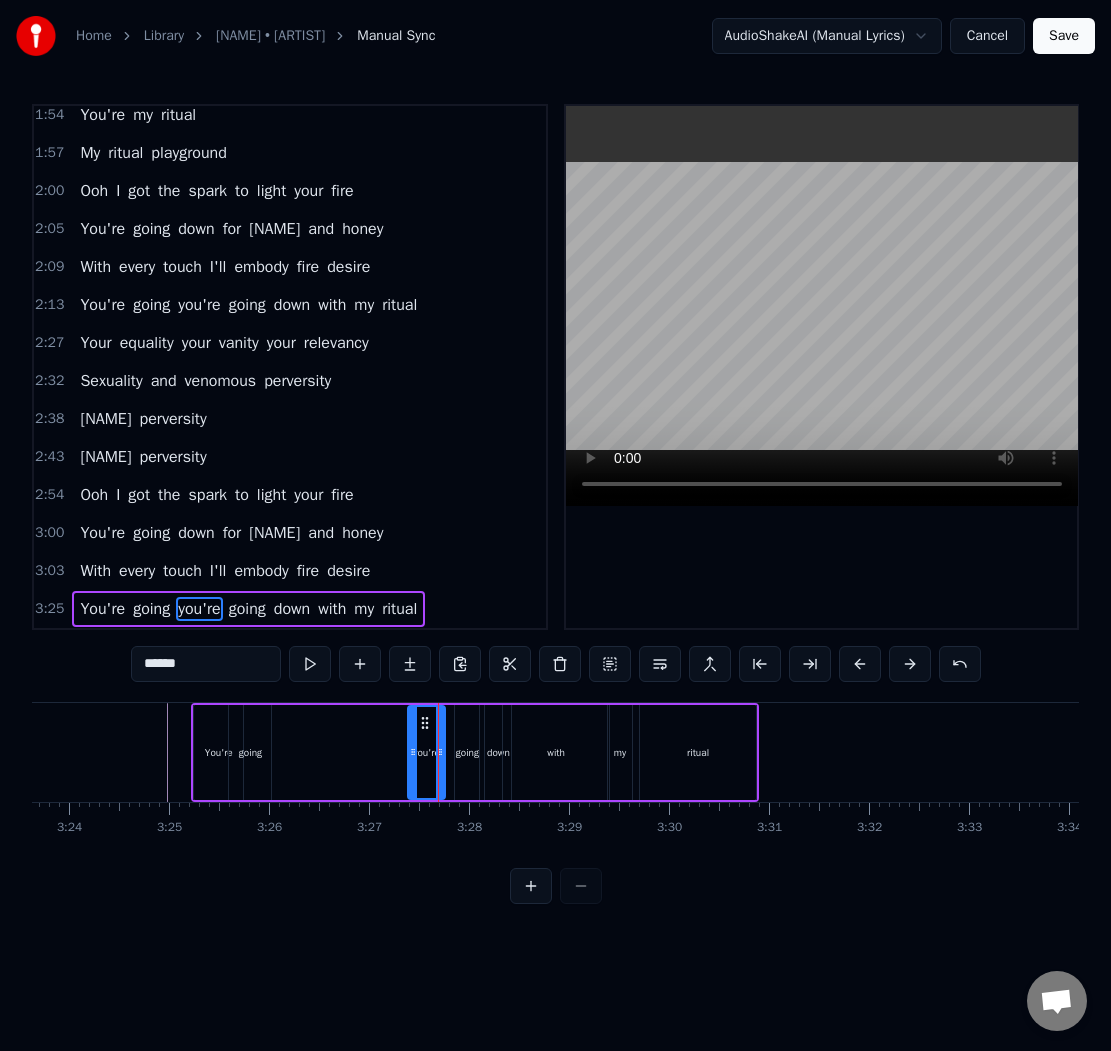 drag, startPoint x: 307, startPoint y: 744, endPoint x: 412, endPoint y: 742, distance: 105.01904 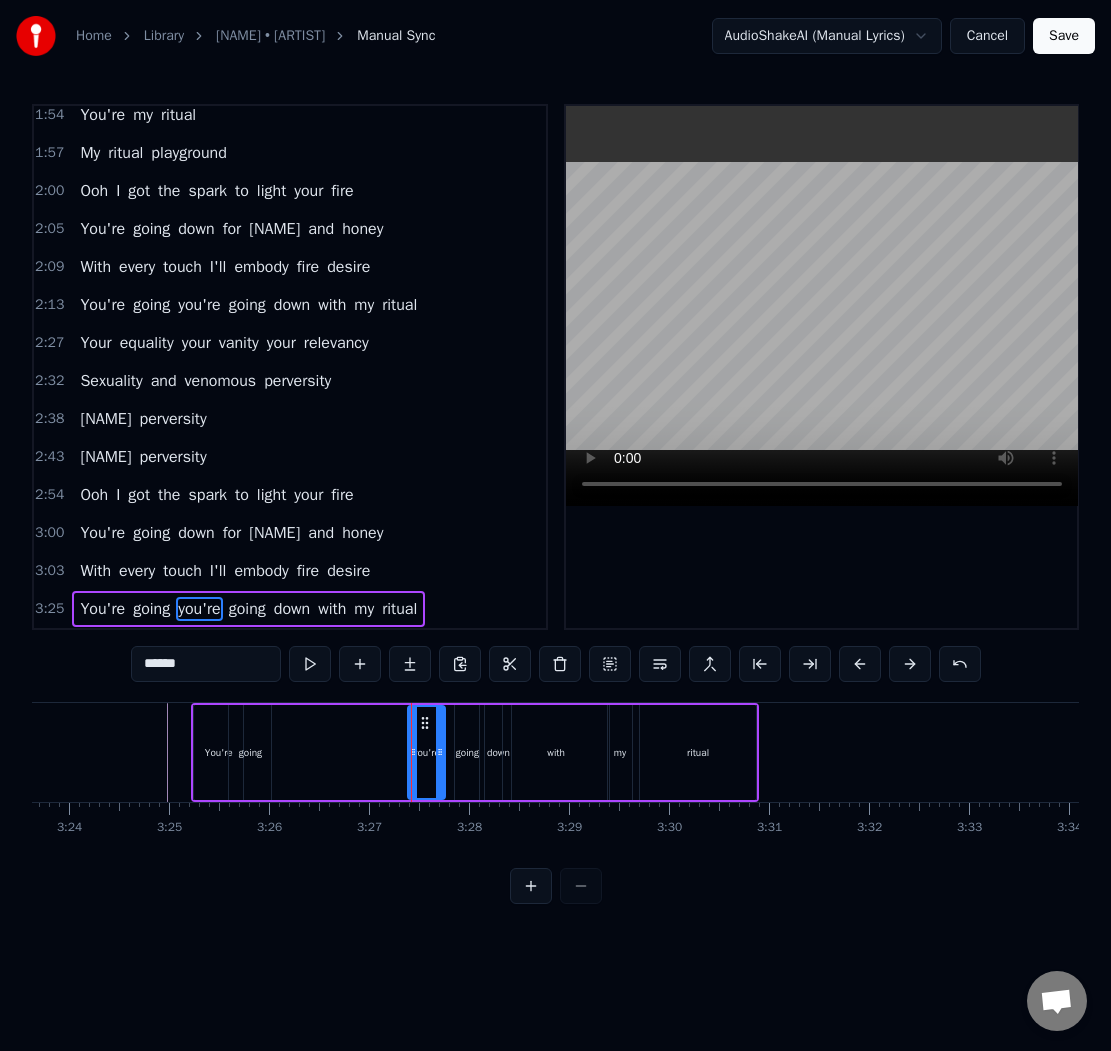 click on "You're going you're going down with my [NAME]" at bounding box center (475, 752) 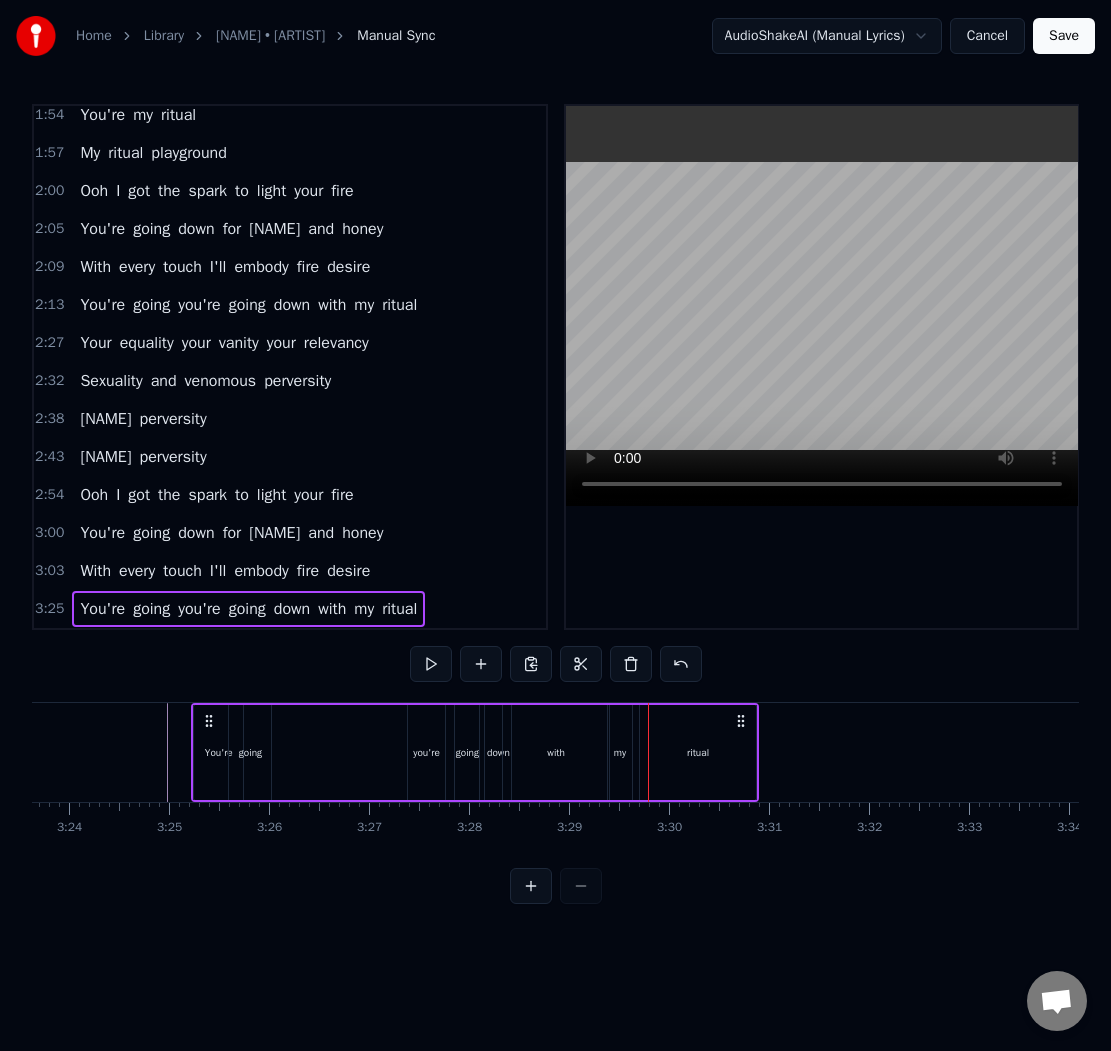 click on "with" at bounding box center [556, 752] 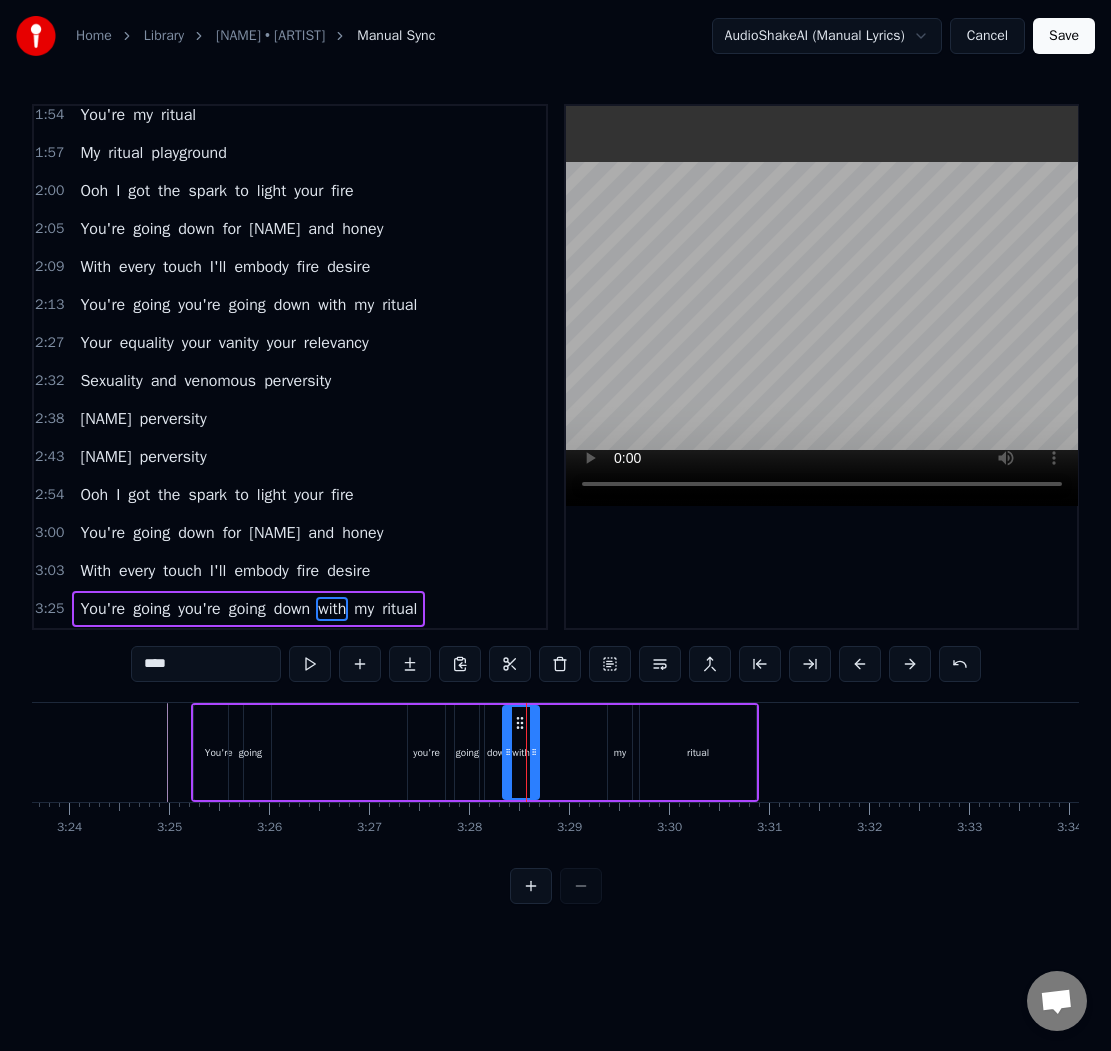 drag, startPoint x: 602, startPoint y: 752, endPoint x: 532, endPoint y: 753, distance: 70.00714 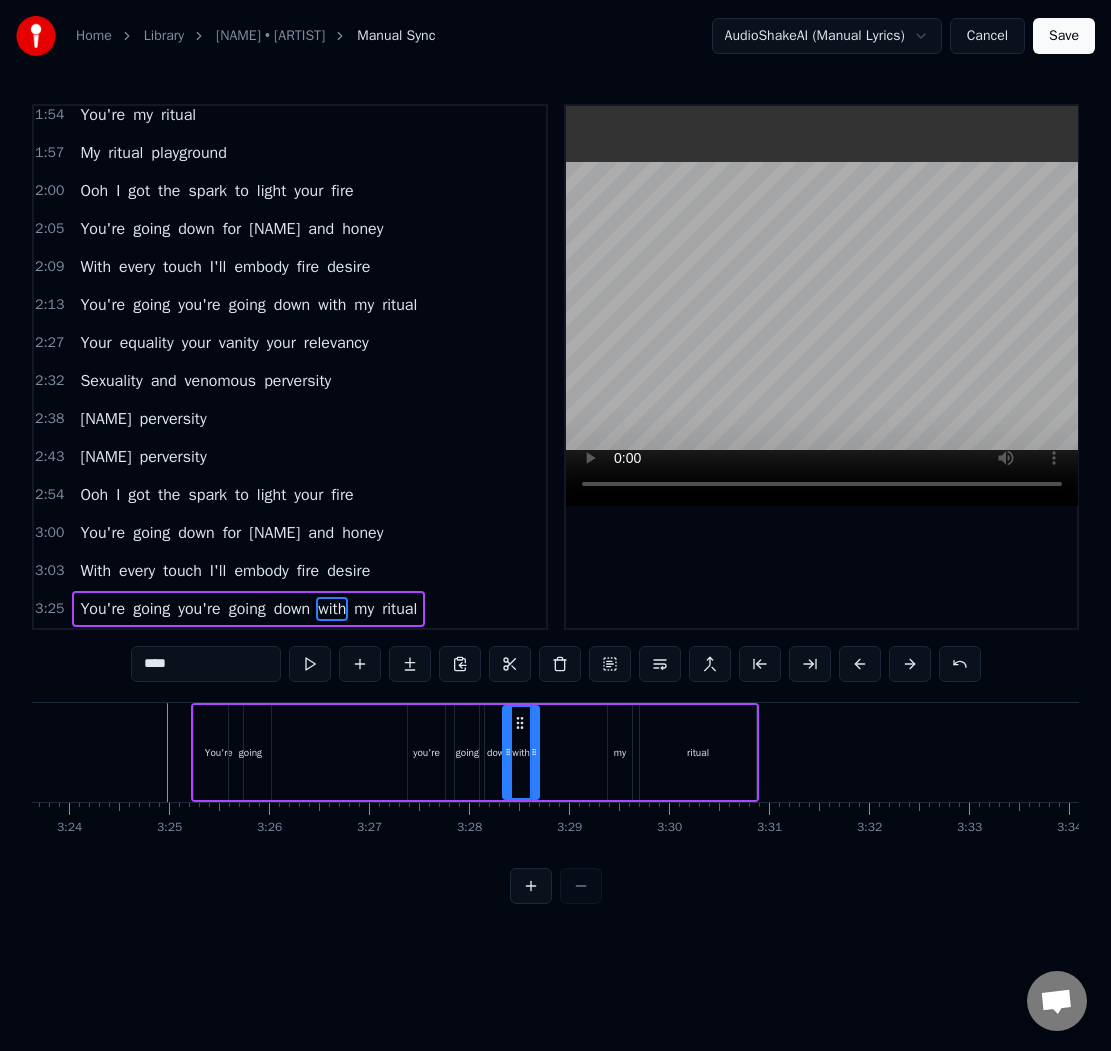 click on "You're going you're going down with my [NAME]" at bounding box center [475, 752] 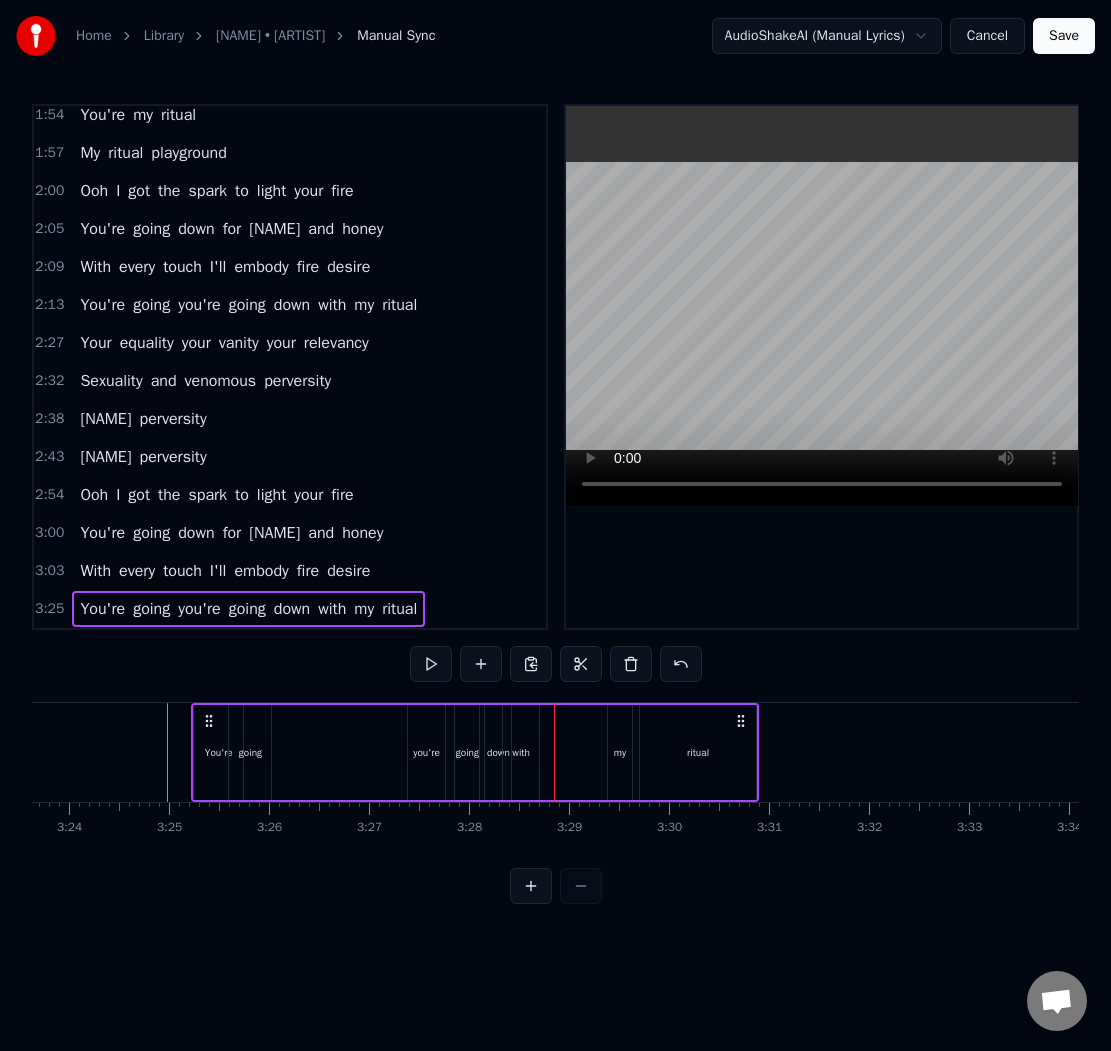 click on "with" at bounding box center (521, 752) 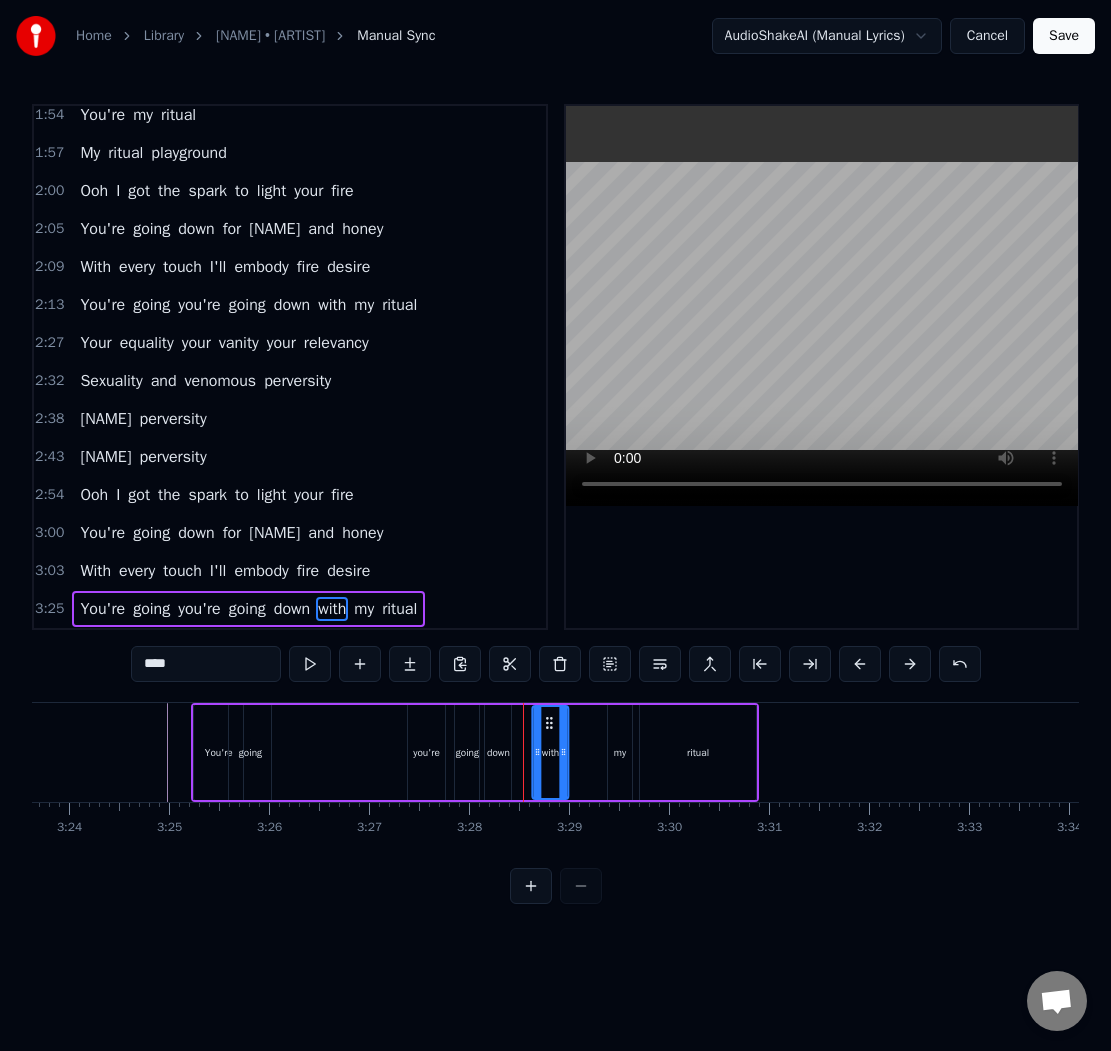 drag, startPoint x: 517, startPoint y: 720, endPoint x: 546, endPoint y: 720, distance: 29 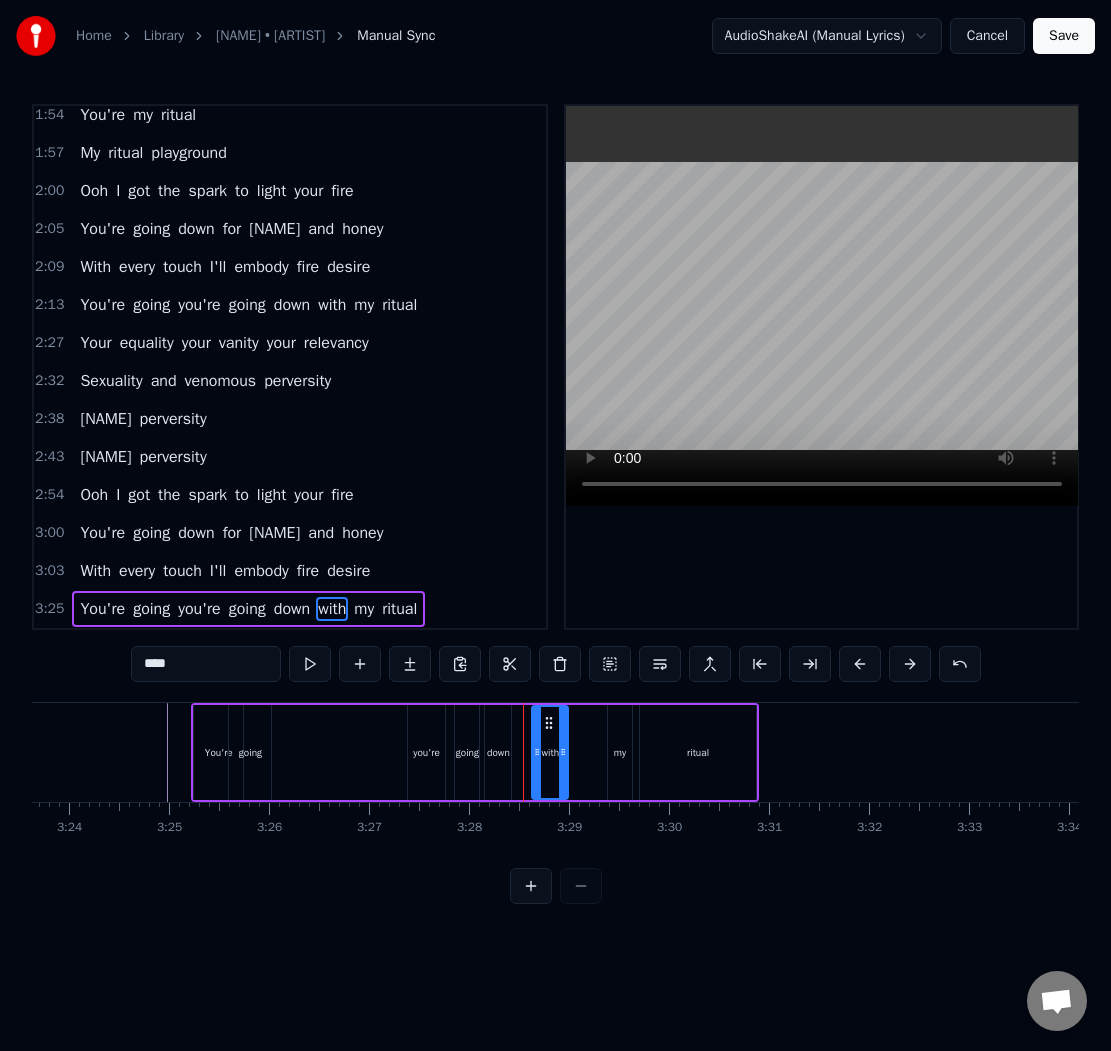 click on "down" at bounding box center (498, 752) 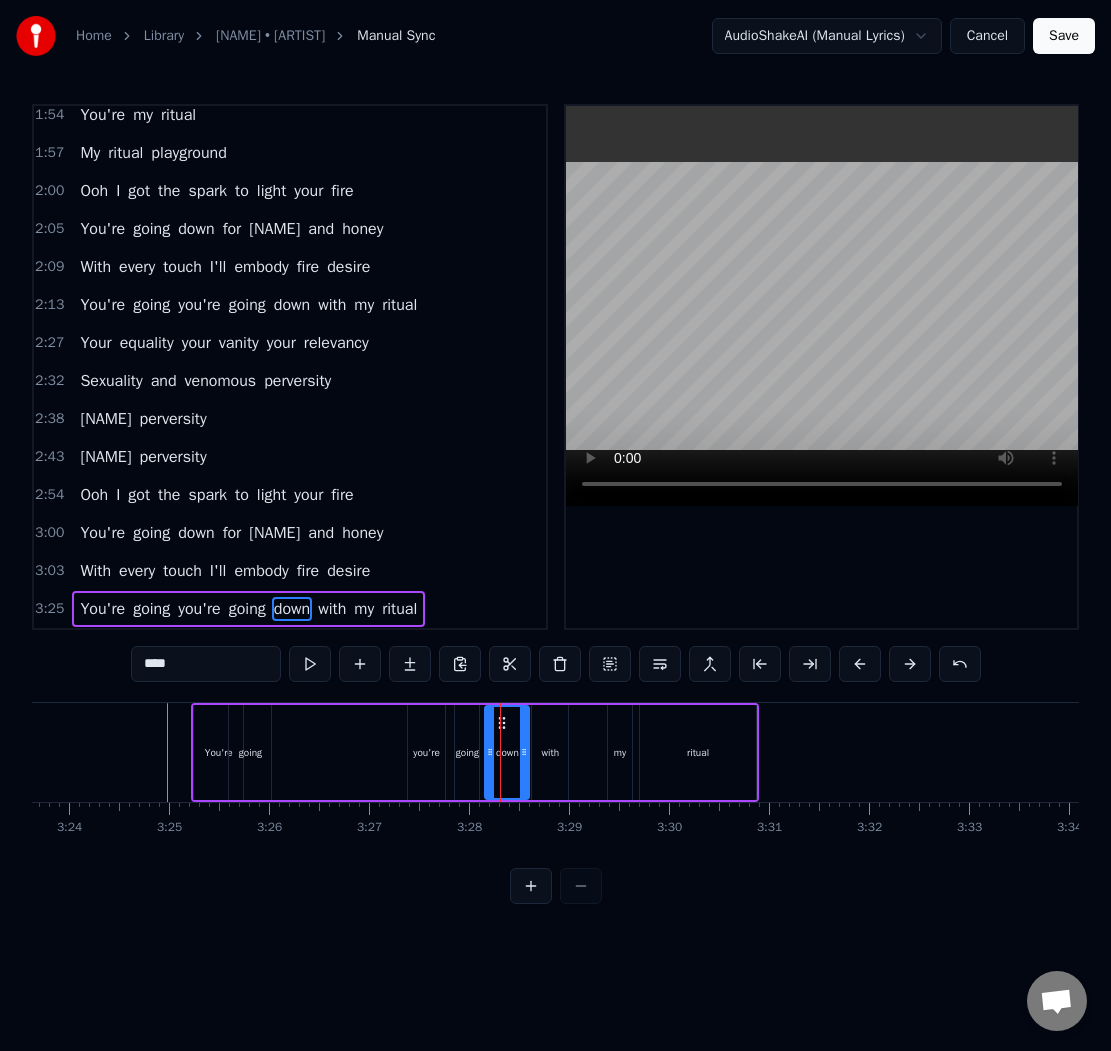 drag, startPoint x: 505, startPoint y: 753, endPoint x: 524, endPoint y: 754, distance: 19.026299 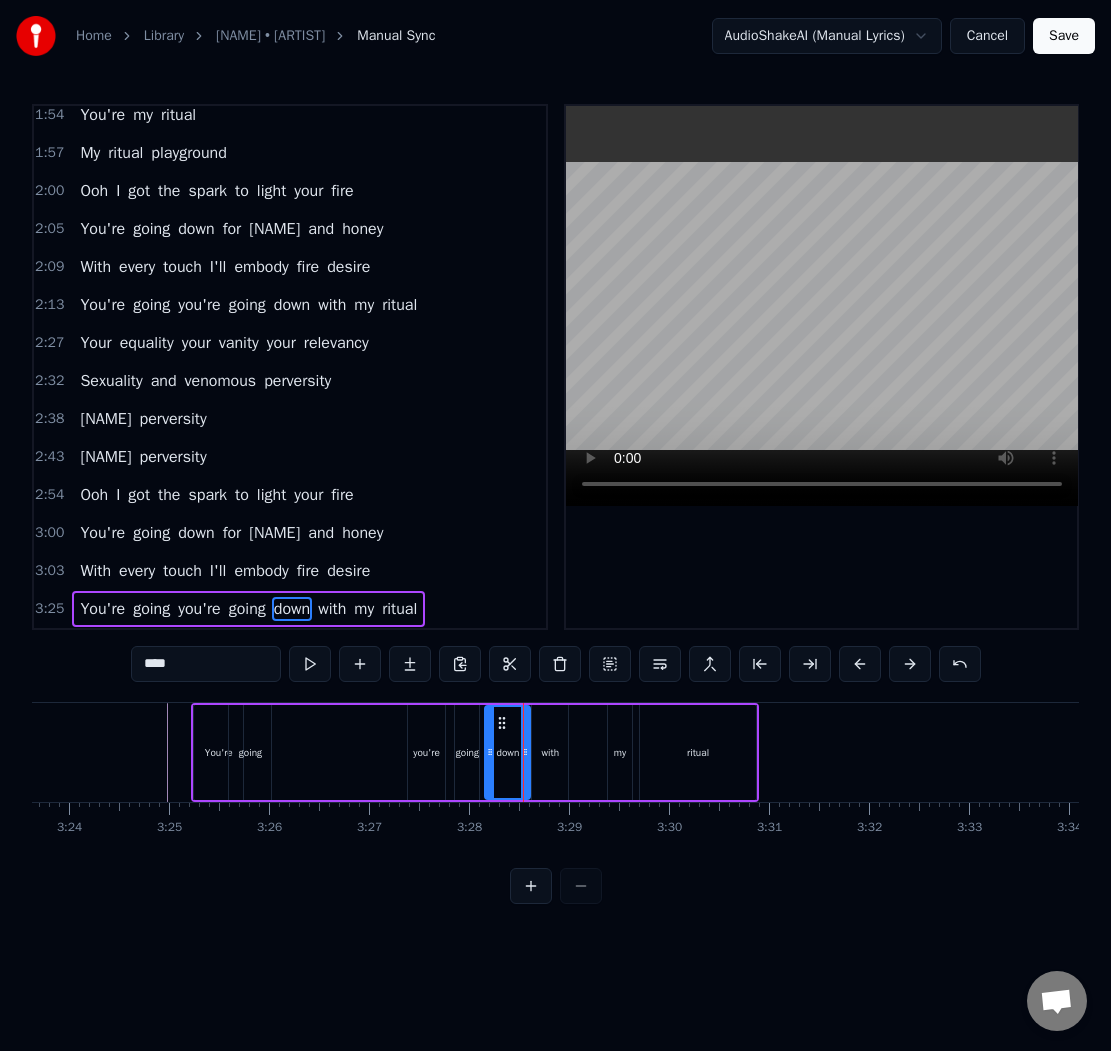 click on "You're going you're going down with my [NAME]" at bounding box center (475, 752) 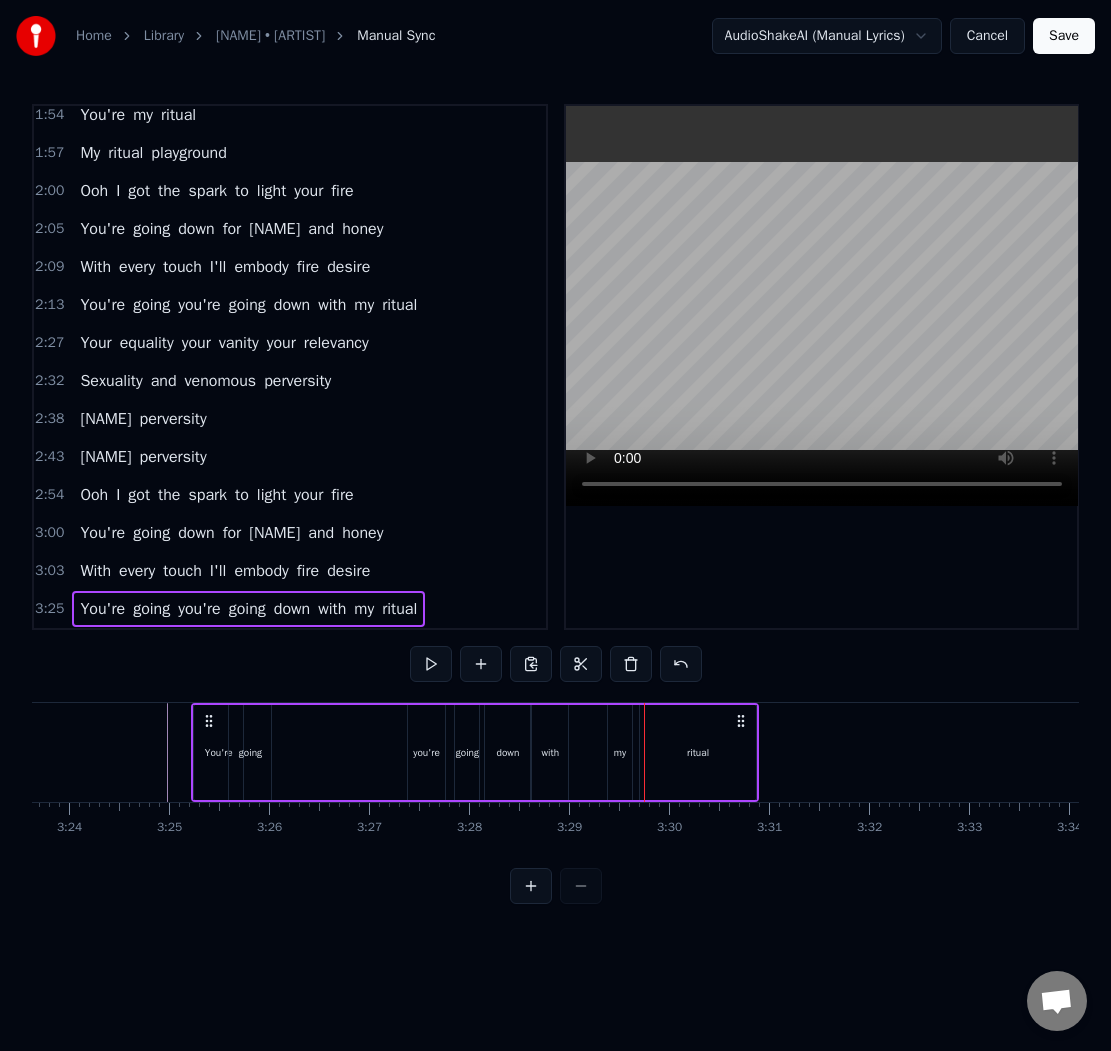 click on "my" at bounding box center [620, 752] 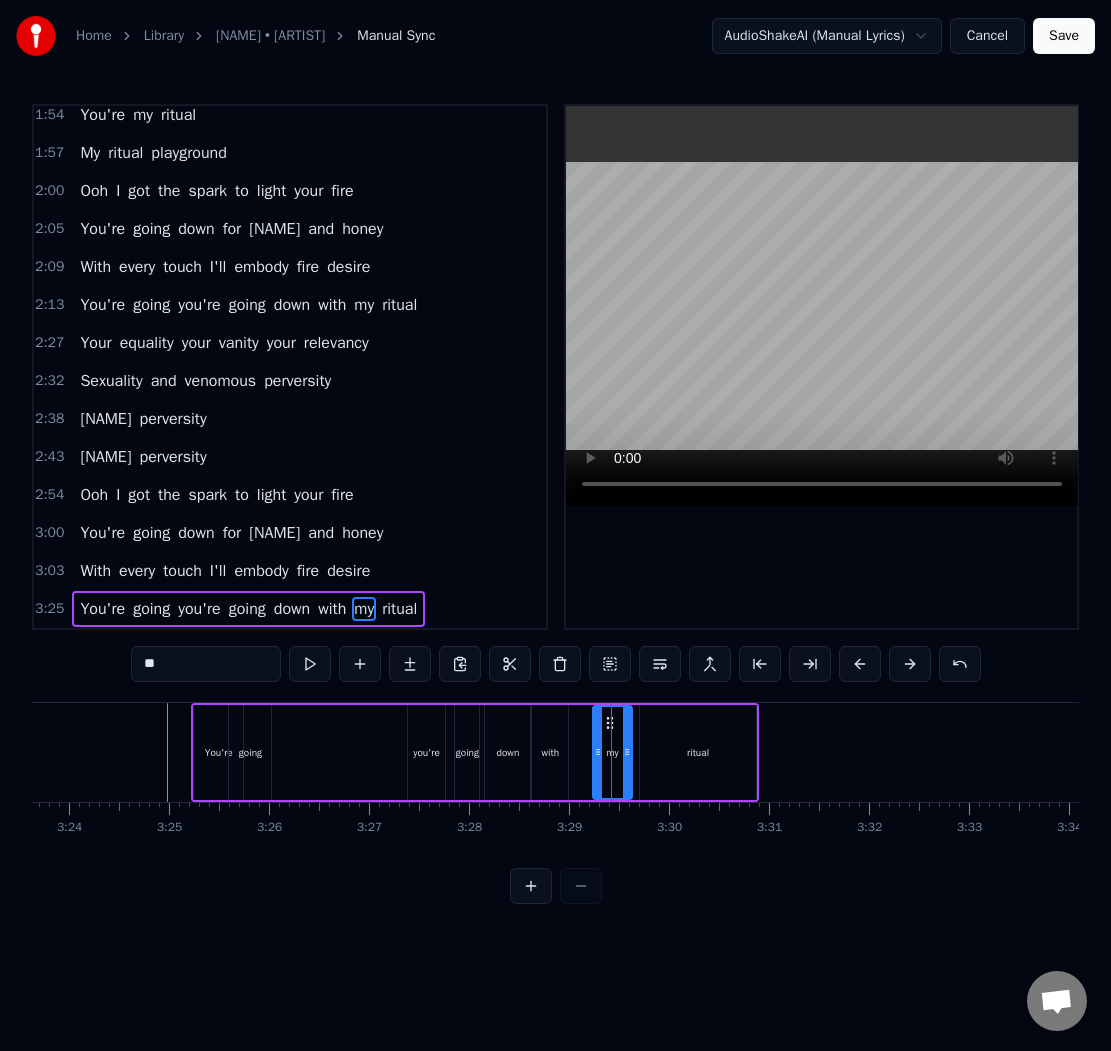 drag, startPoint x: 612, startPoint y: 752, endPoint x: 597, endPoint y: 749, distance: 15.297058 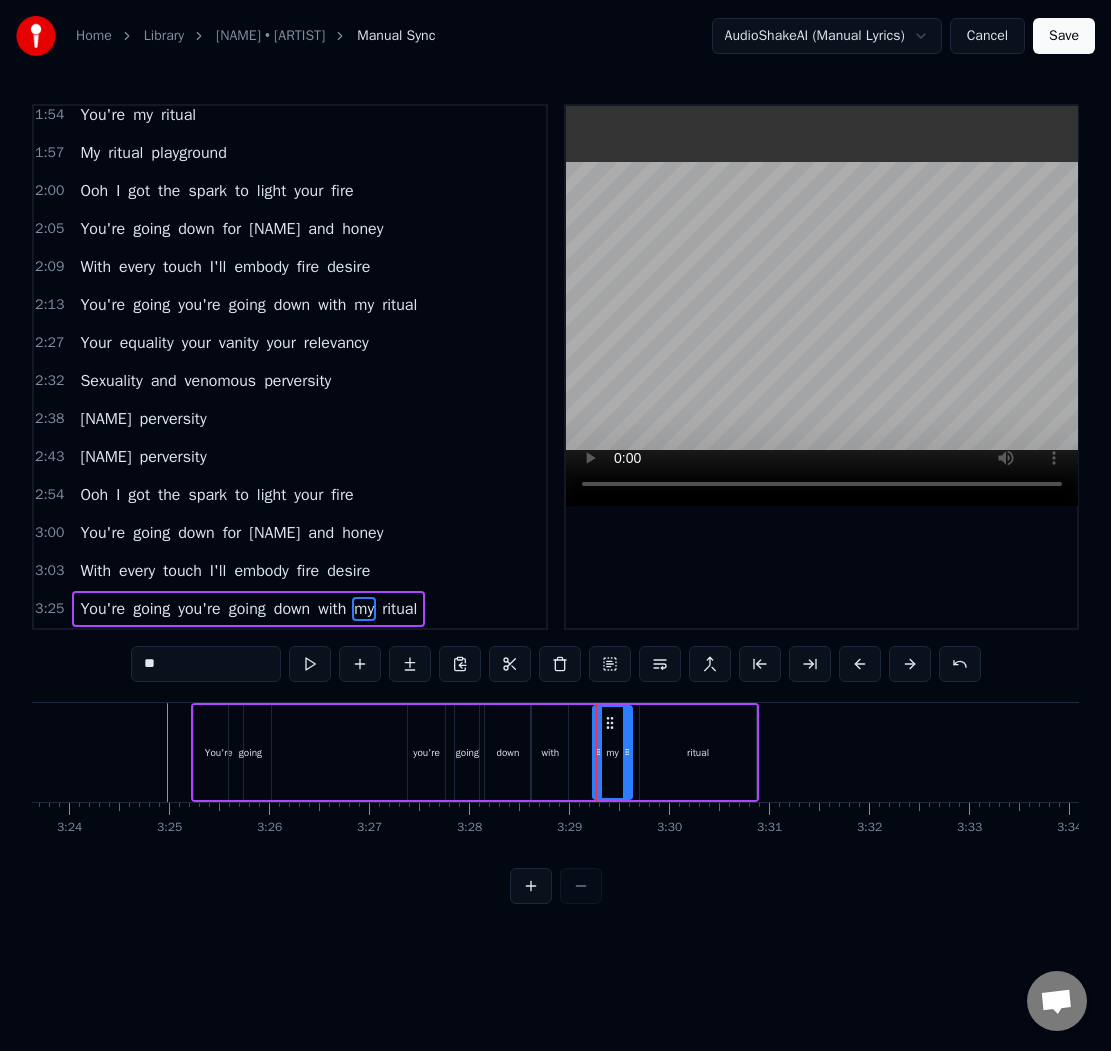 click on "my" at bounding box center (612, 752) 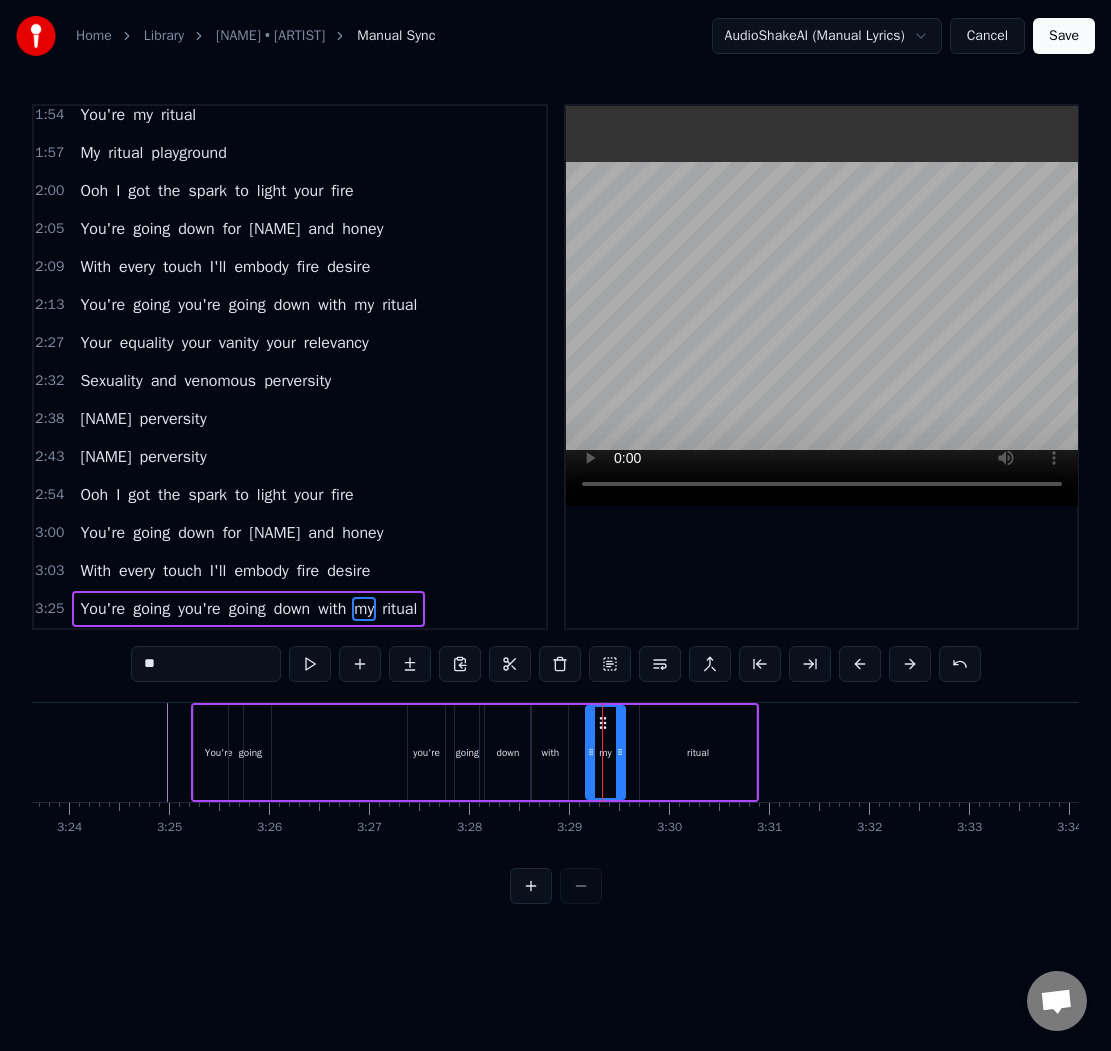 click on "I'll make you line up 'cause I'm imperial [NAME] into what I want And now I own you all But I already know I can't let you go Like my [NAME] my [NAME] 'Cause I already know I can't let you go You're my [NAME] My [NAME] playground Ooh I got the spark to light your fire You're going down for [NAME] and [NAME] With every touch I'll [NAME] fire desire You're going You're going down with my [NAME] You will rise up into my midnight oil Drink drink [NAME] [NAME] from my paper cup Going down the rabbit hole But I already know I can't let you go Like my [NAME] my [NAME] 'Cause I already know I can't let you go You're my [NAME] My [NAME] playground Ooh I got the spark to light your fire You're going down for [NAME] and [NAME] With every touch I'll [NAME] fire desire You're going you're going down with my [NAME] Your equality your vanity your relevancy Sexuality and [NAME] perversity [NAME] perversity [NAME] perversity Ooh I got the spark to light your fire You're going down for [NAME] and [NAME] With every touch I'll" at bounding box center [-9458, 752] 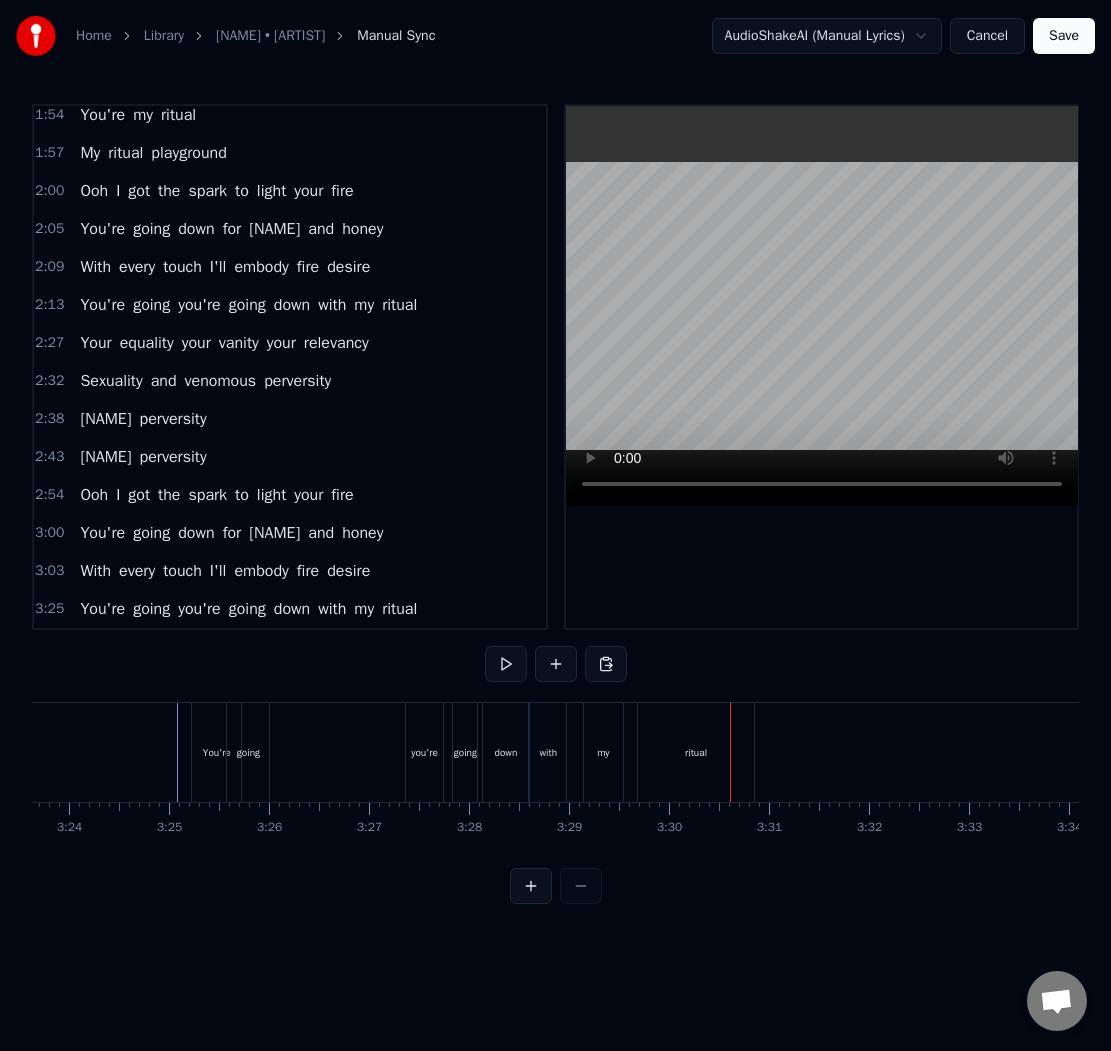 click on "ritual" at bounding box center (696, 752) 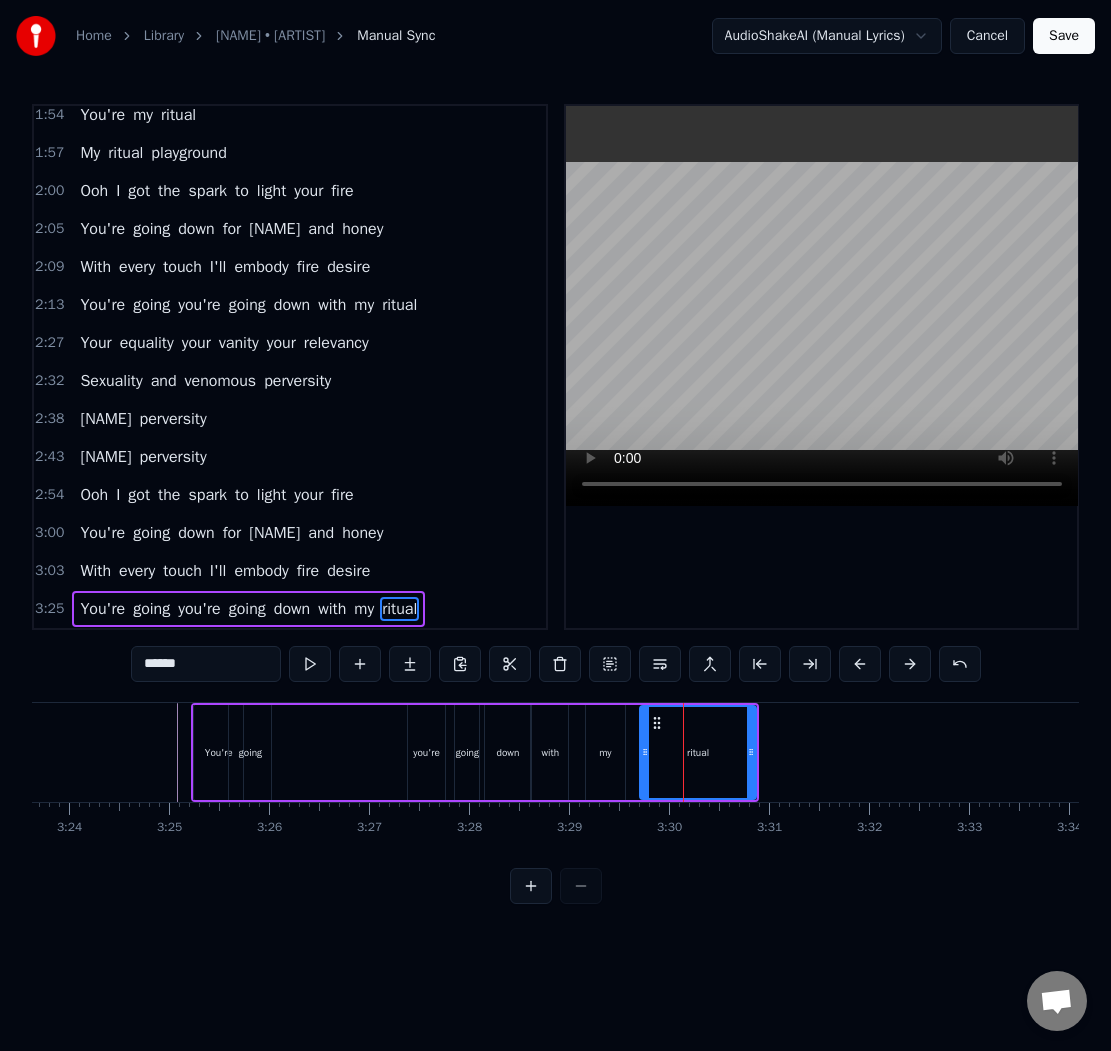 click on "my" at bounding box center (605, 752) 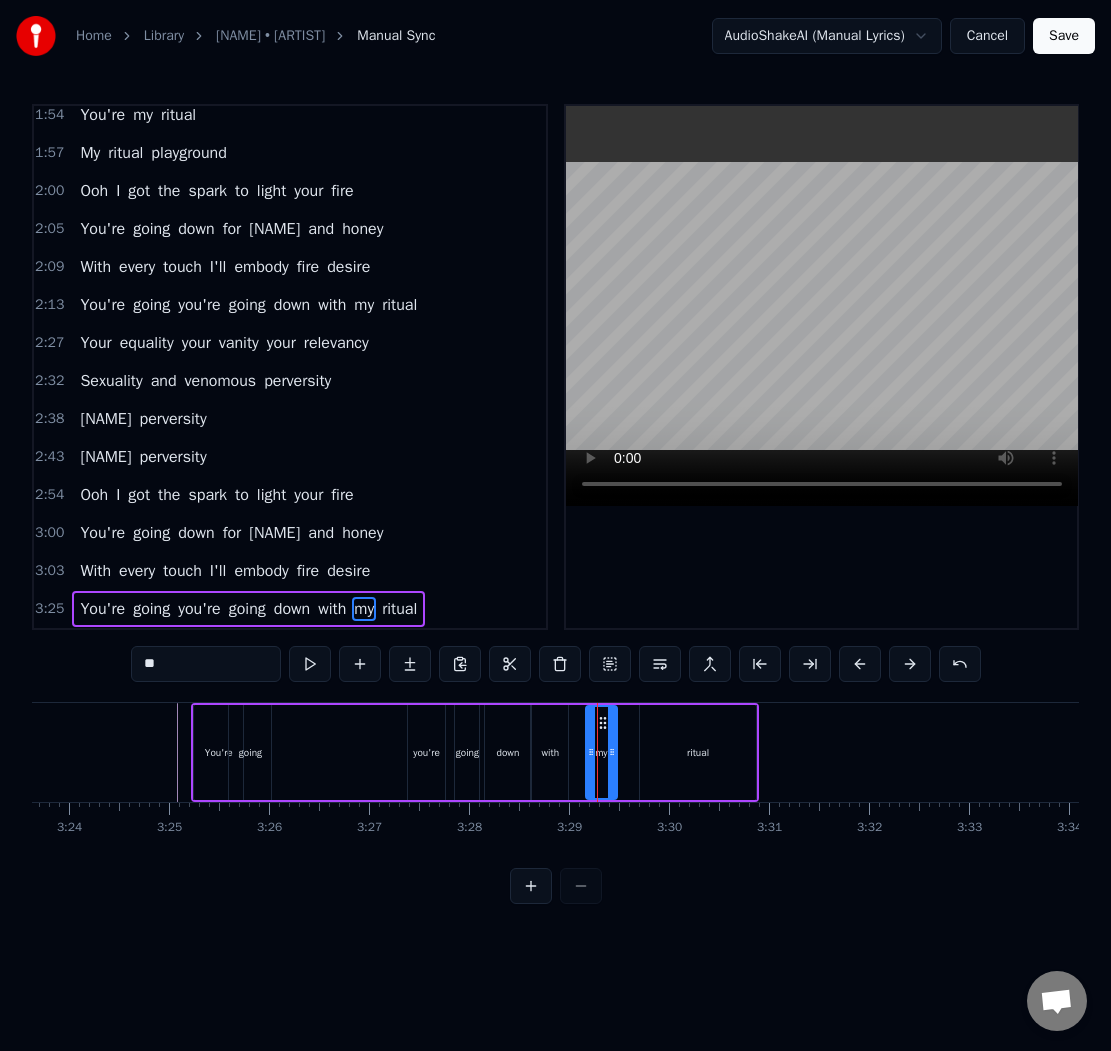 click 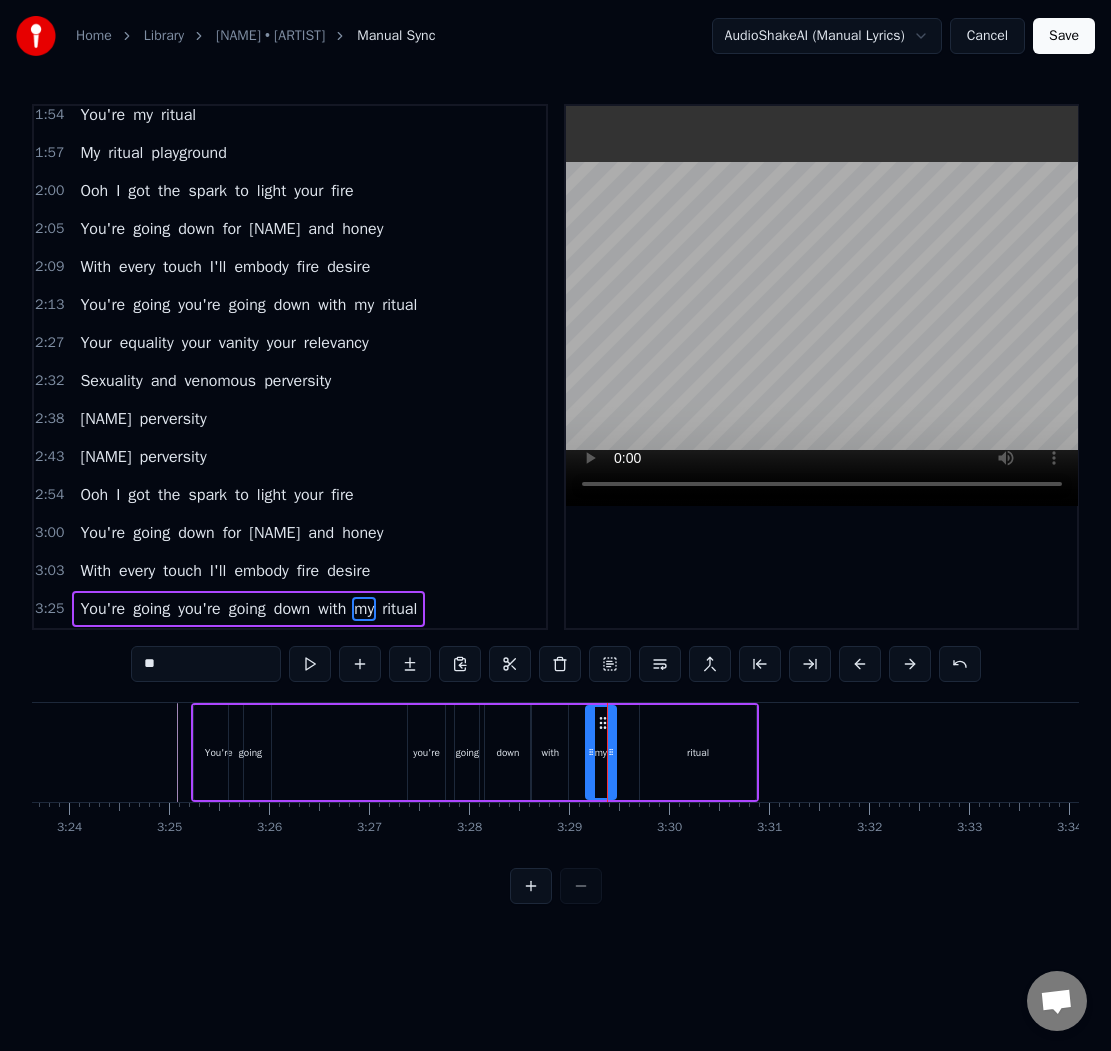 click on "ritual" at bounding box center (698, 752) 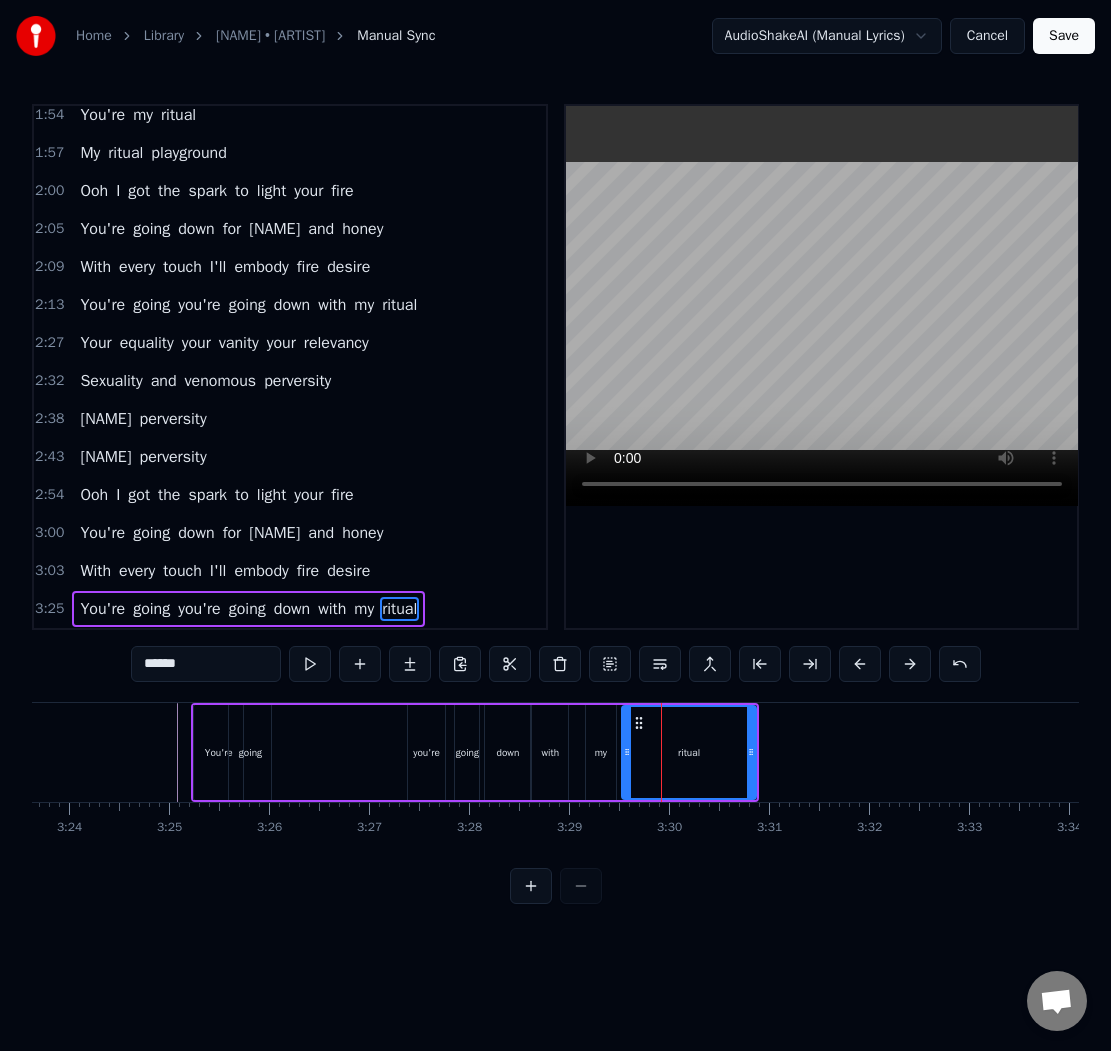 drag, startPoint x: 645, startPoint y: 752, endPoint x: 627, endPoint y: 749, distance: 18.248287 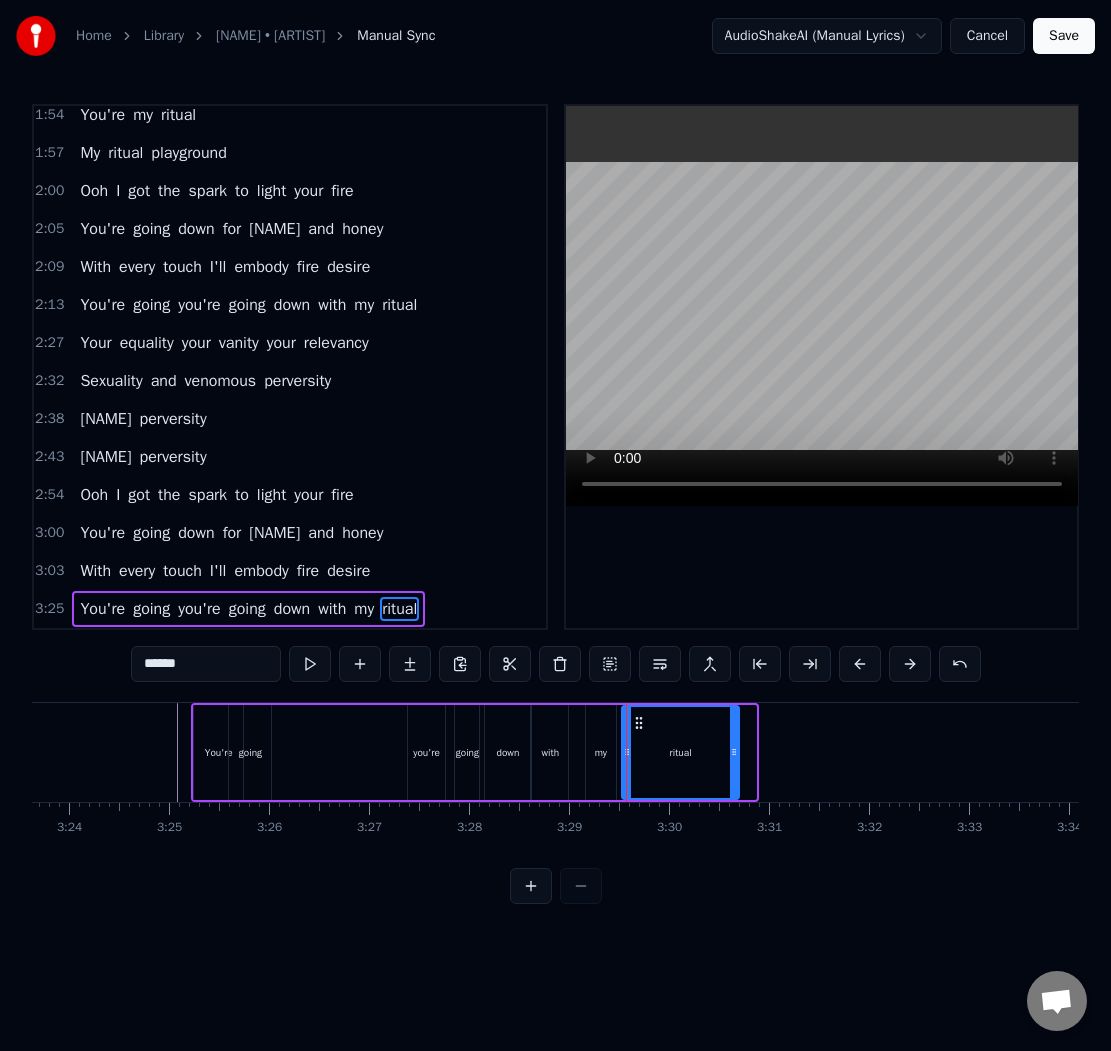 drag, startPoint x: 746, startPoint y: 754, endPoint x: 728, endPoint y: 753, distance: 18.027756 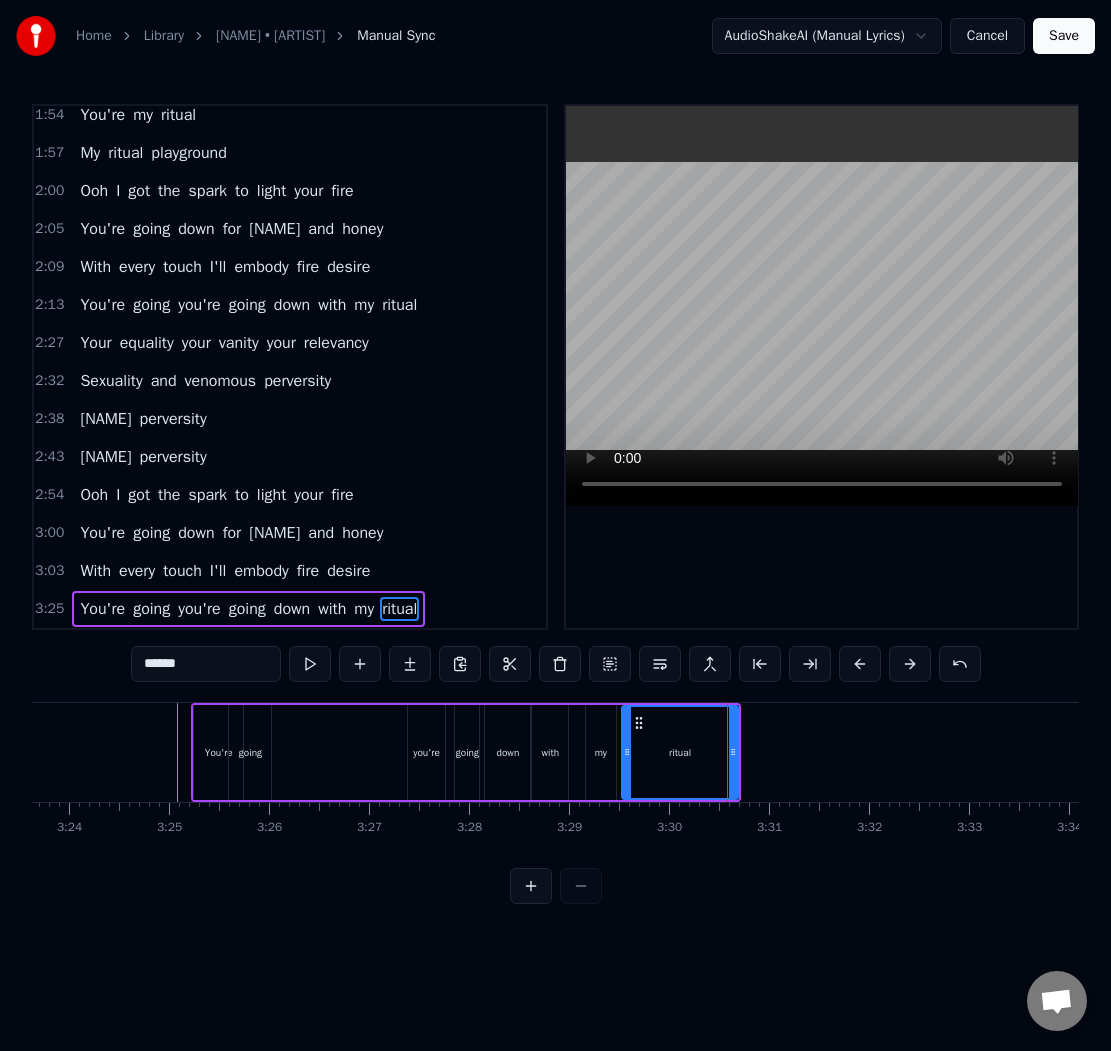 click at bounding box center (-9458, 752) 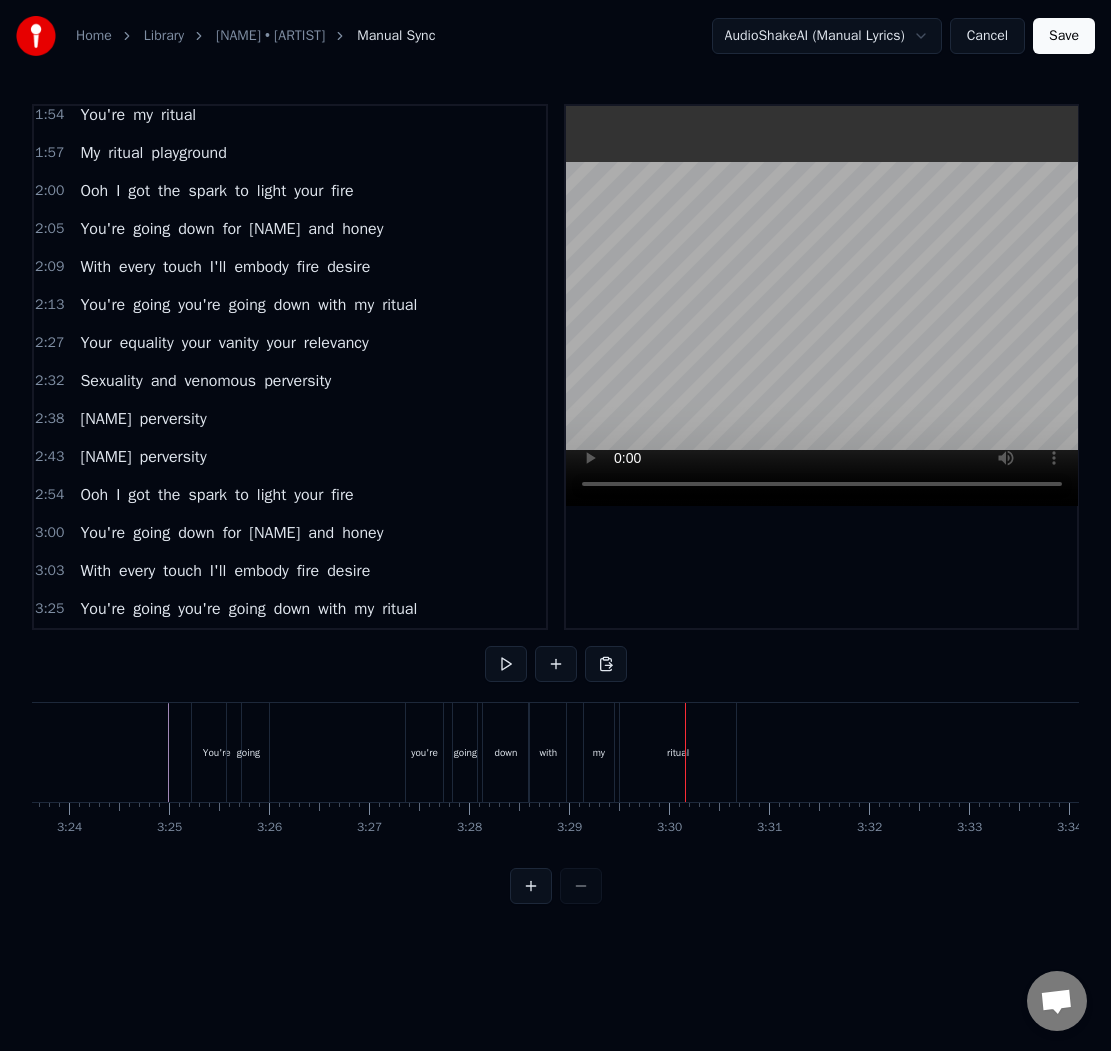 click on "my" at bounding box center [599, 752] 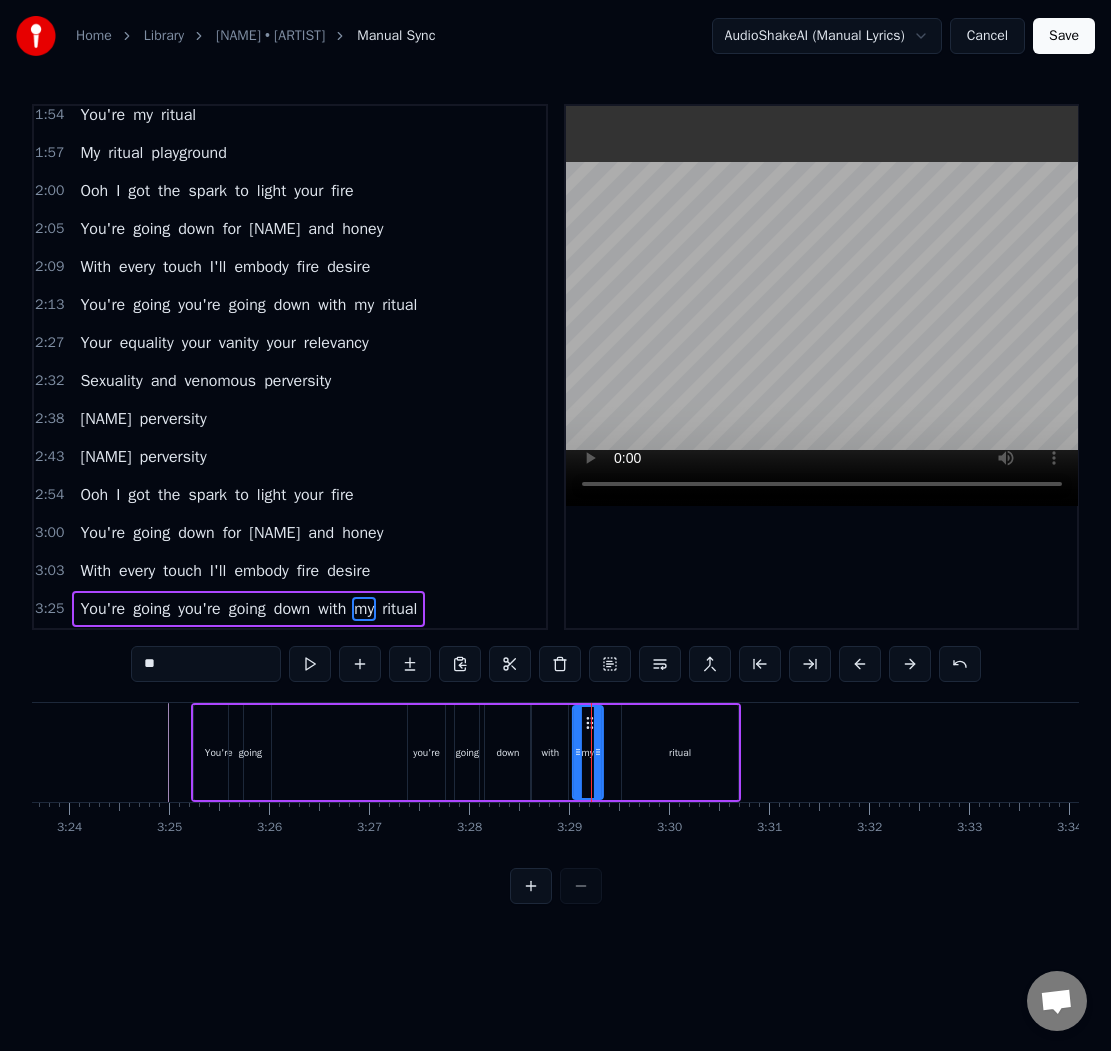 drag, startPoint x: 602, startPoint y: 720, endPoint x: 588, endPoint y: 716, distance: 14.56022 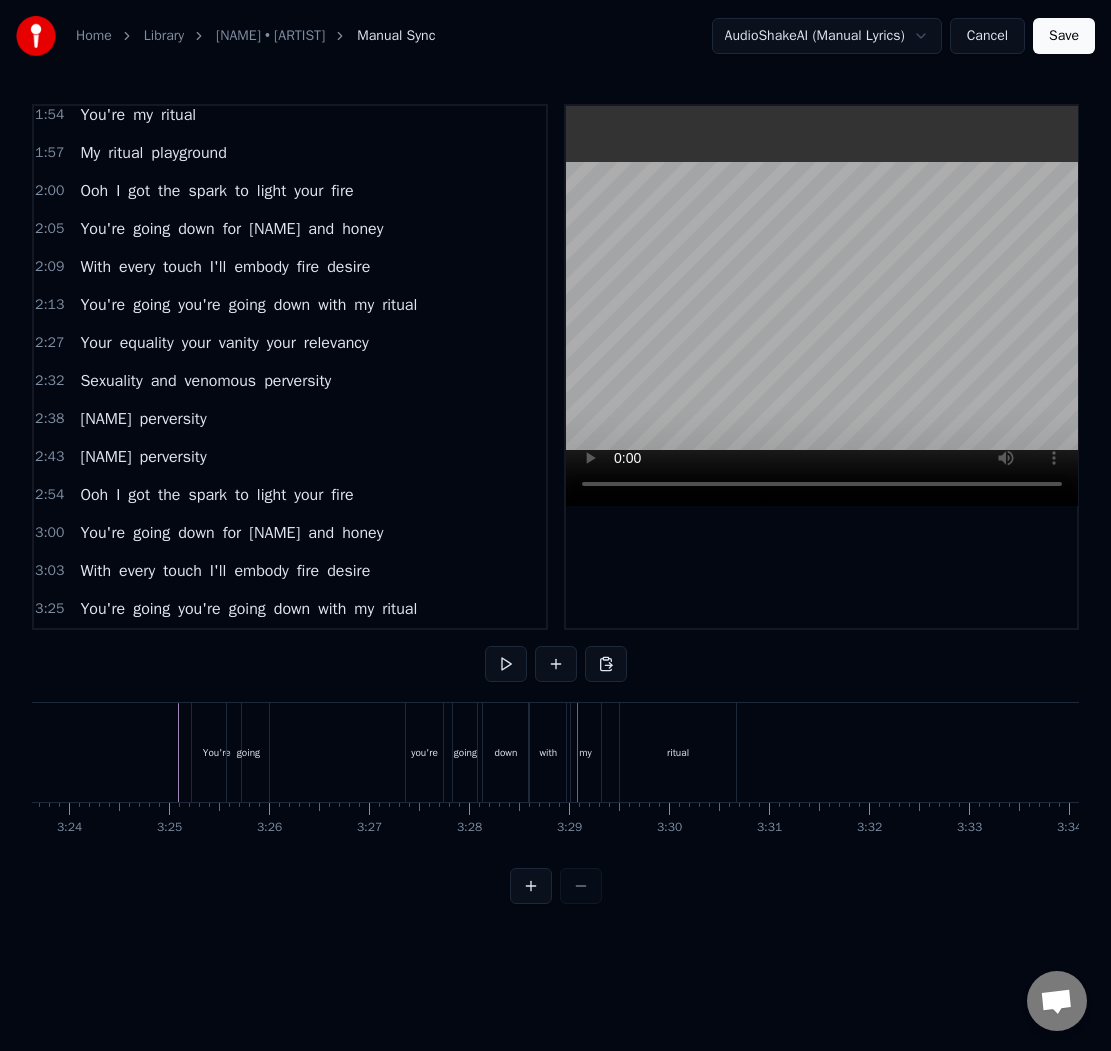 click on "going" at bounding box center (465, 752) 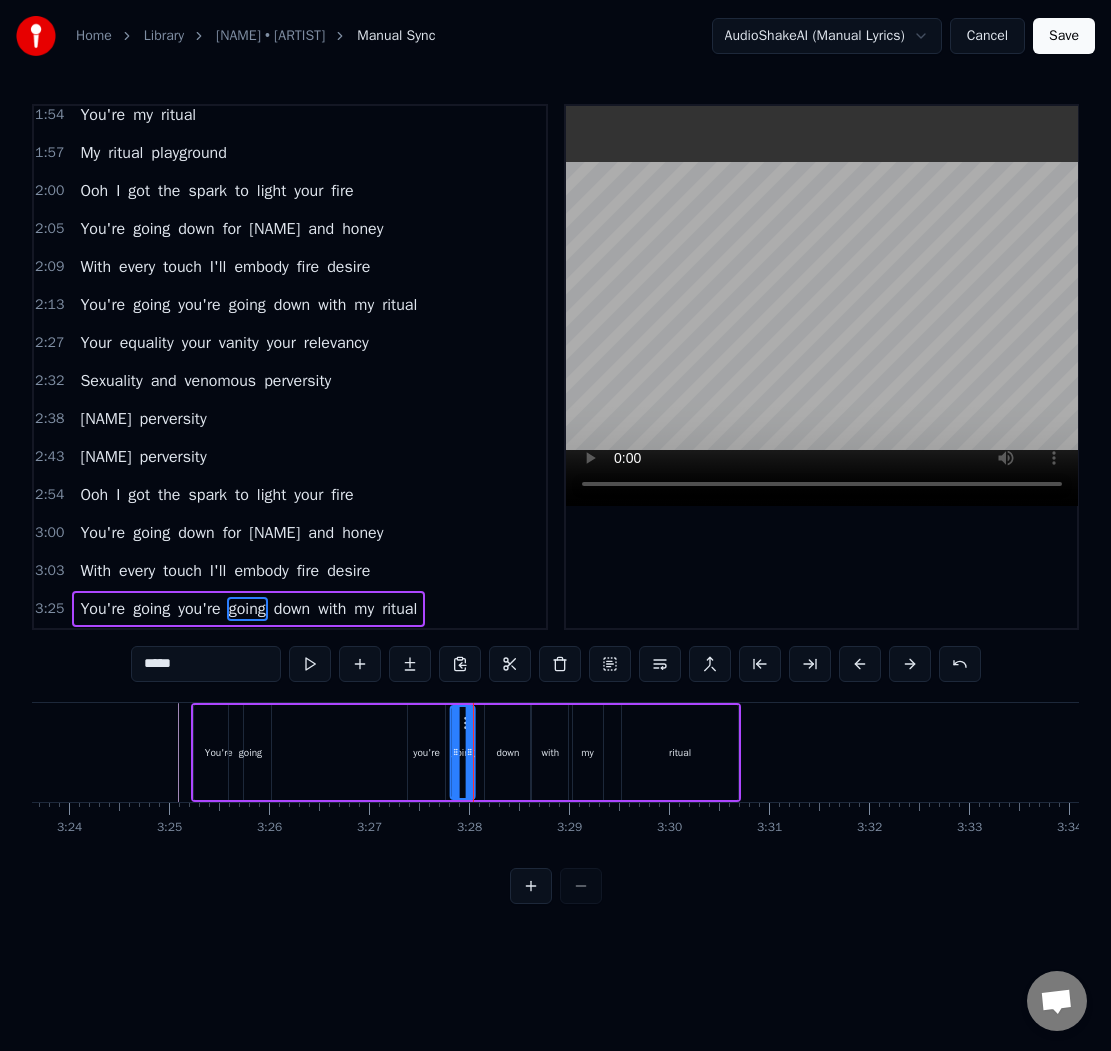 click 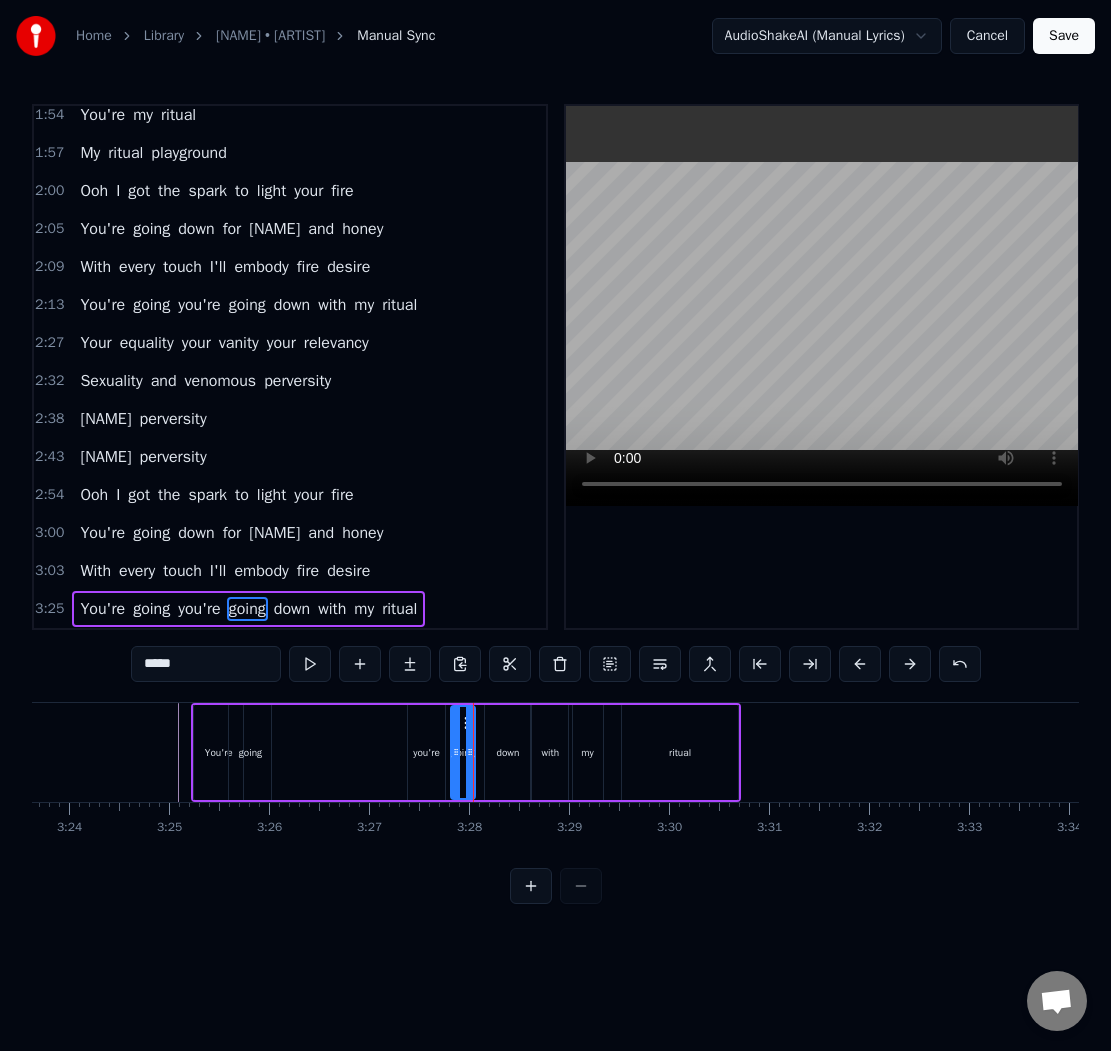 click at bounding box center [-9458, 752] 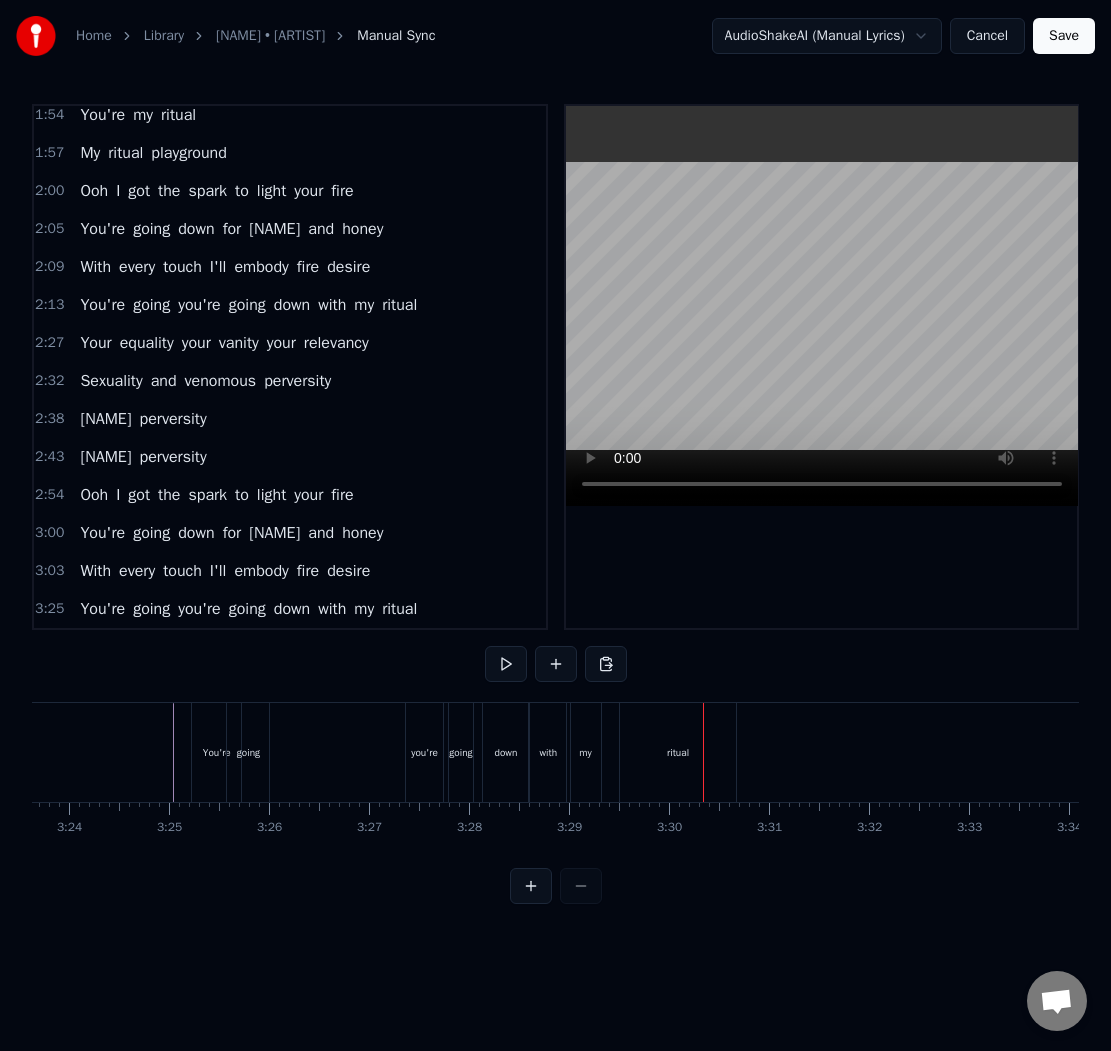 click on "ritual" at bounding box center (678, 752) 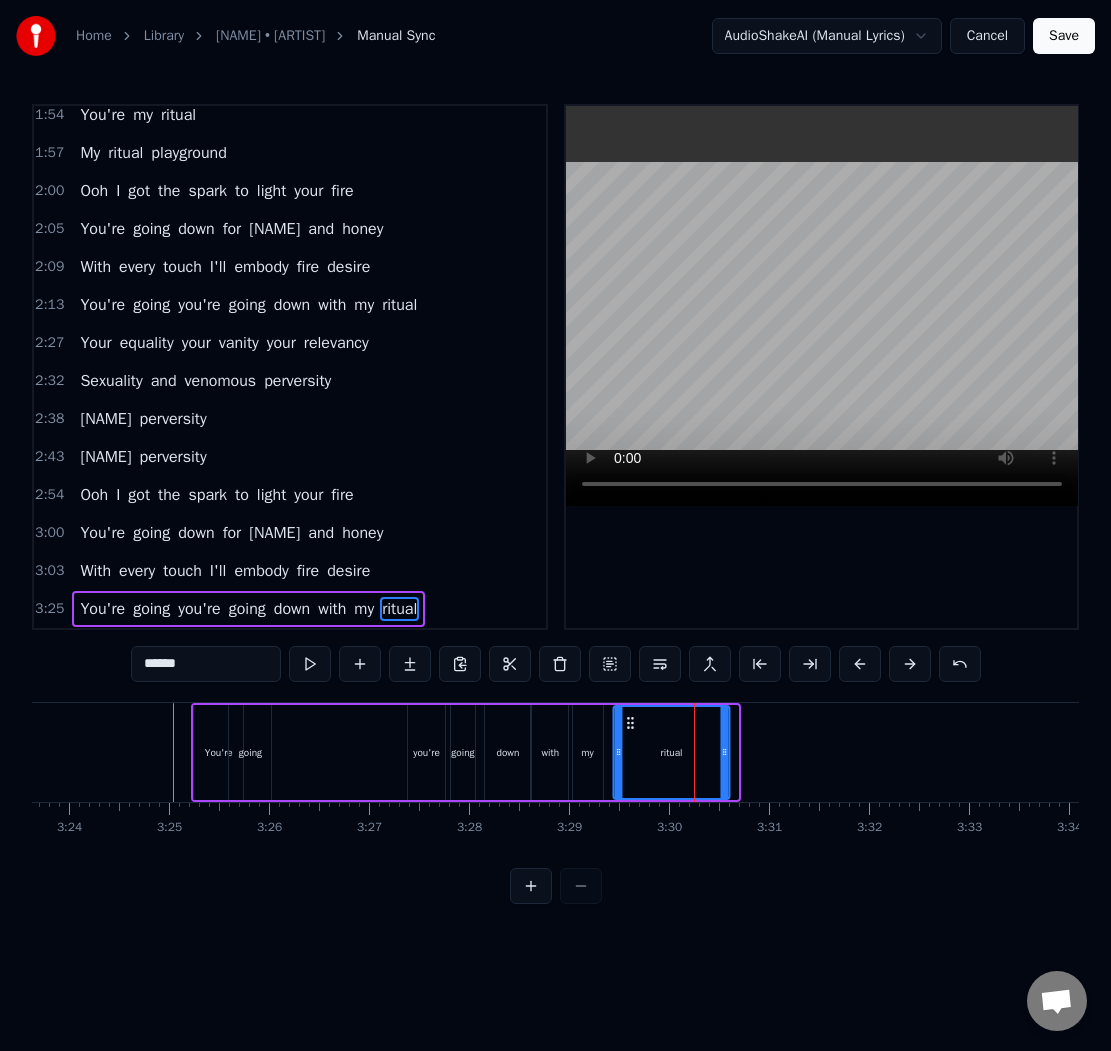 click 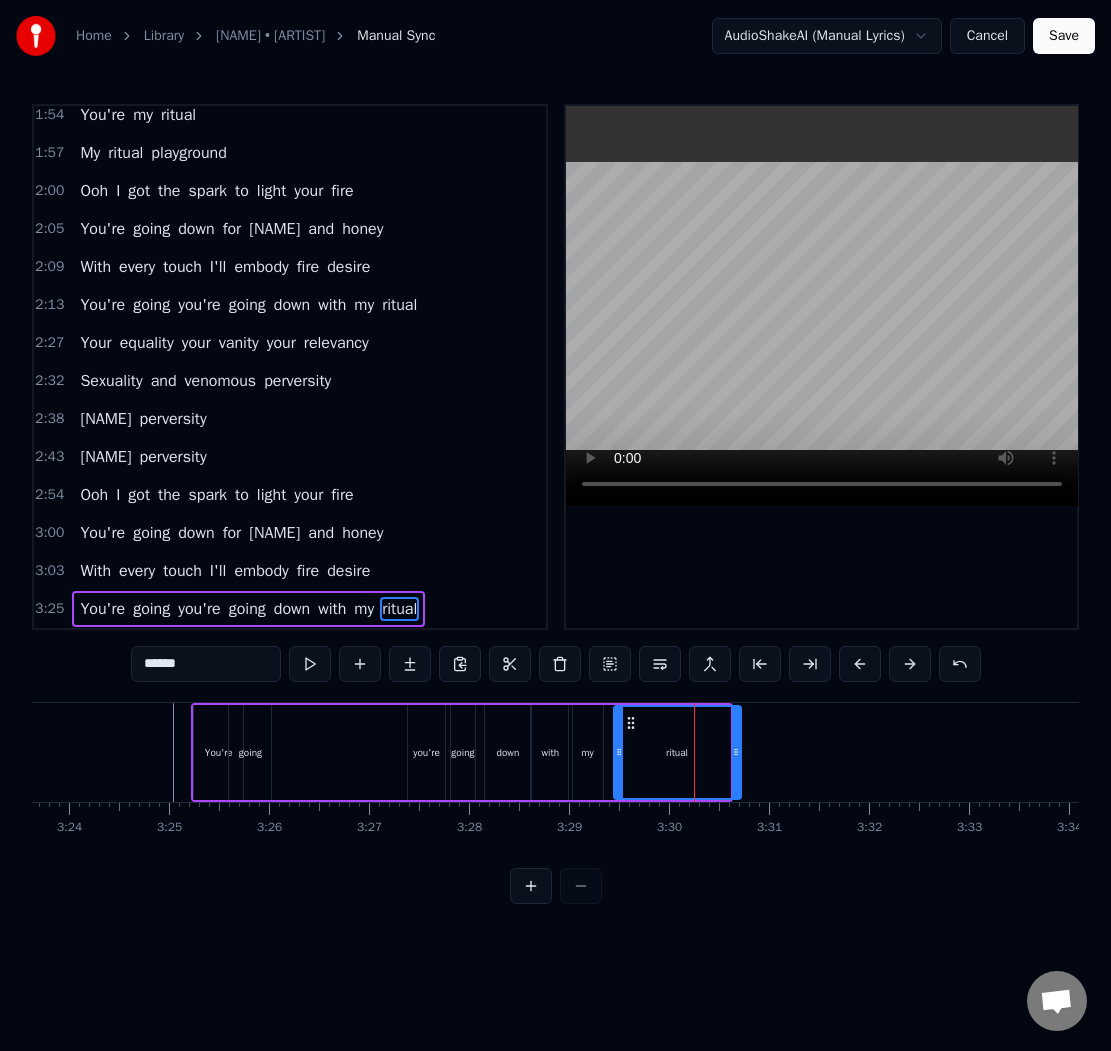 drag, startPoint x: 728, startPoint y: 748, endPoint x: 744, endPoint y: 752, distance: 16.492422 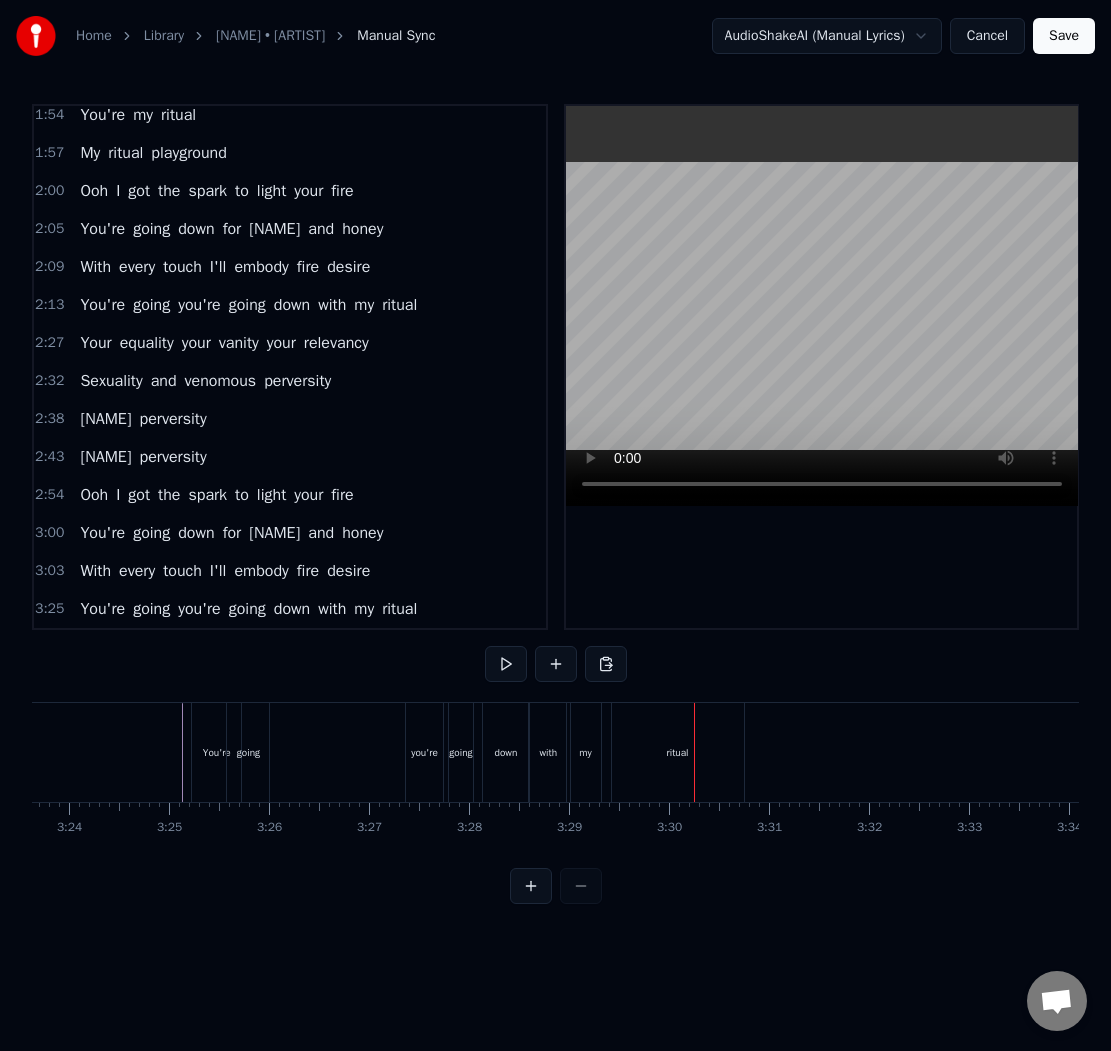 click on "ritual" at bounding box center (678, 752) 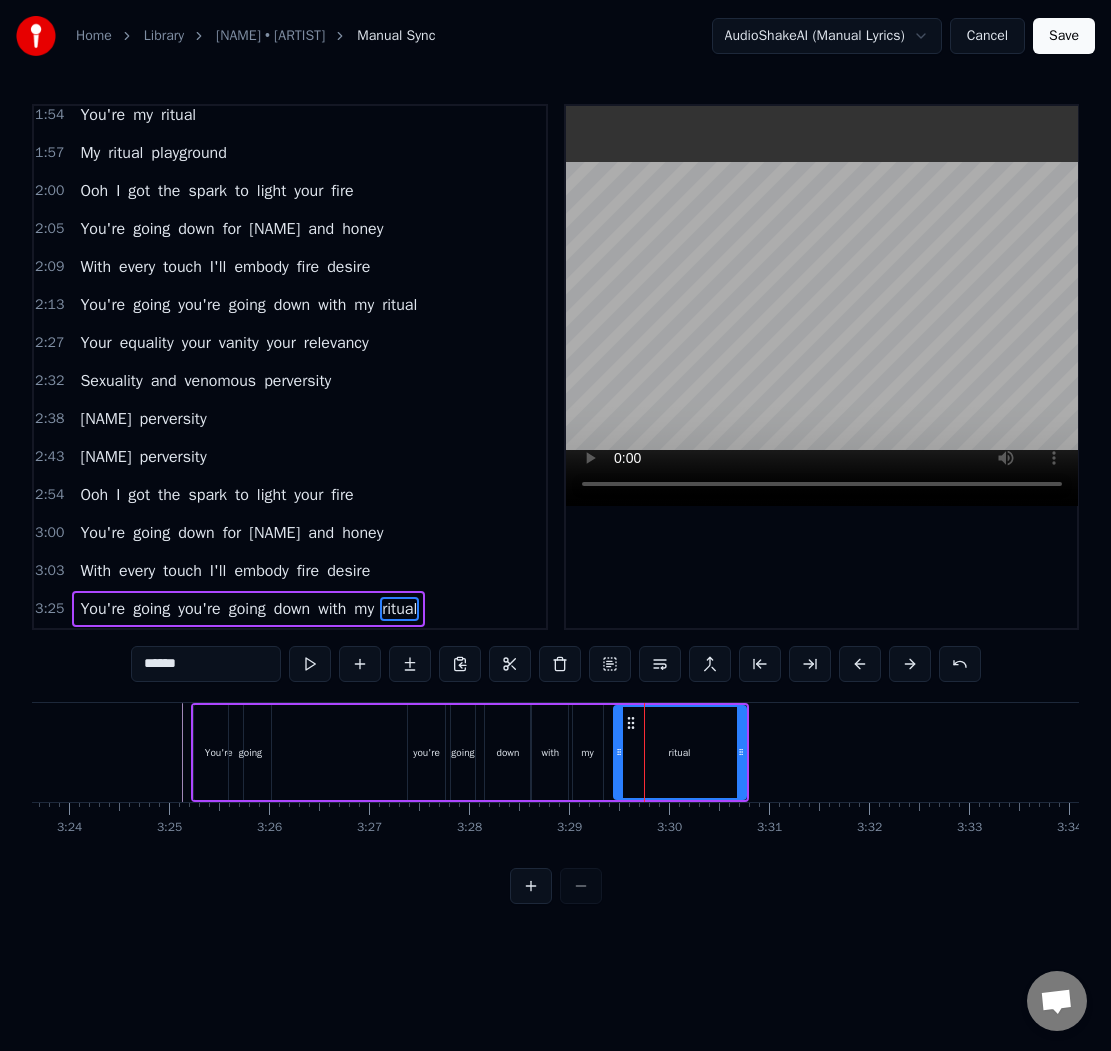 click on "my" at bounding box center [588, 752] 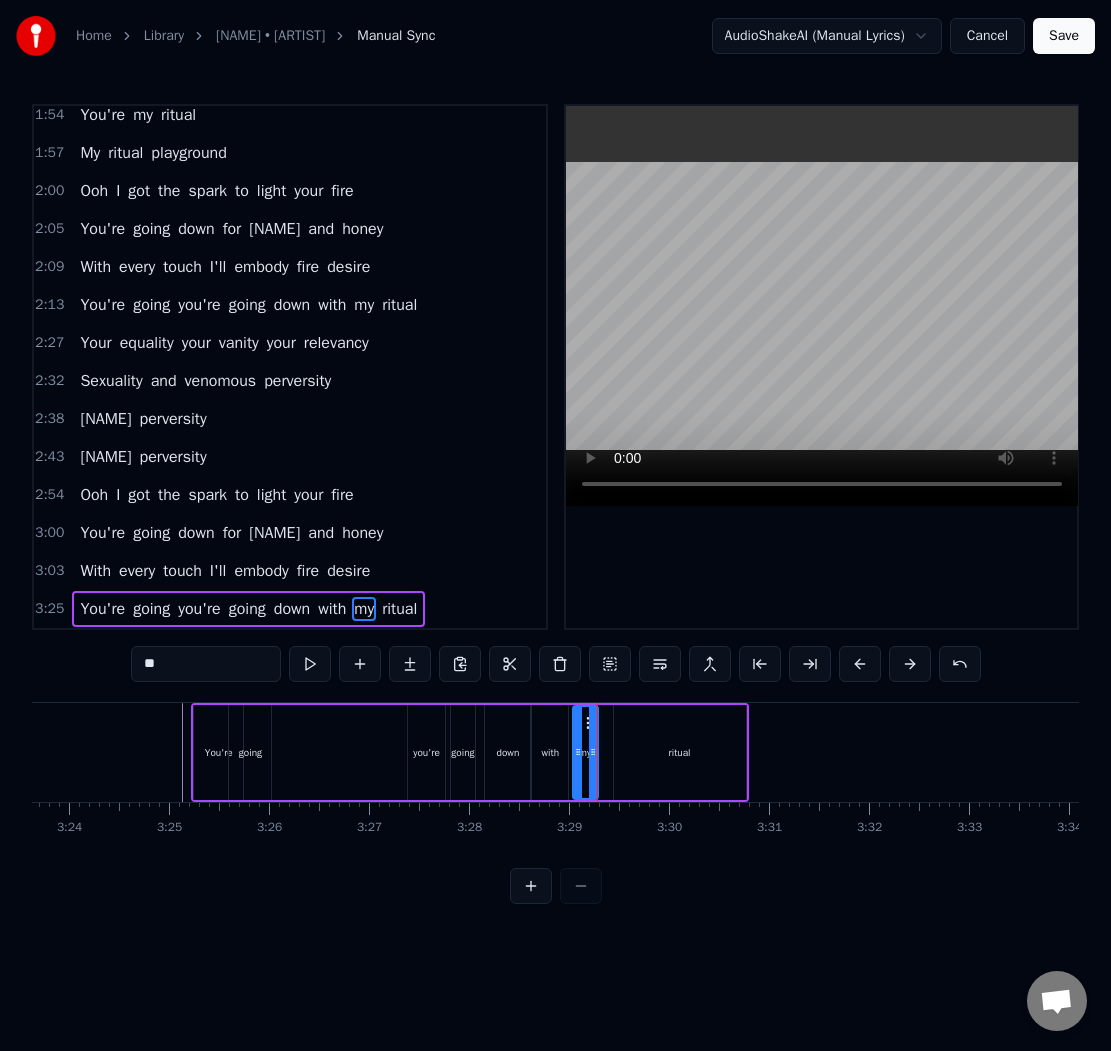 click 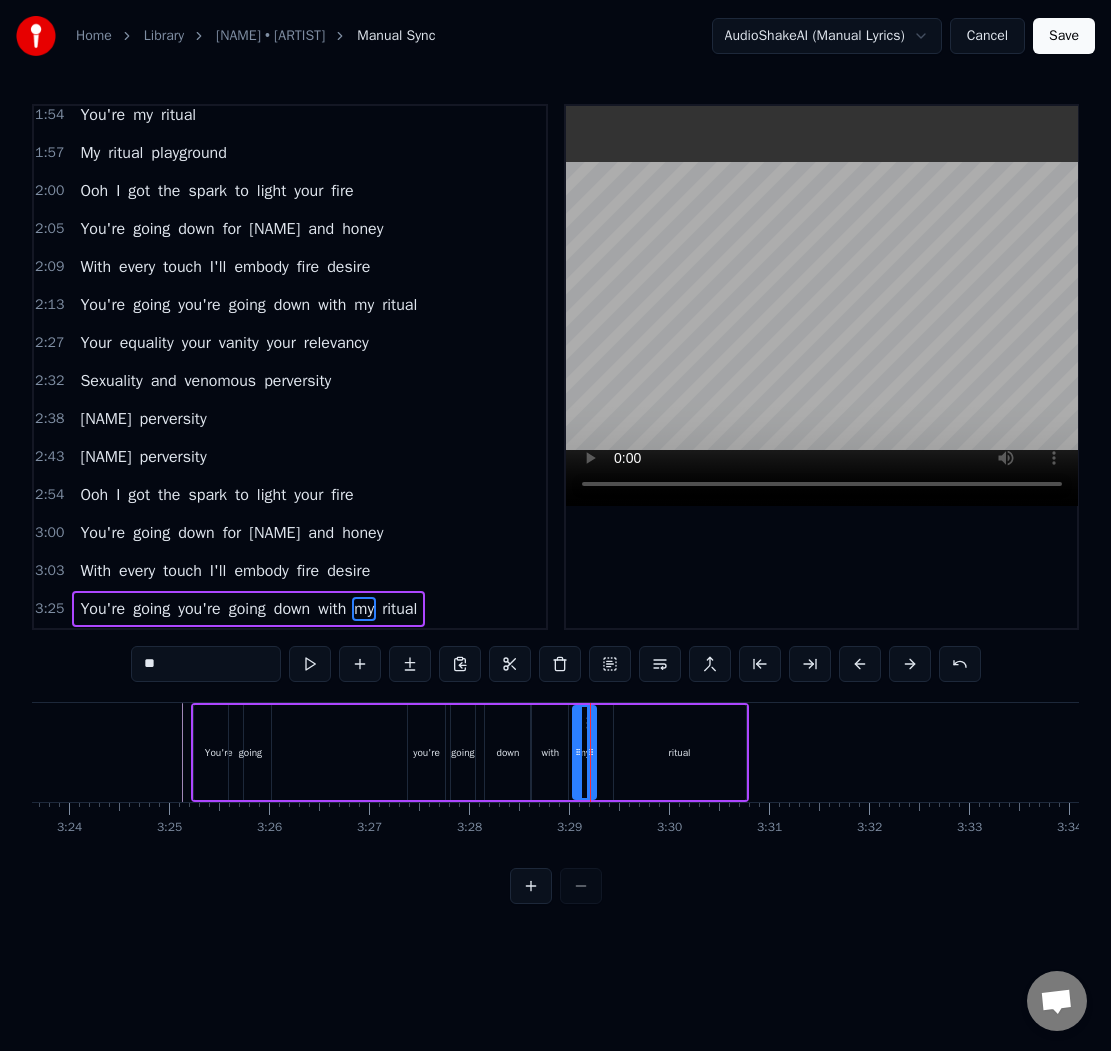 click on "ritual" at bounding box center (680, 752) 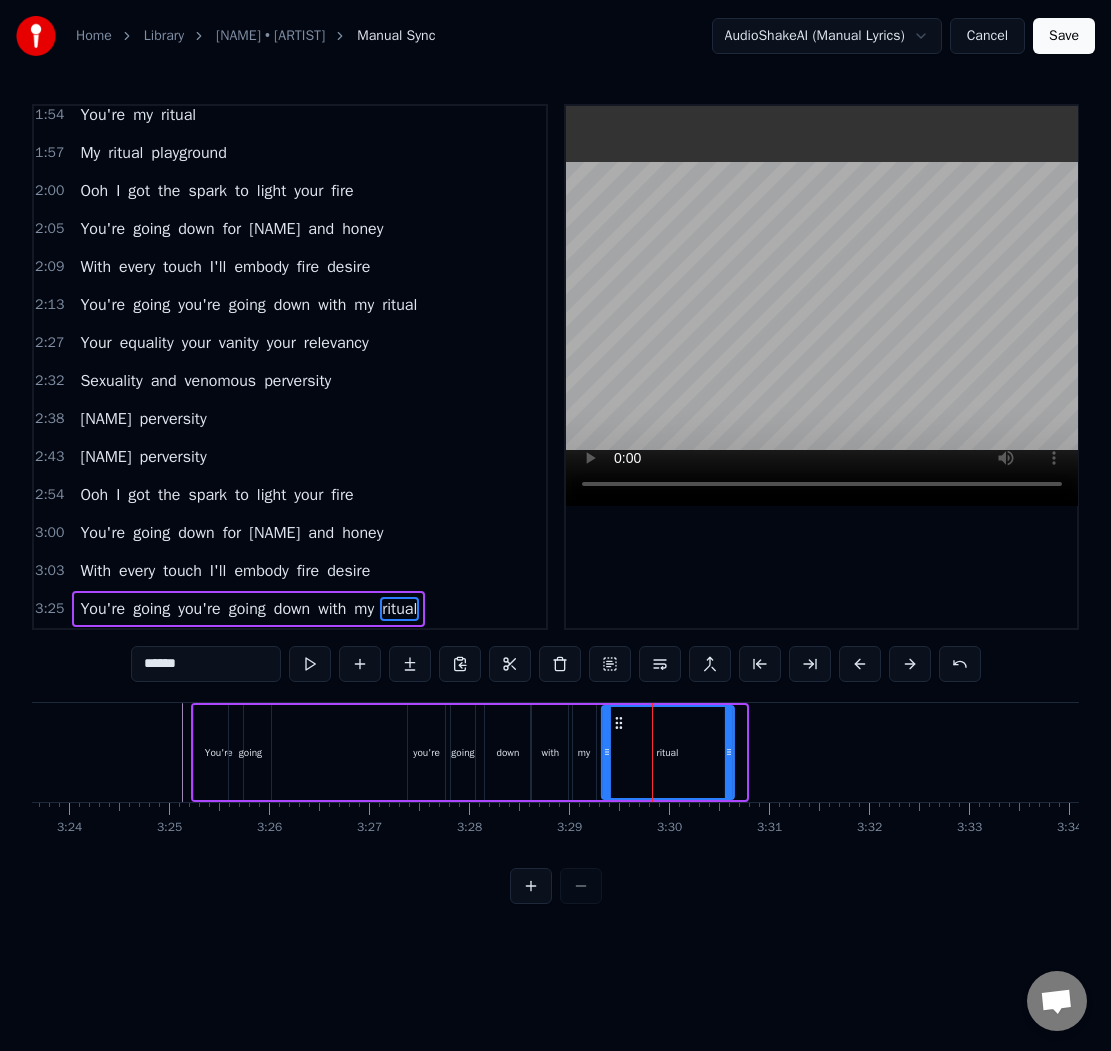 drag, startPoint x: 630, startPoint y: 727, endPoint x: 618, endPoint y: 727, distance: 12 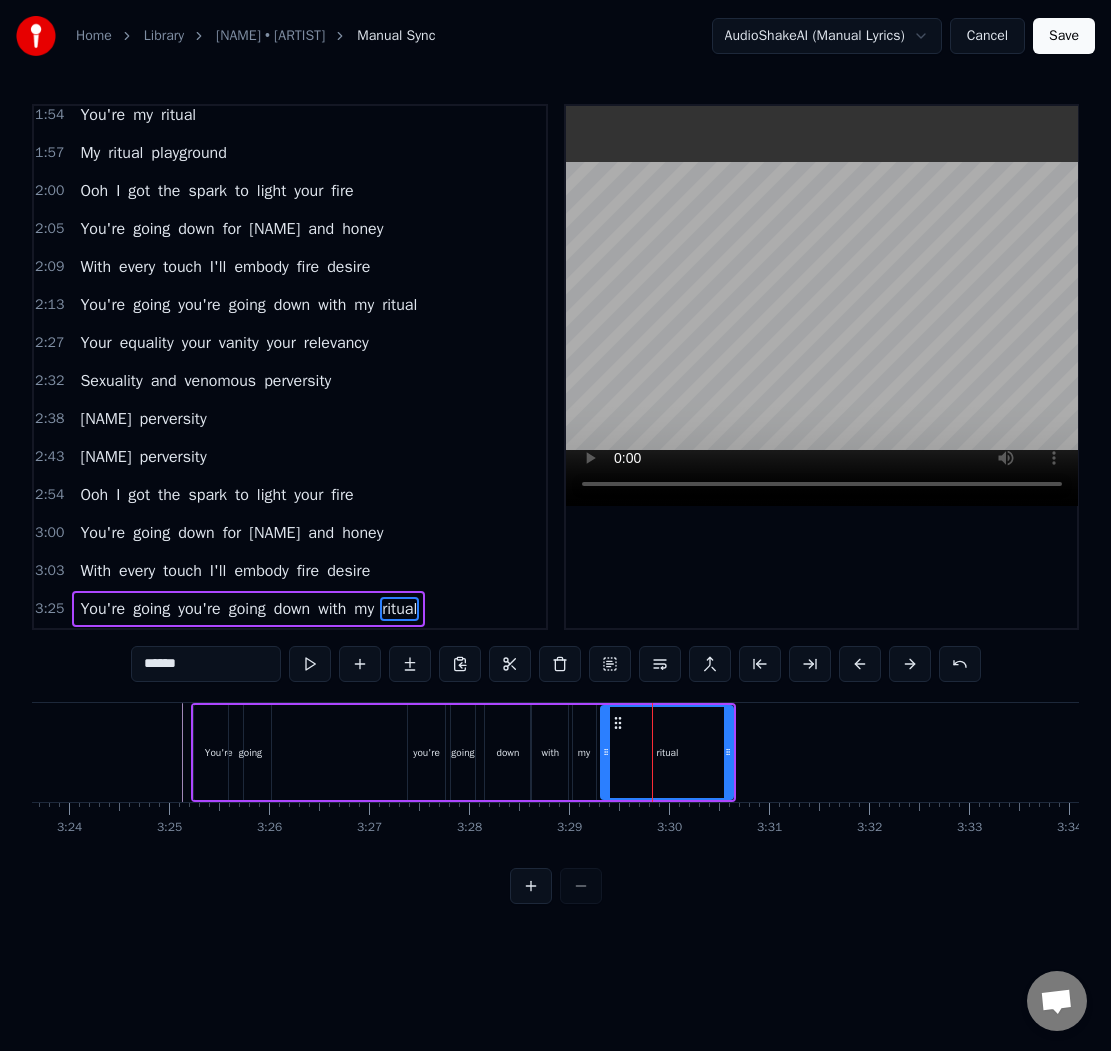 click at bounding box center [-9458, 752] 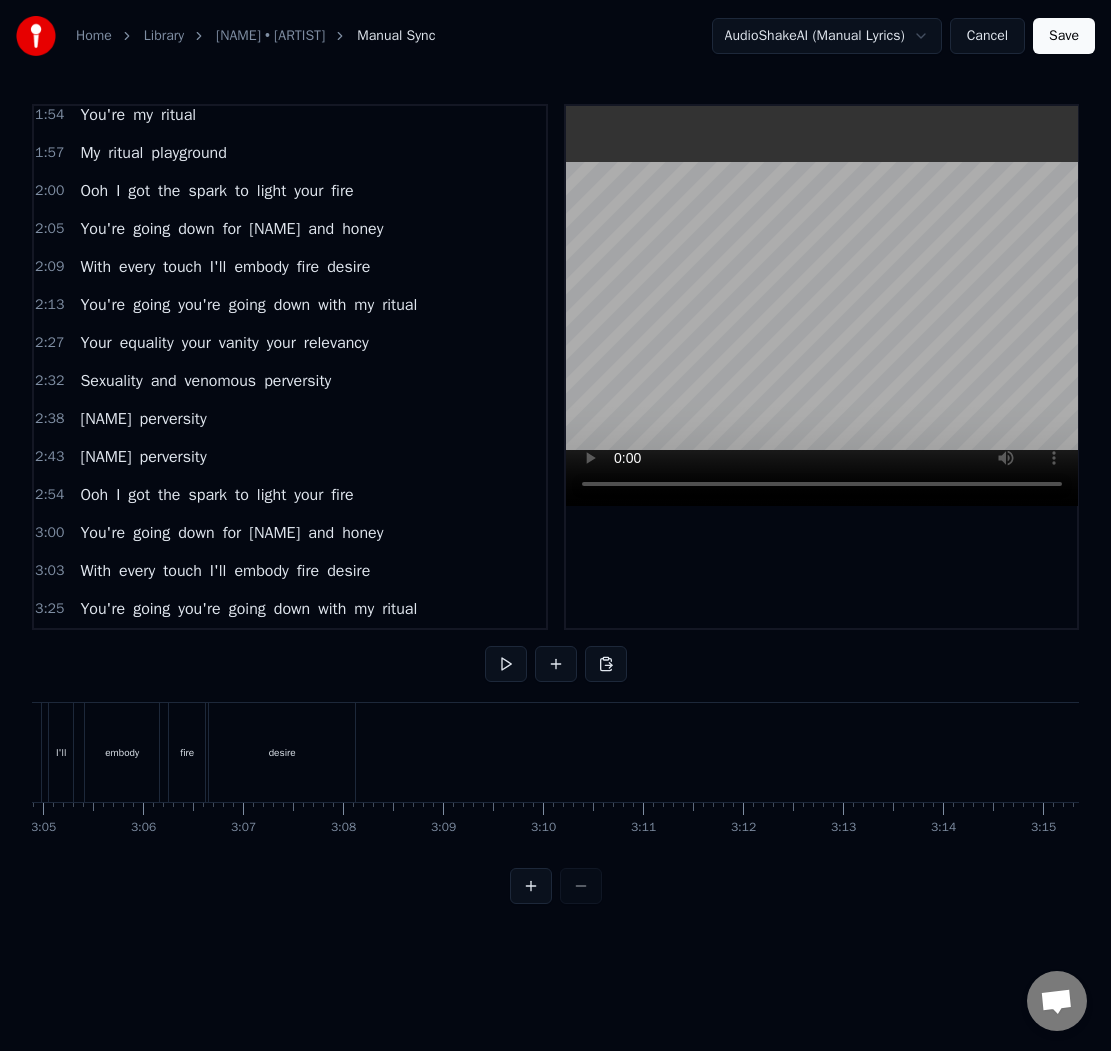 scroll, scrollTop: 0, scrollLeft: 18493, axis: horizontal 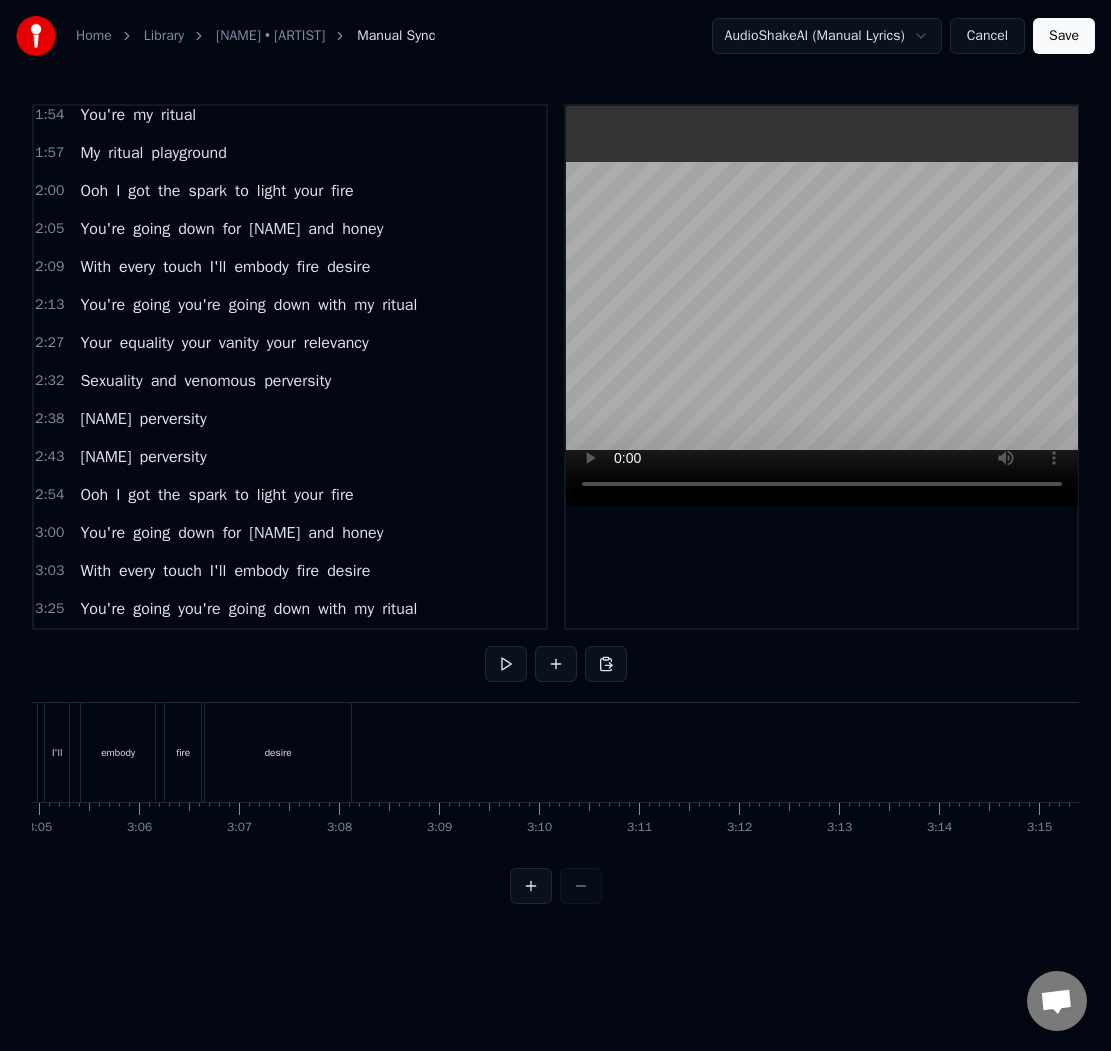 click on "desire" at bounding box center (278, 752) 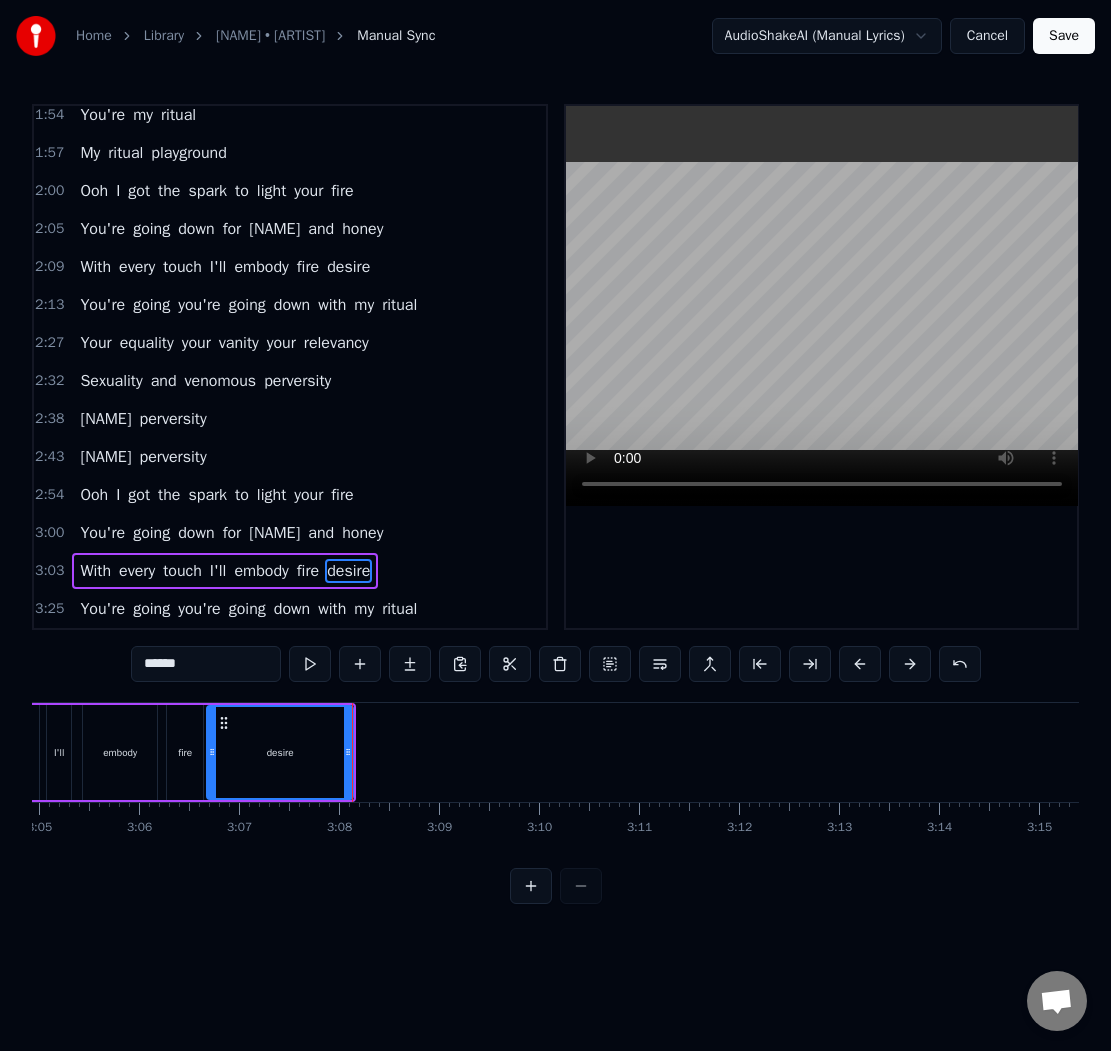 click at bounding box center [-7588, 752] 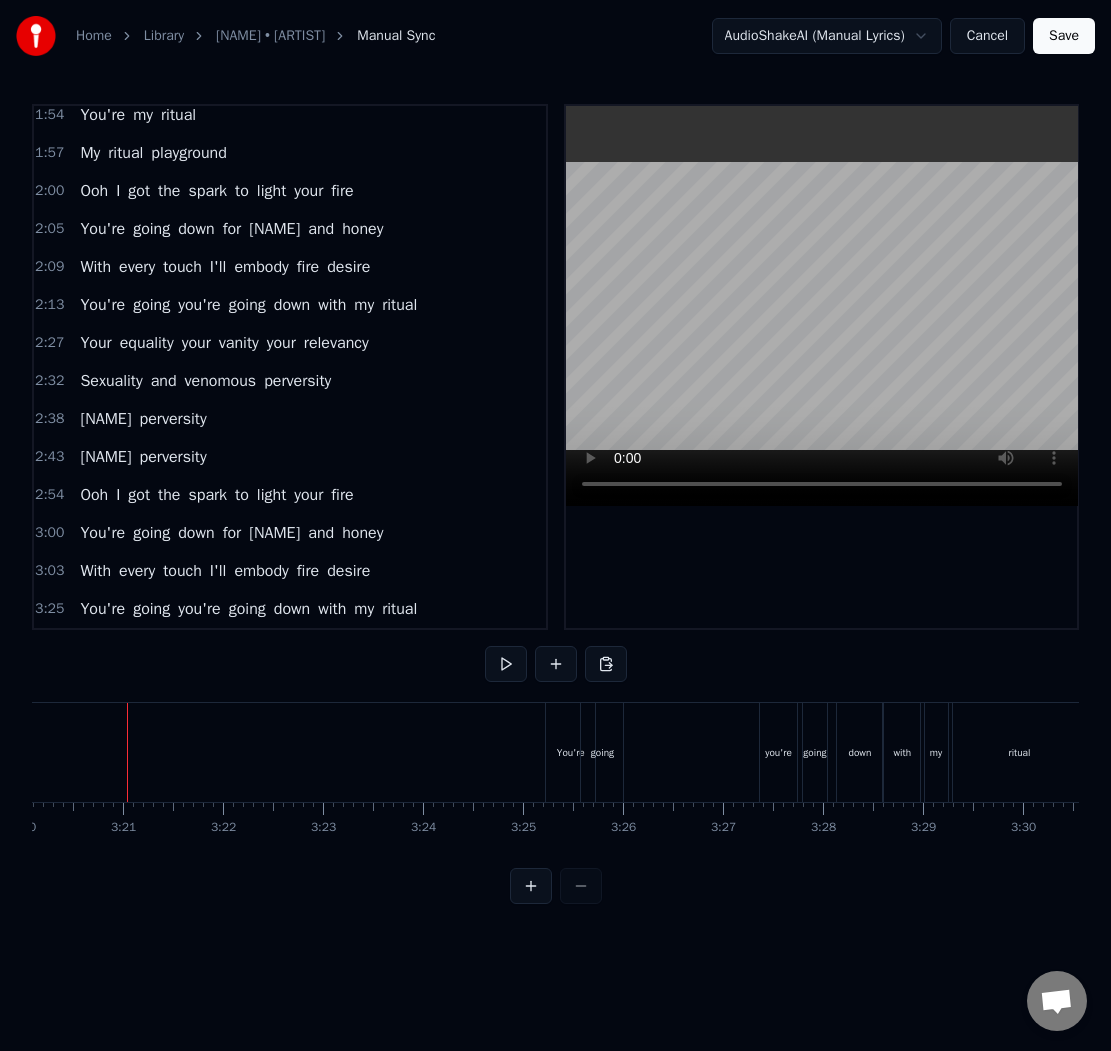 scroll, scrollTop: 0, scrollLeft: 20039, axis: horizontal 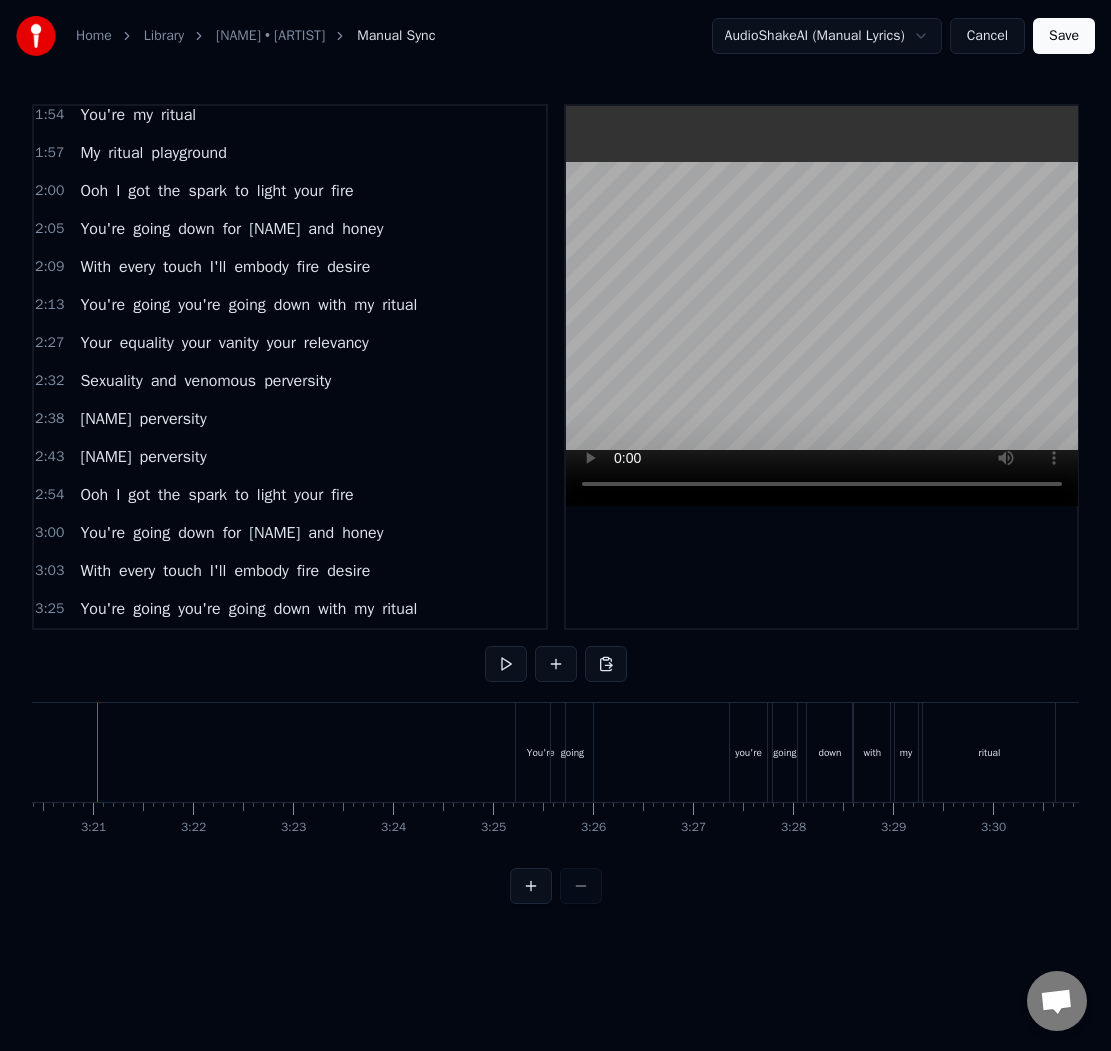 click on "You're" at bounding box center [541, 752] 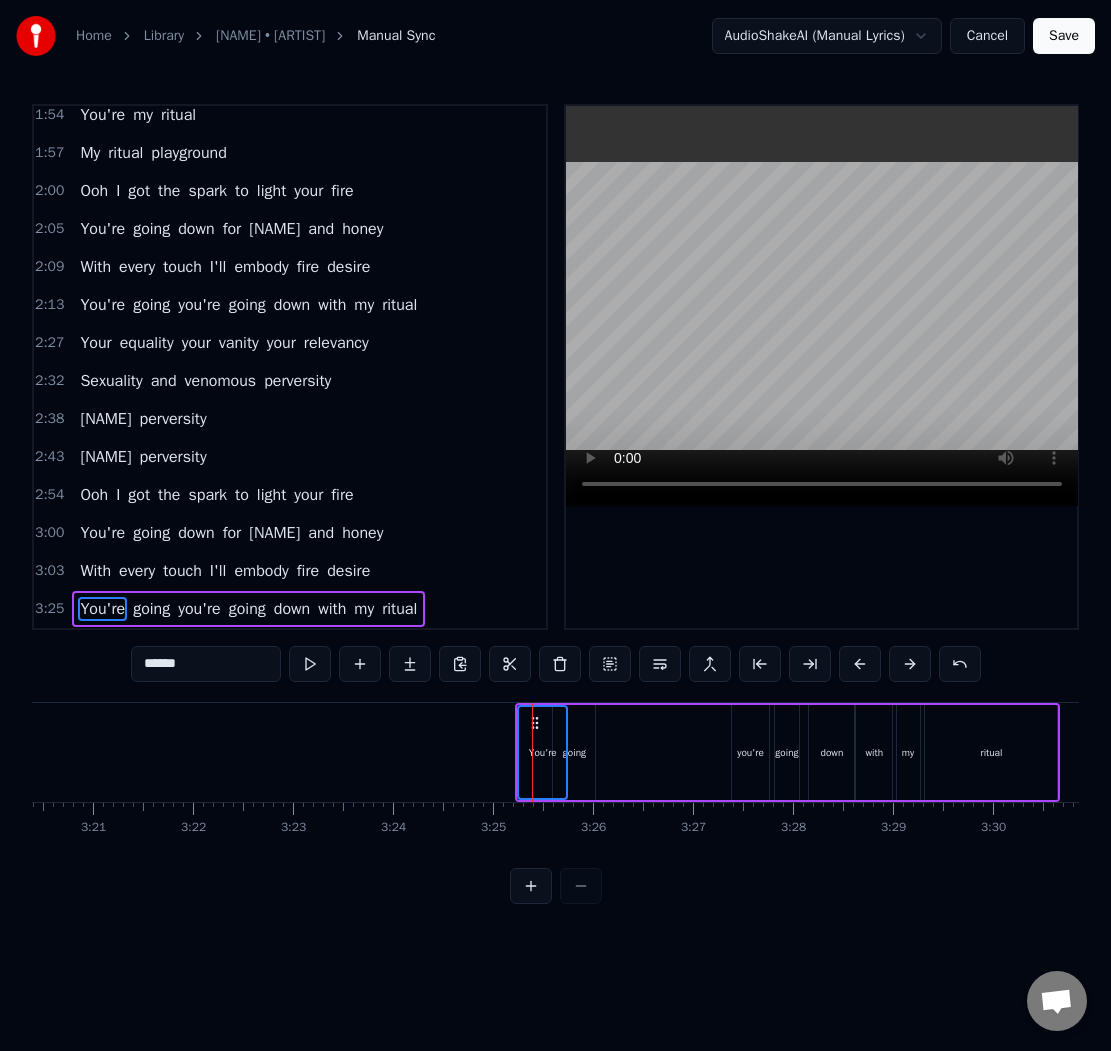 click on "going" at bounding box center [574, 752] 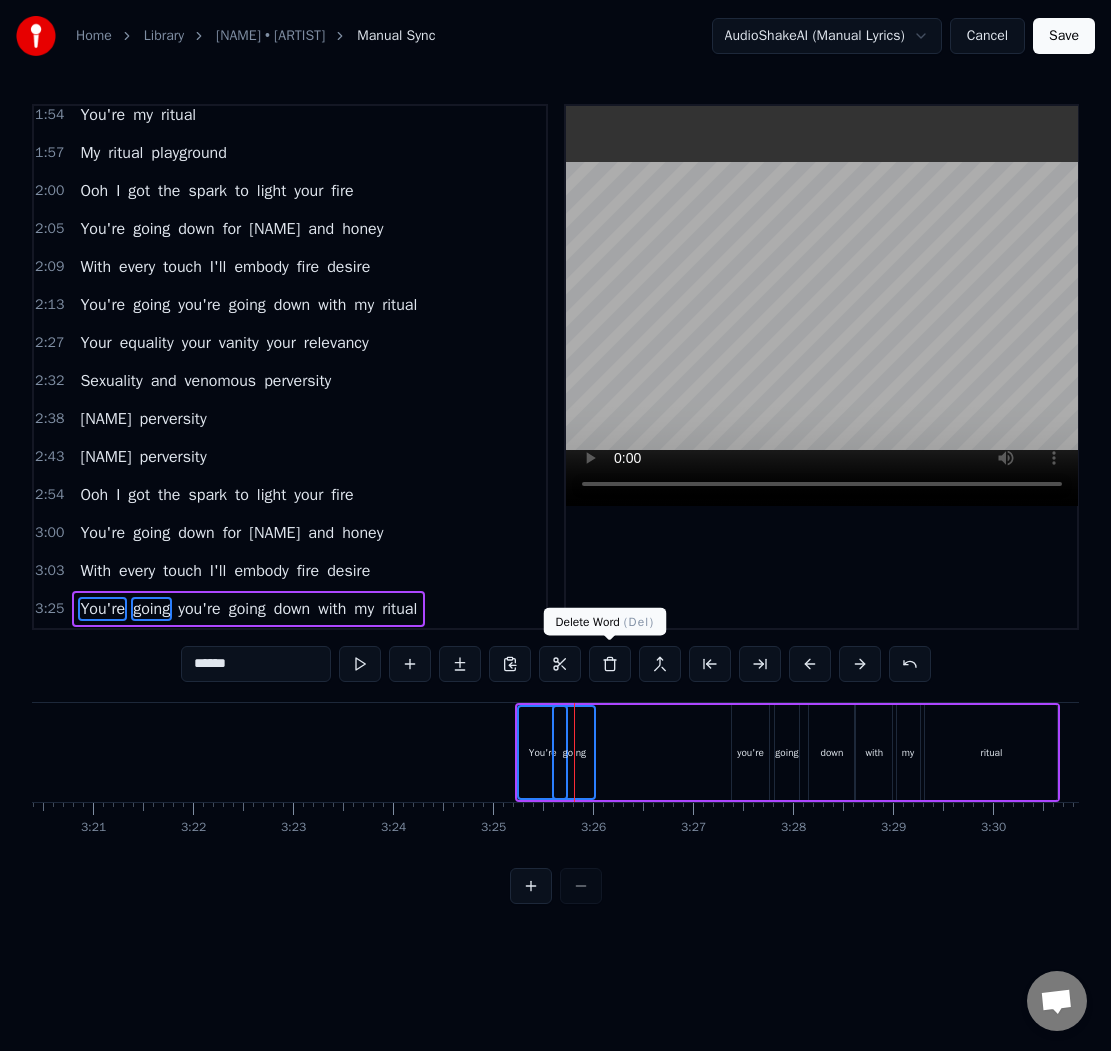 click at bounding box center (610, 664) 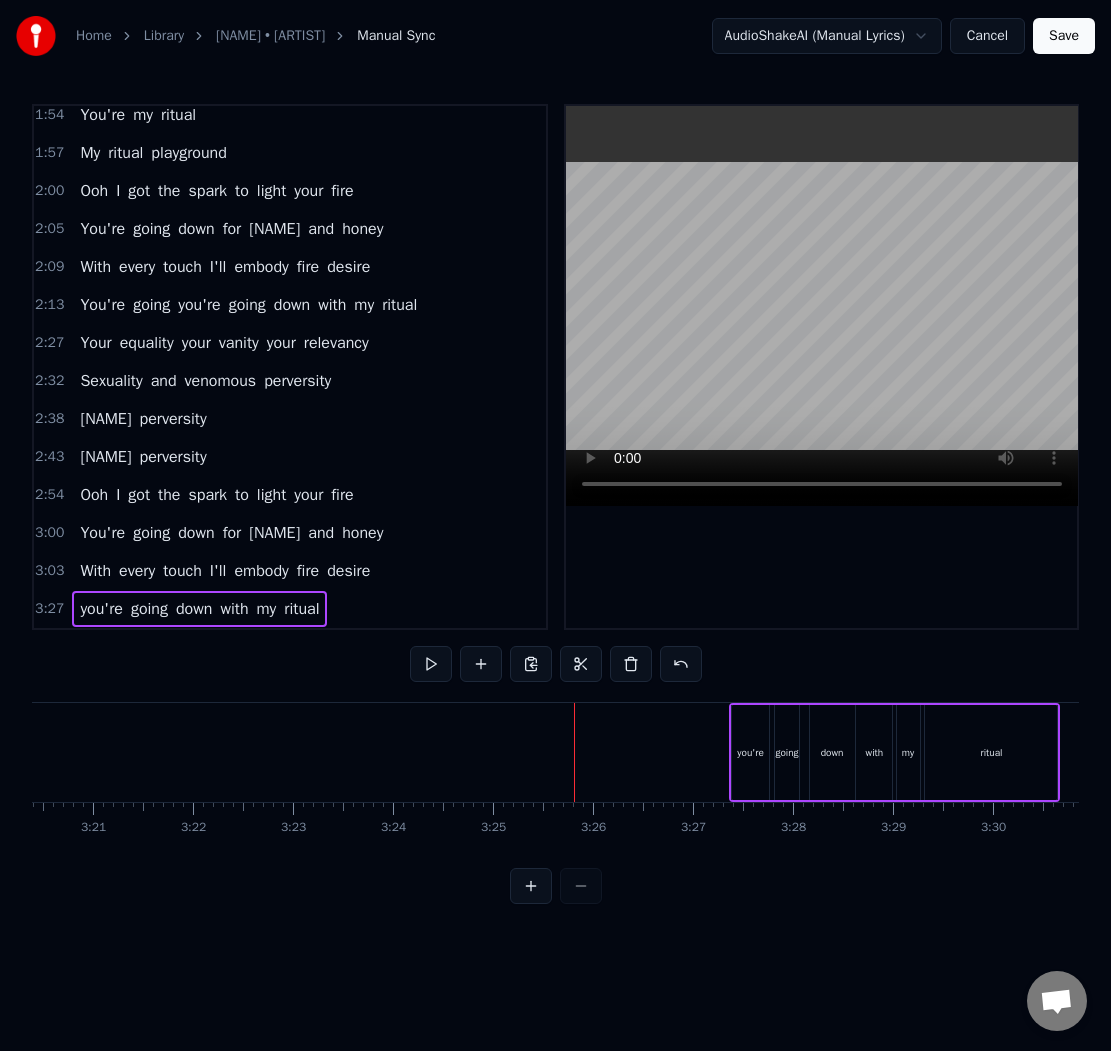 click on "you're" at bounding box center (750, 752) 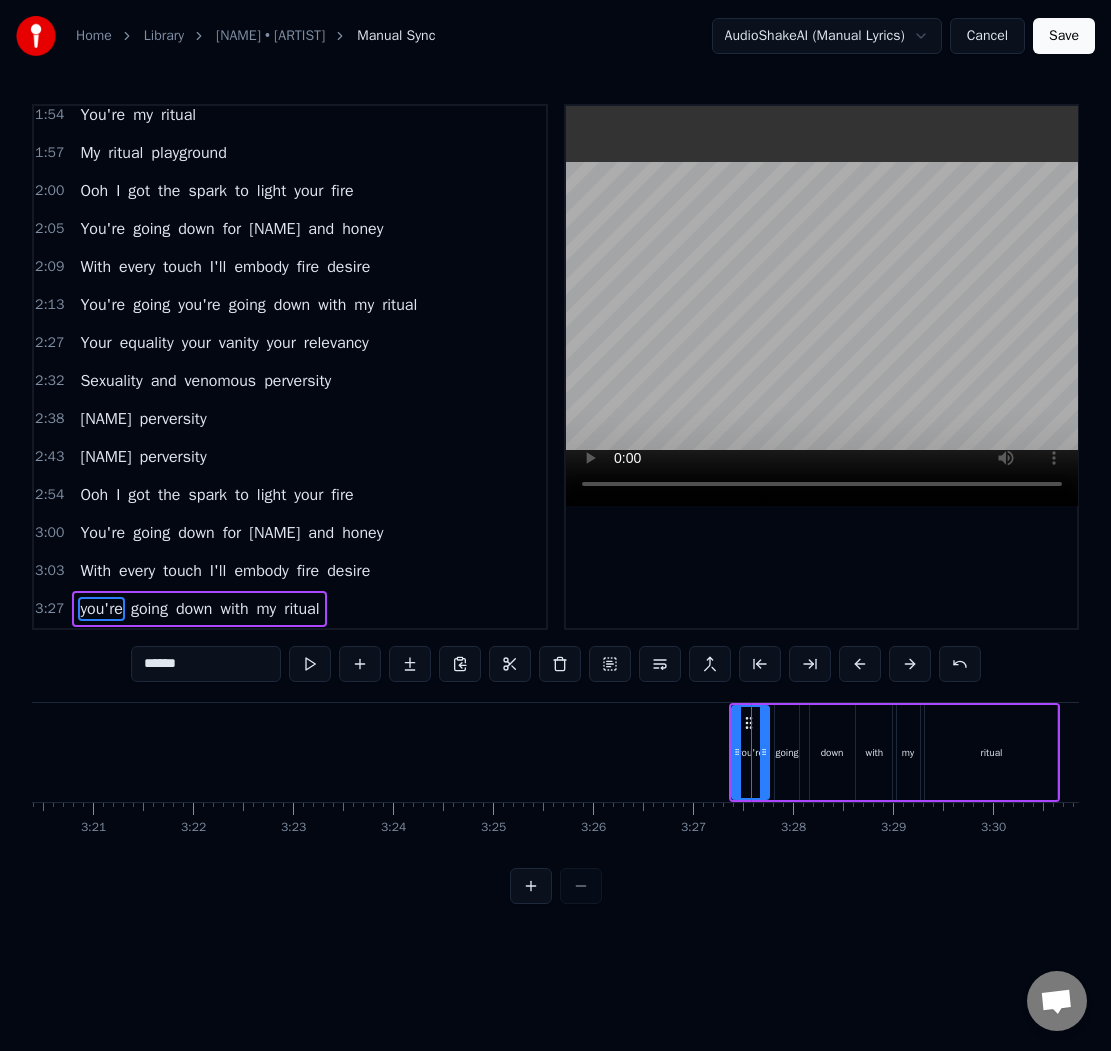 click on "you're" at bounding box center [101, 609] 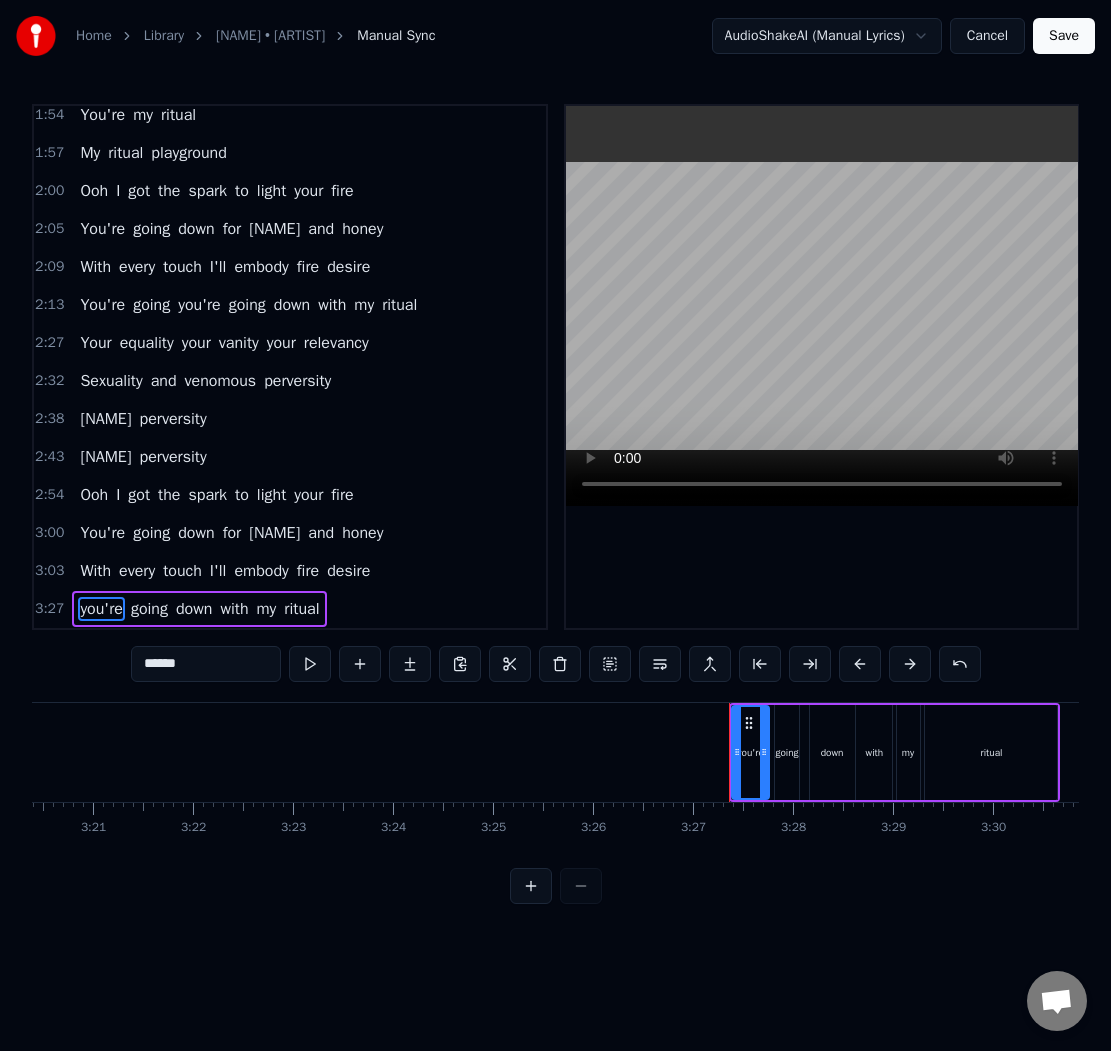 click on "******" at bounding box center [206, 664] 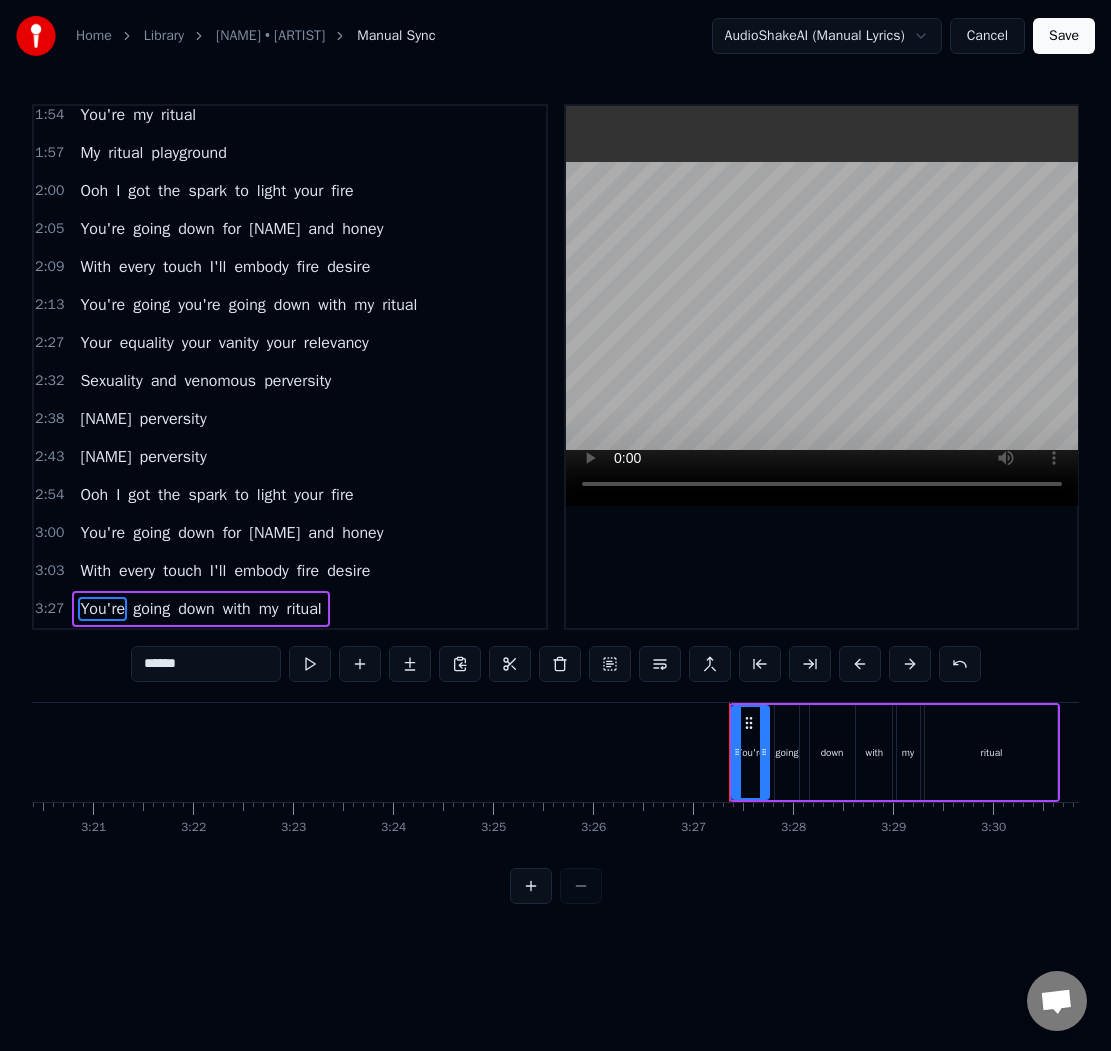 type on "******" 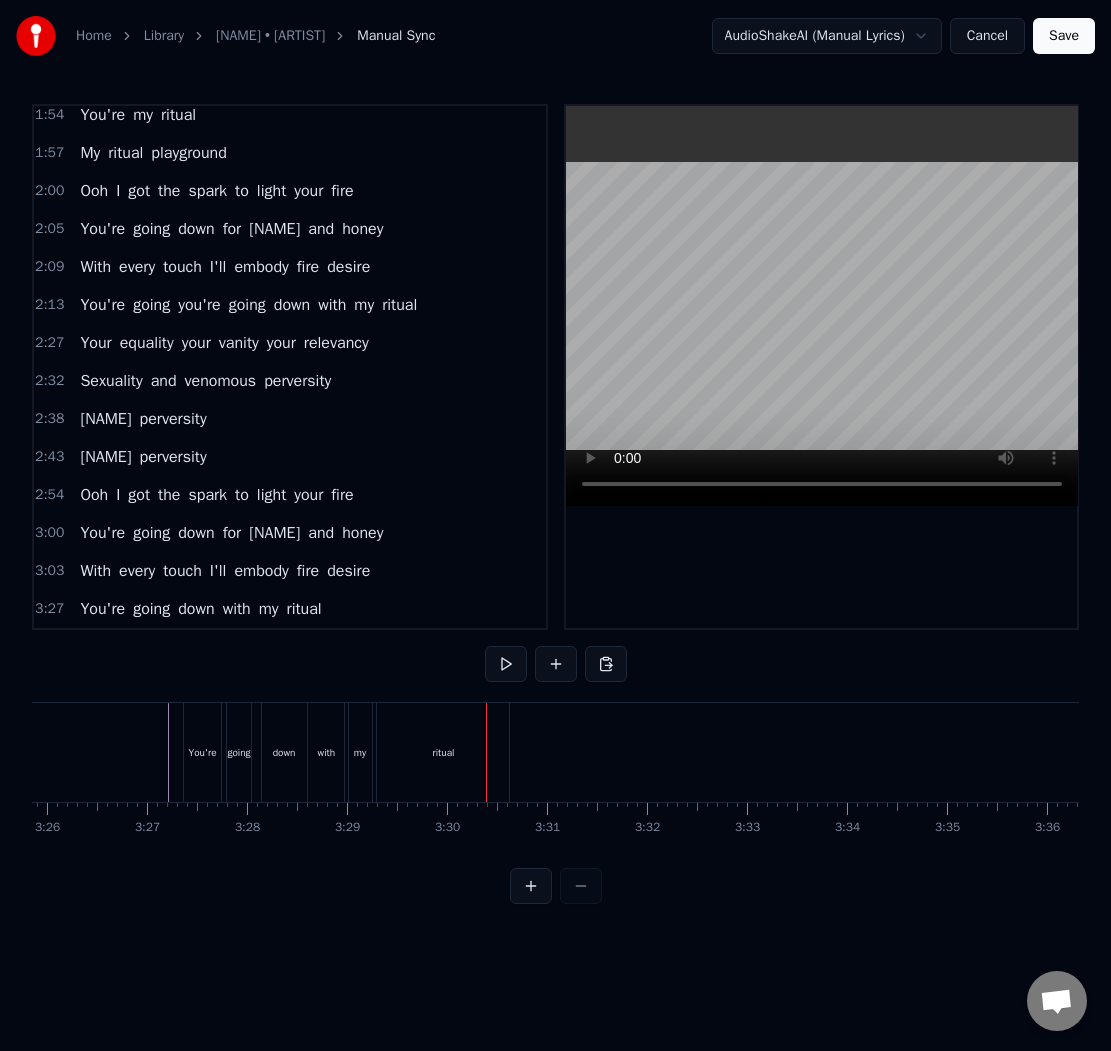 scroll, scrollTop: 0, scrollLeft: 20586, axis: horizontal 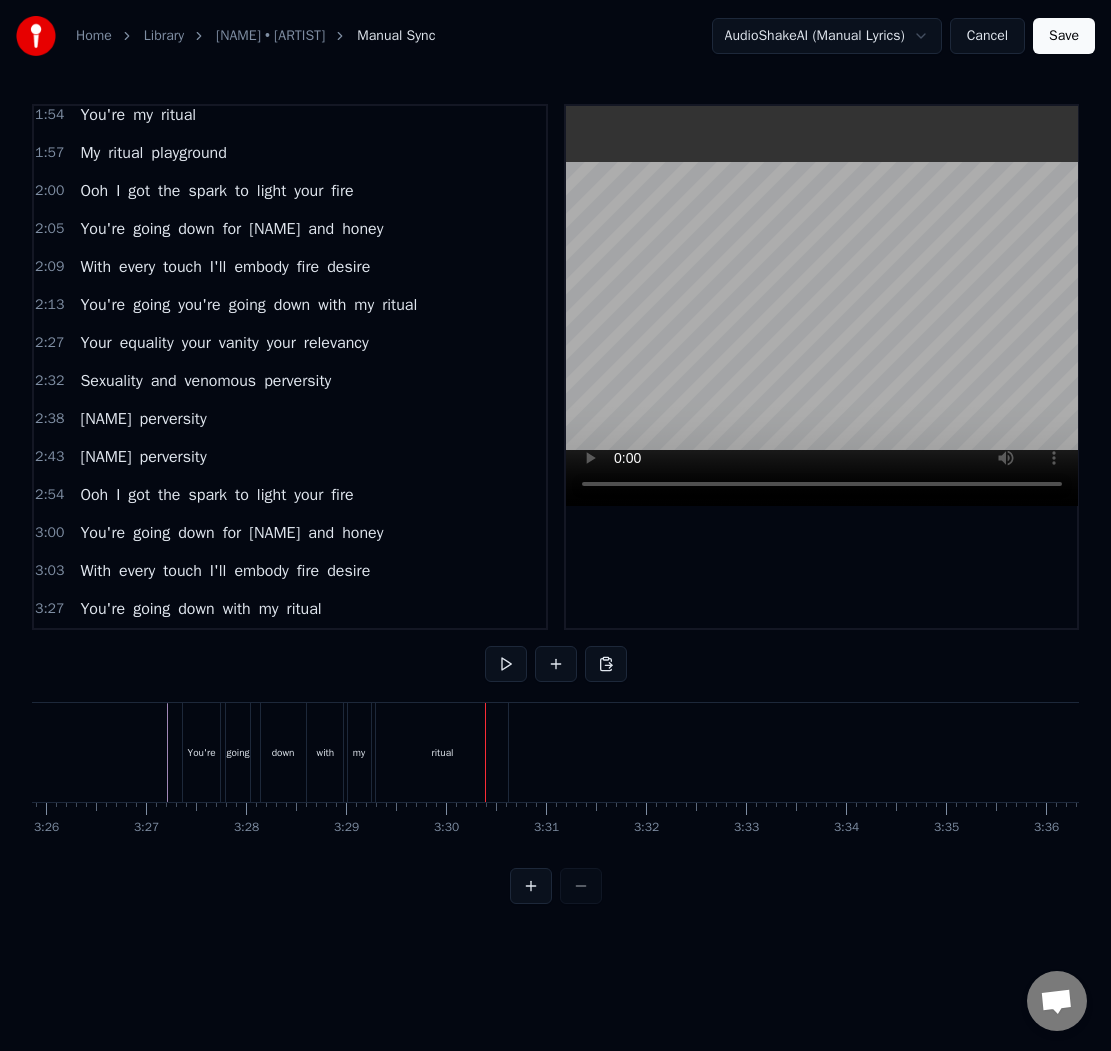 click on "You're going down with my [NAME]" at bounding box center [200, 609] 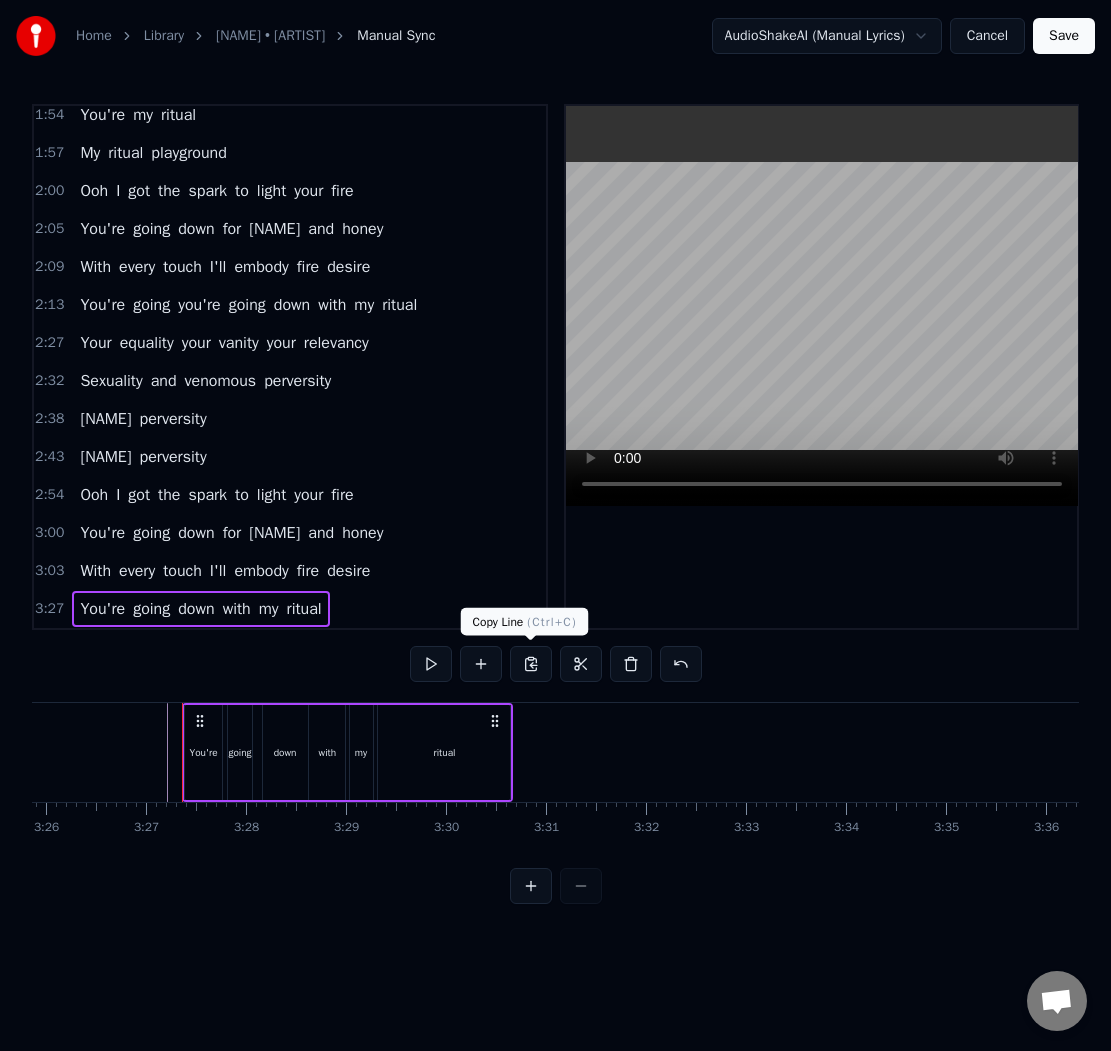click at bounding box center [531, 664] 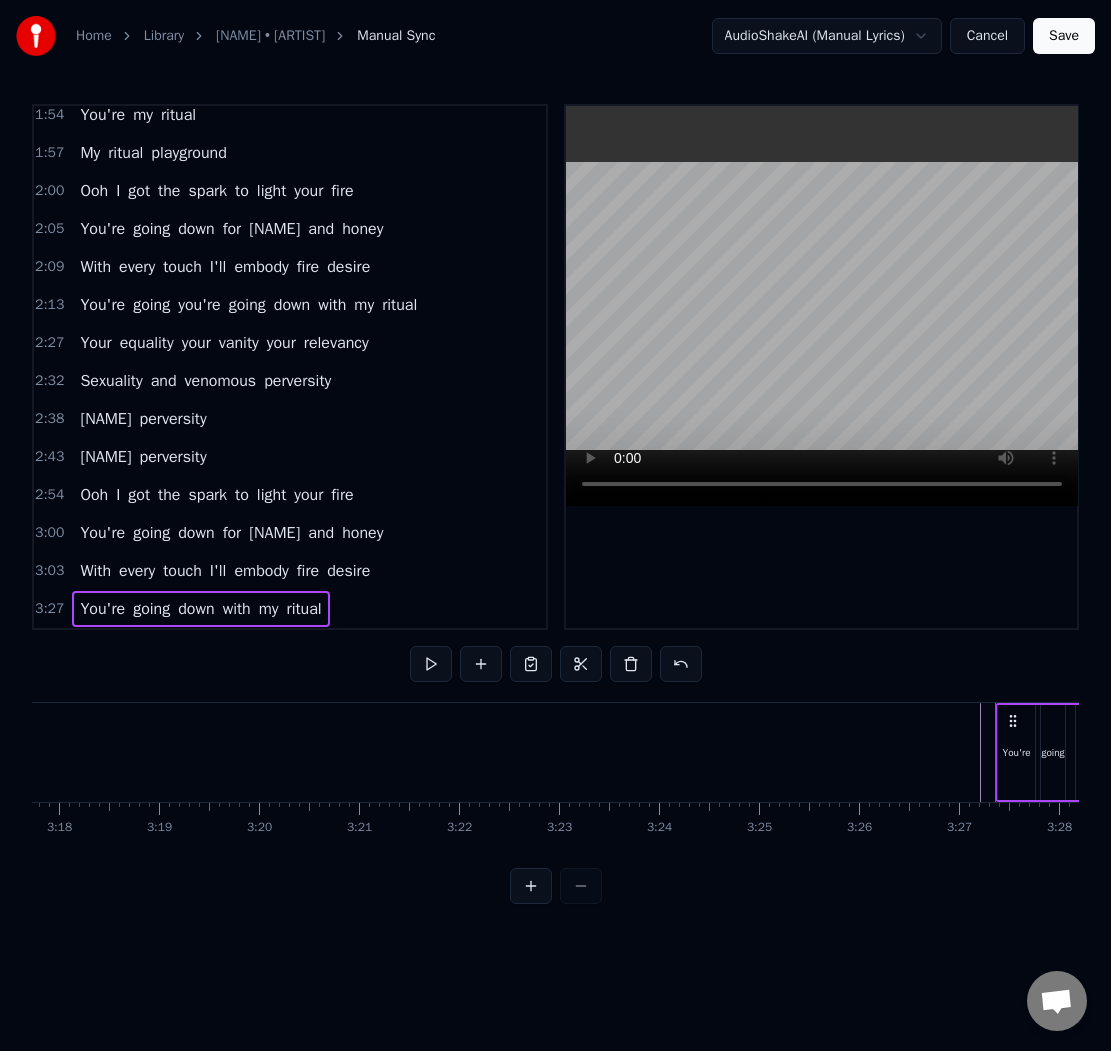 scroll, scrollTop: 0, scrollLeft: 19763, axis: horizontal 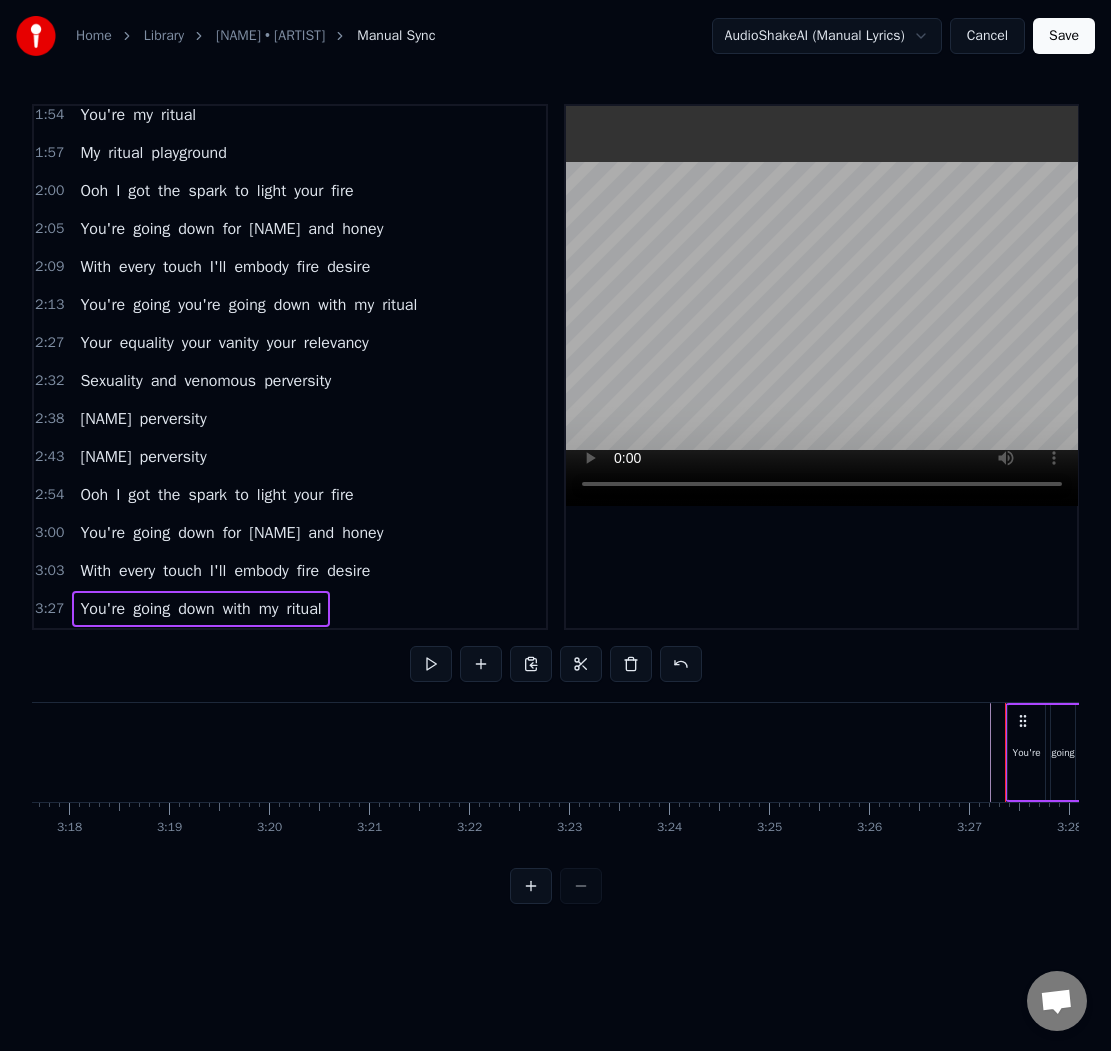 click at bounding box center (-8858, 752) 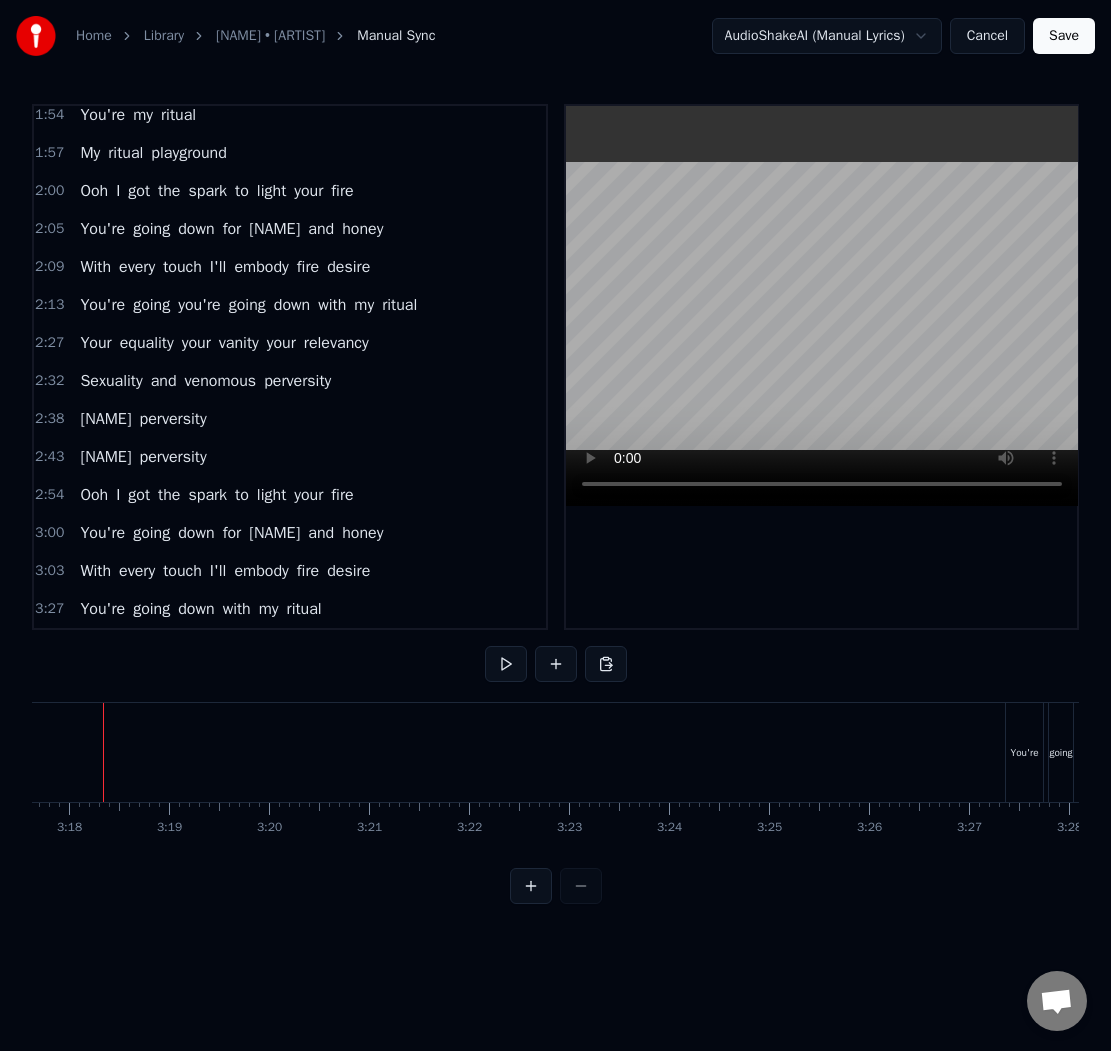 scroll, scrollTop: 0, scrollLeft: 19733, axis: horizontal 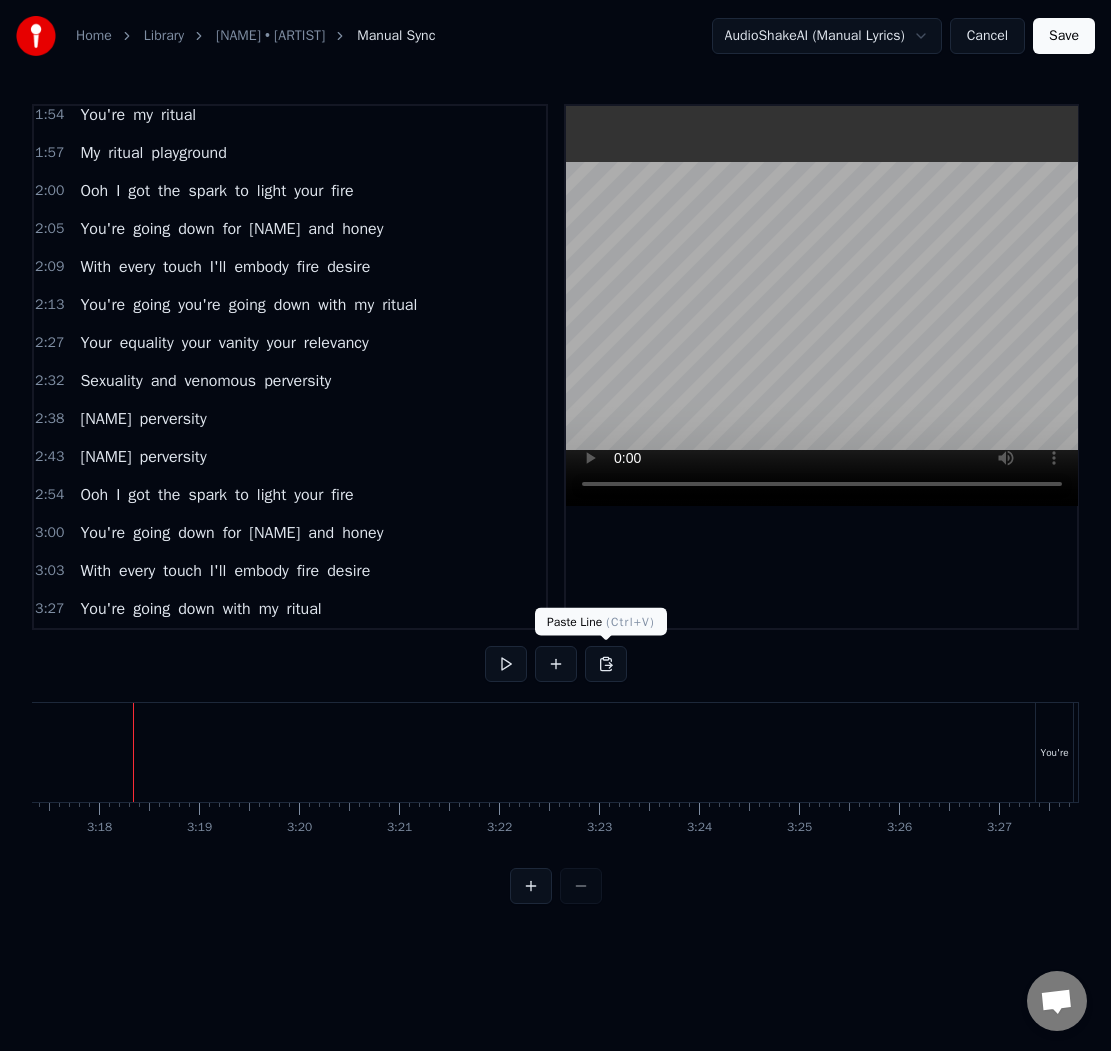 click at bounding box center (606, 664) 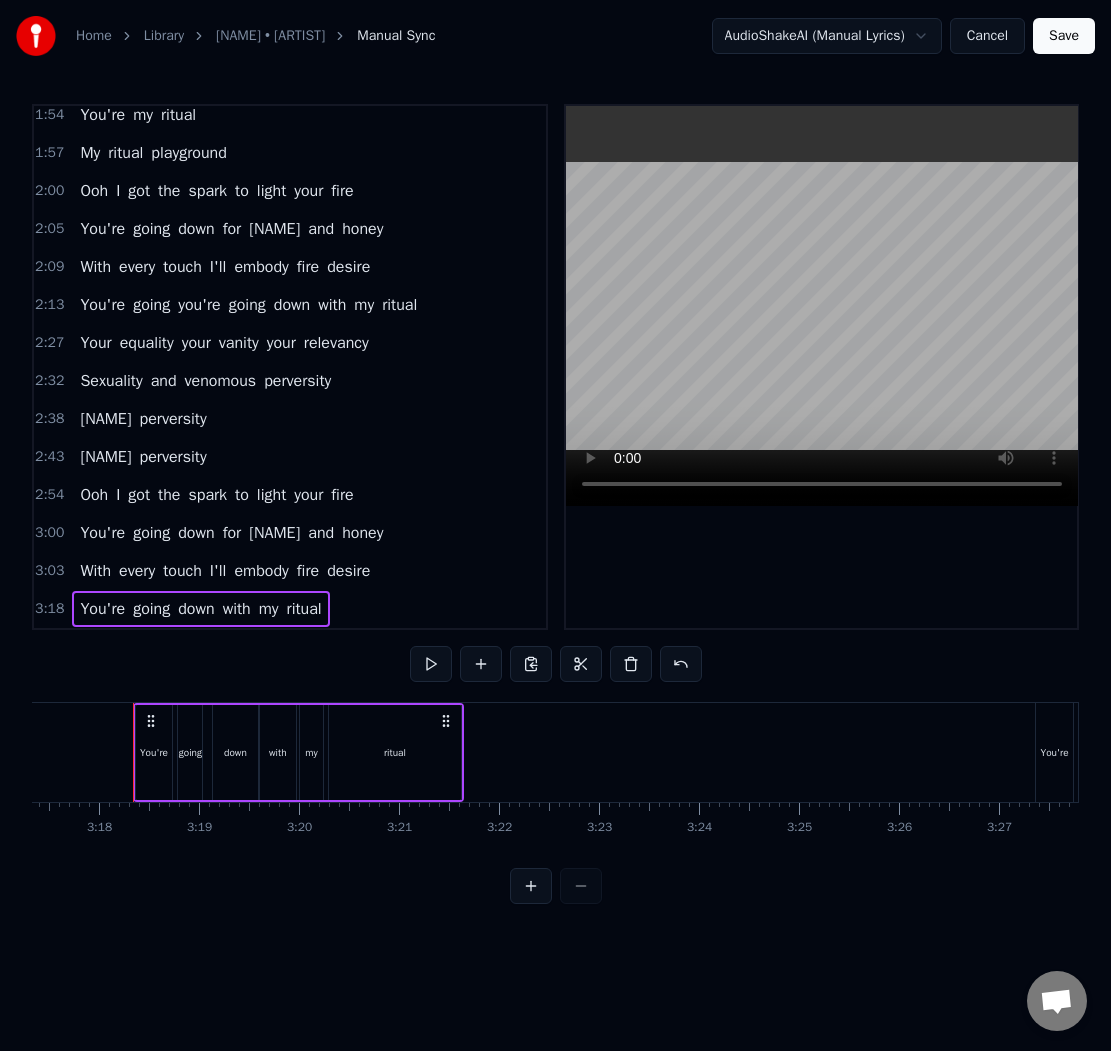 click at bounding box center [-8828, 752] 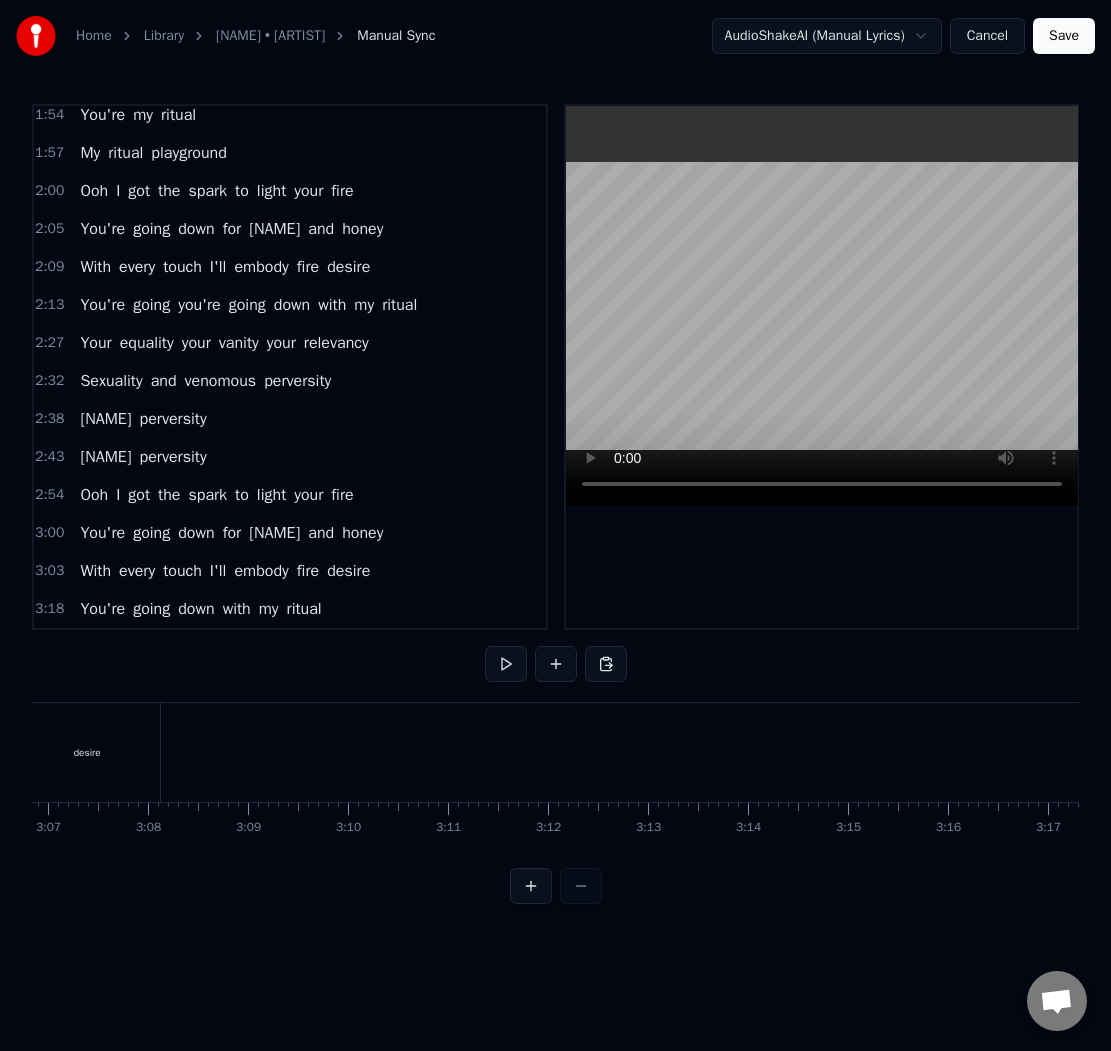 scroll, scrollTop: 0, scrollLeft: 18676, axis: horizontal 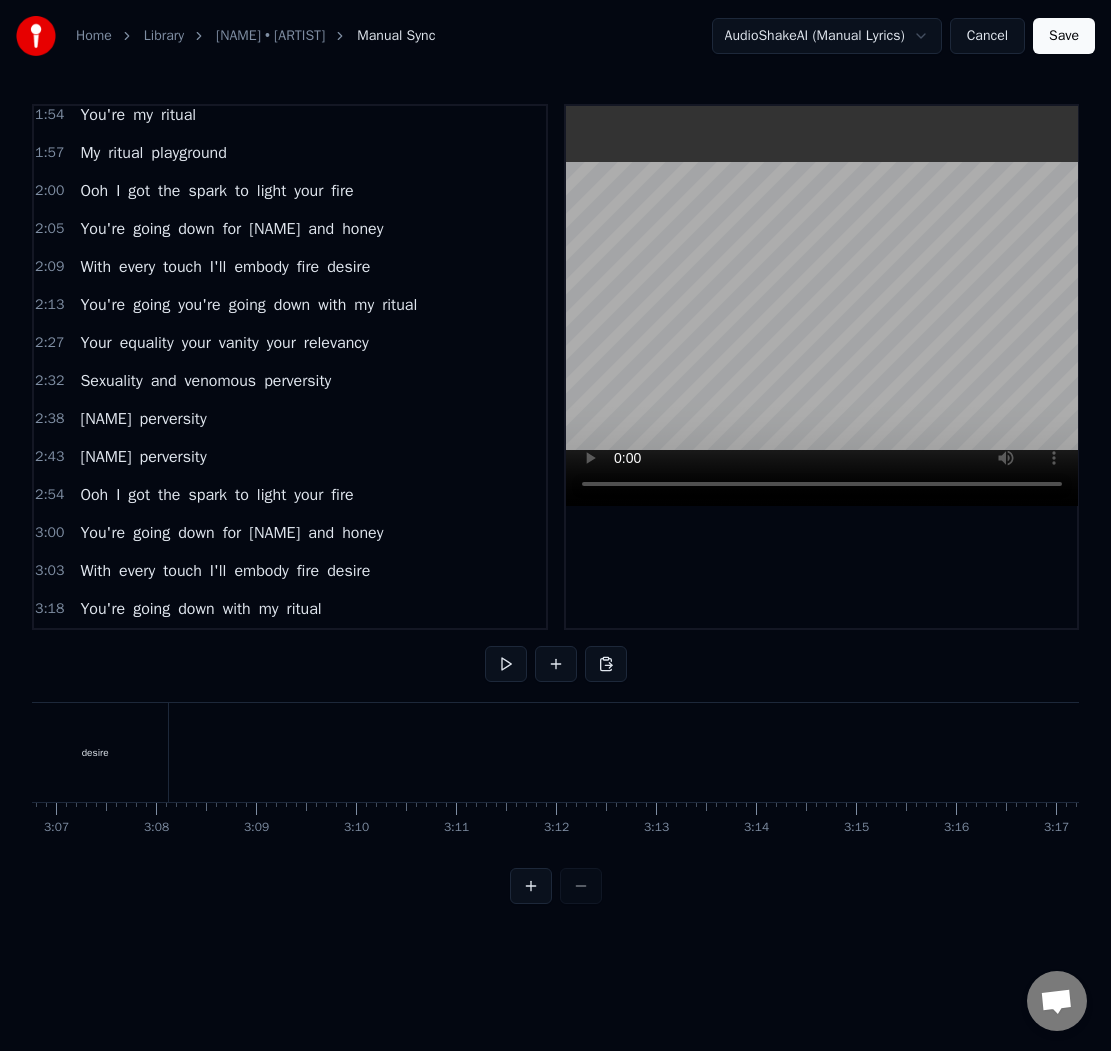 click at bounding box center [-7771, 752] 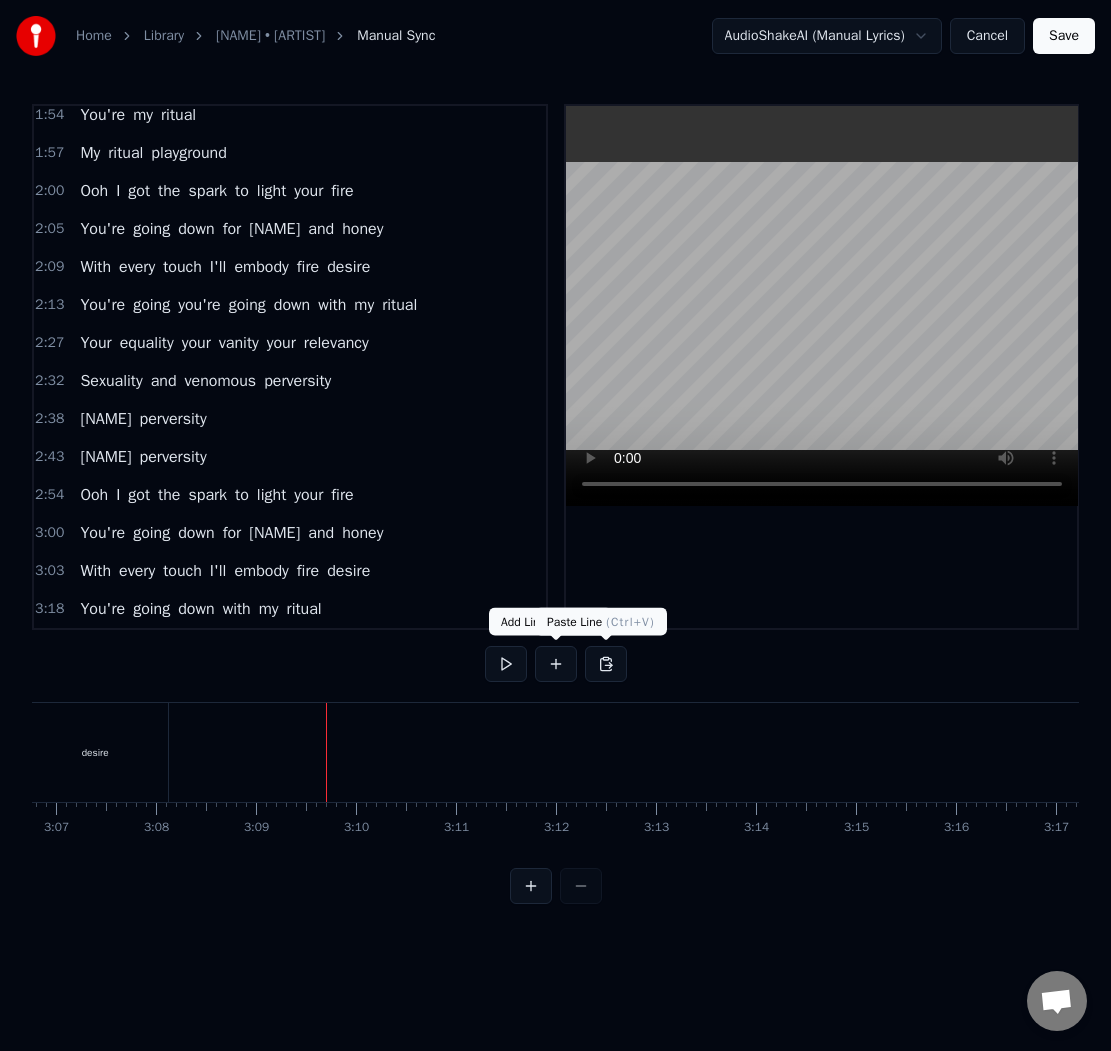 click at bounding box center [606, 664] 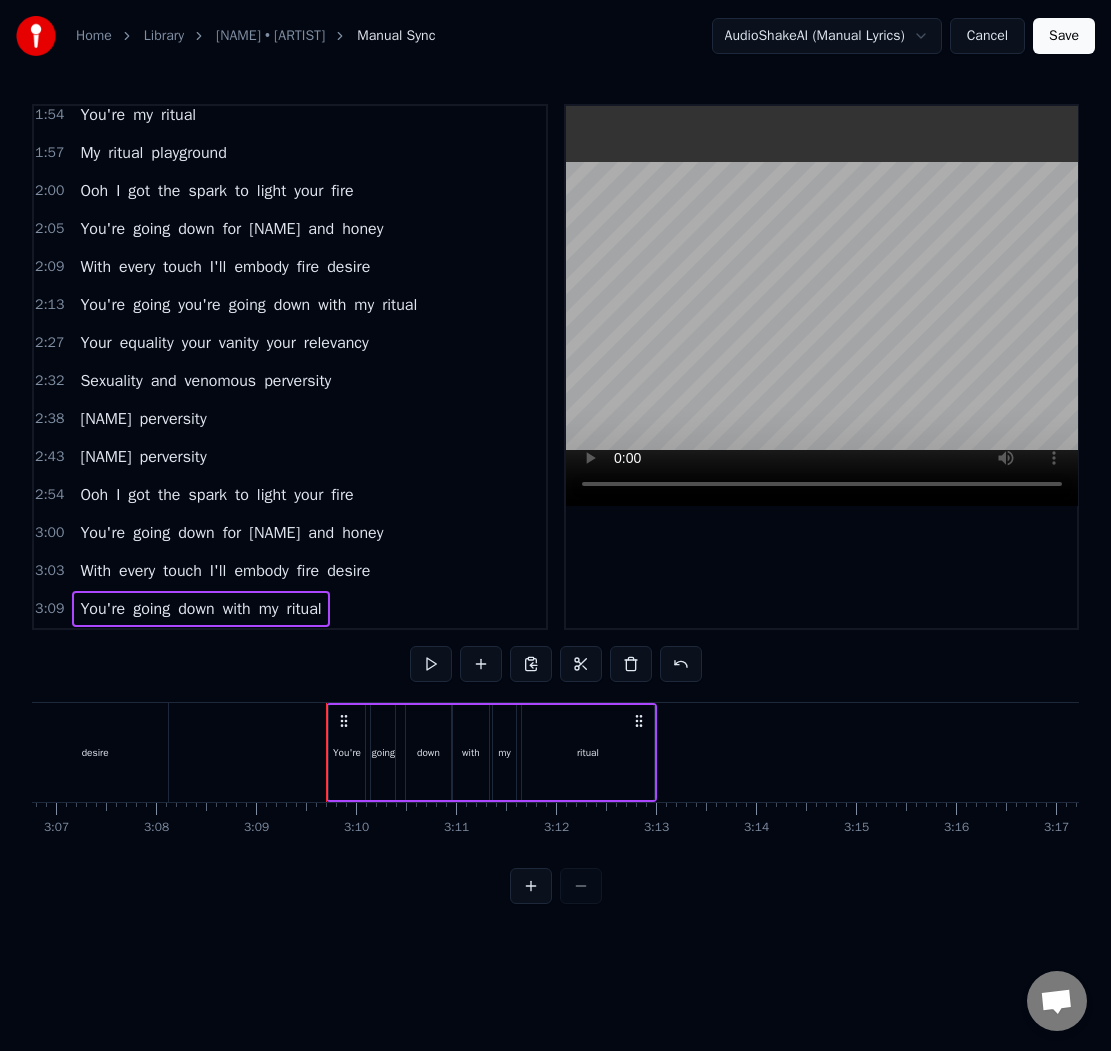 scroll, scrollTop: 846, scrollLeft: 0, axis: vertical 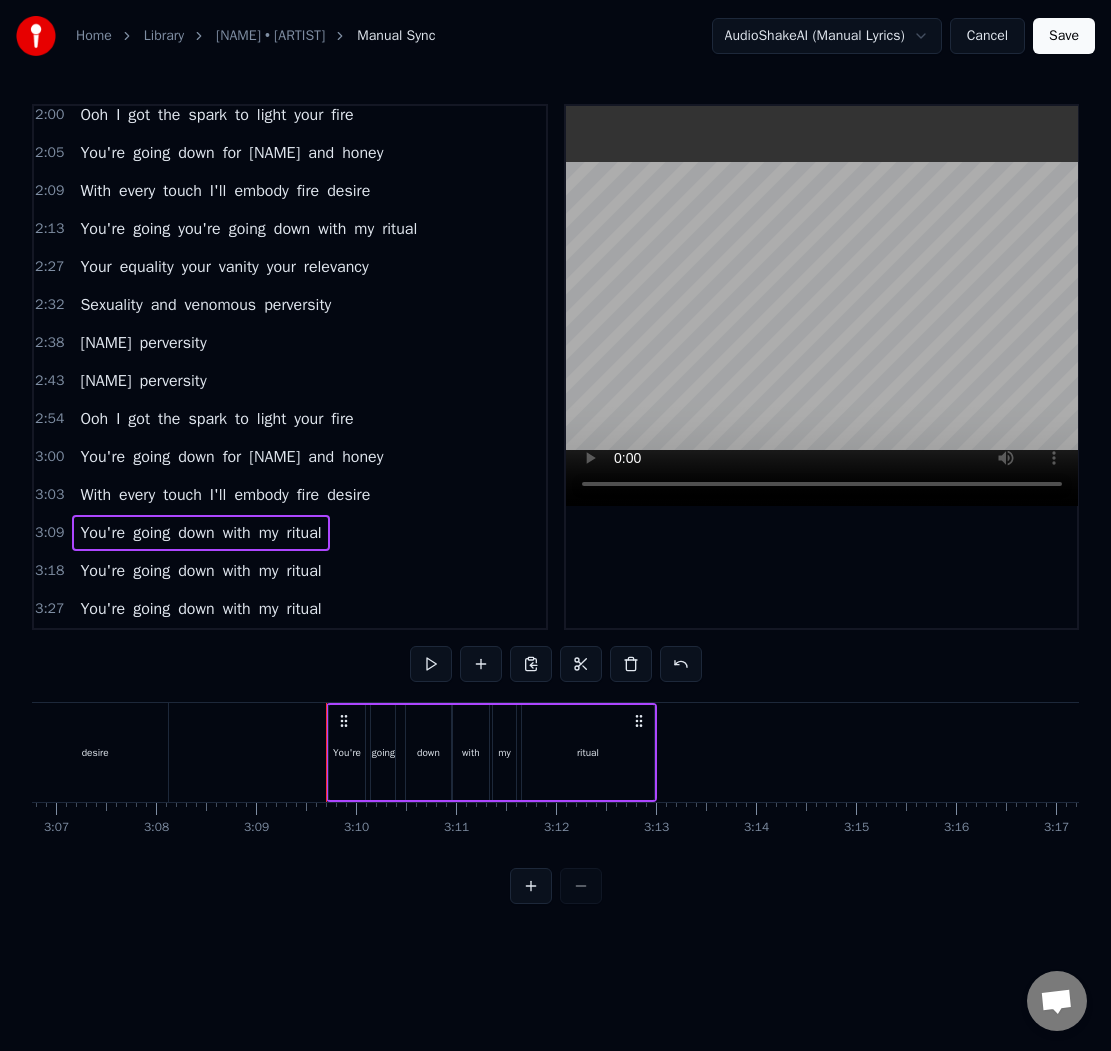 click at bounding box center [-7771, 752] 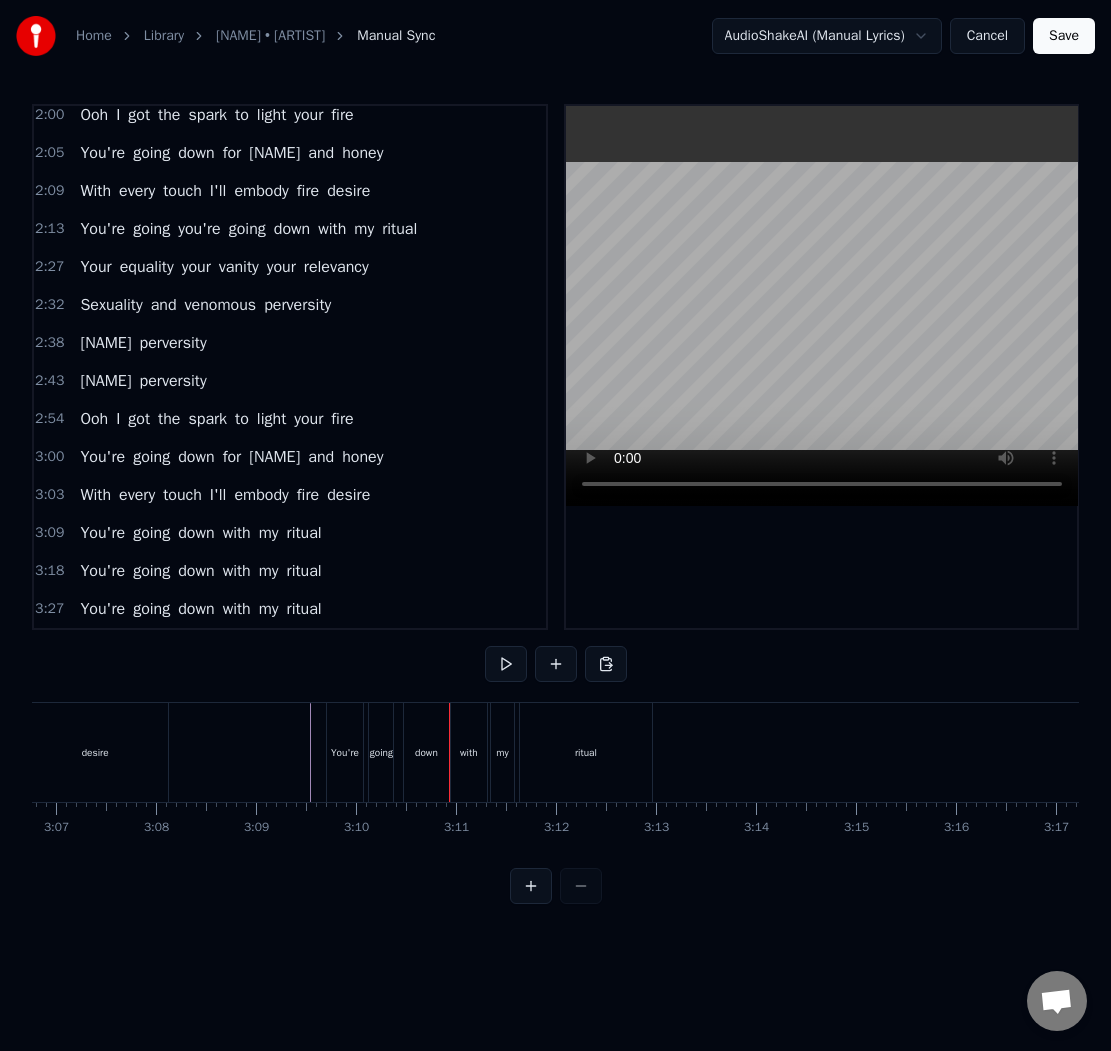 click on "You're going down with my [NAME]" at bounding box center (200, 533) 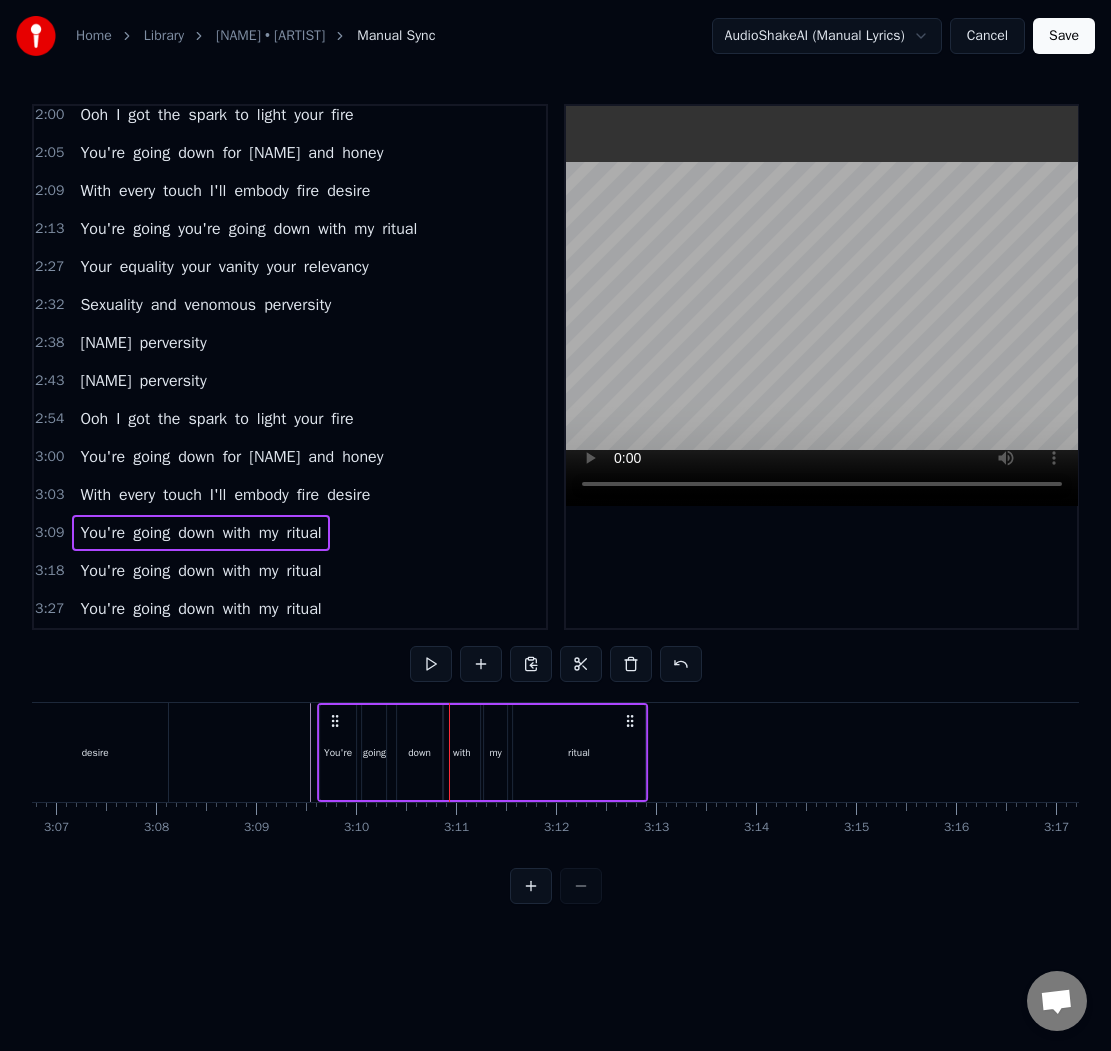 click 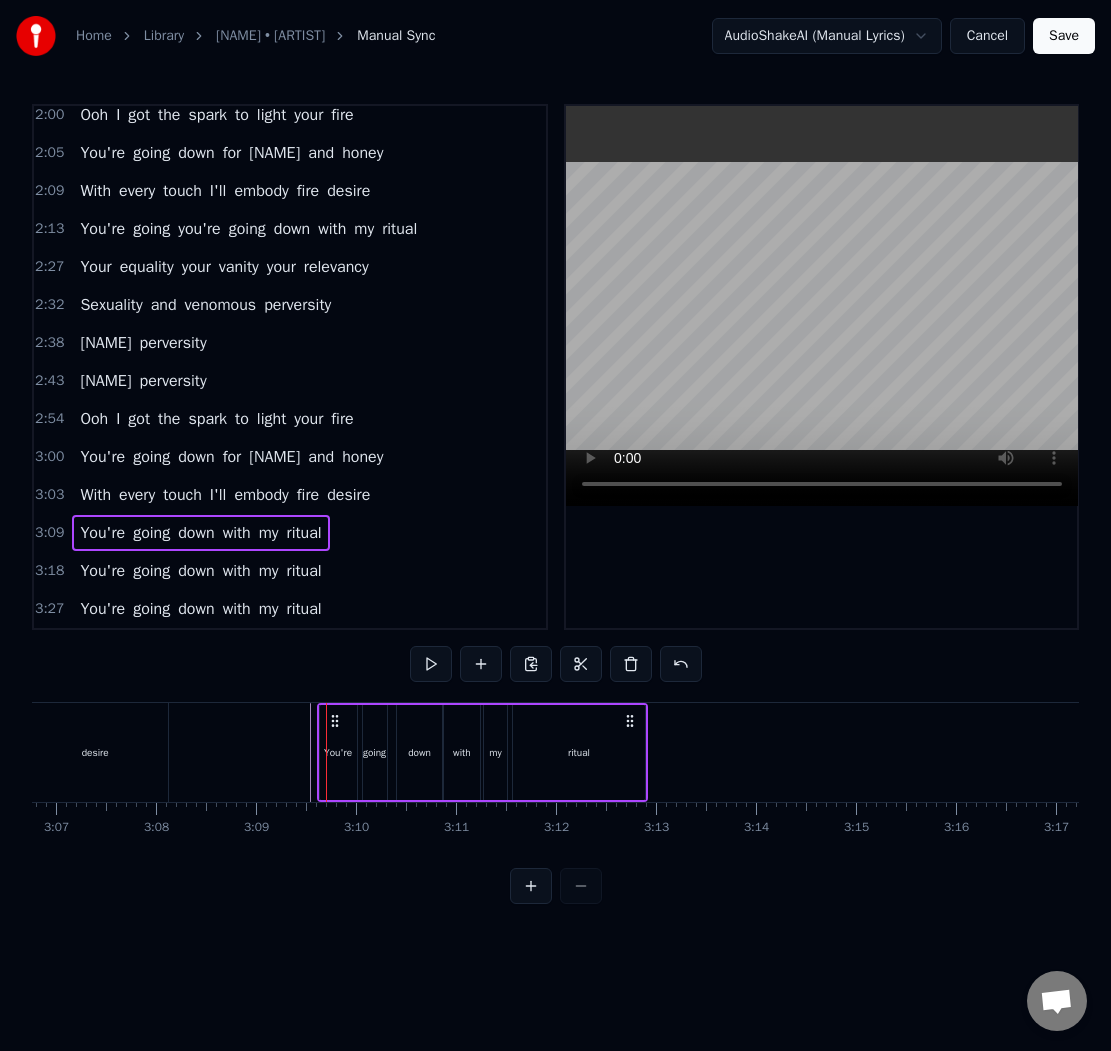 click at bounding box center (-7771, 752) 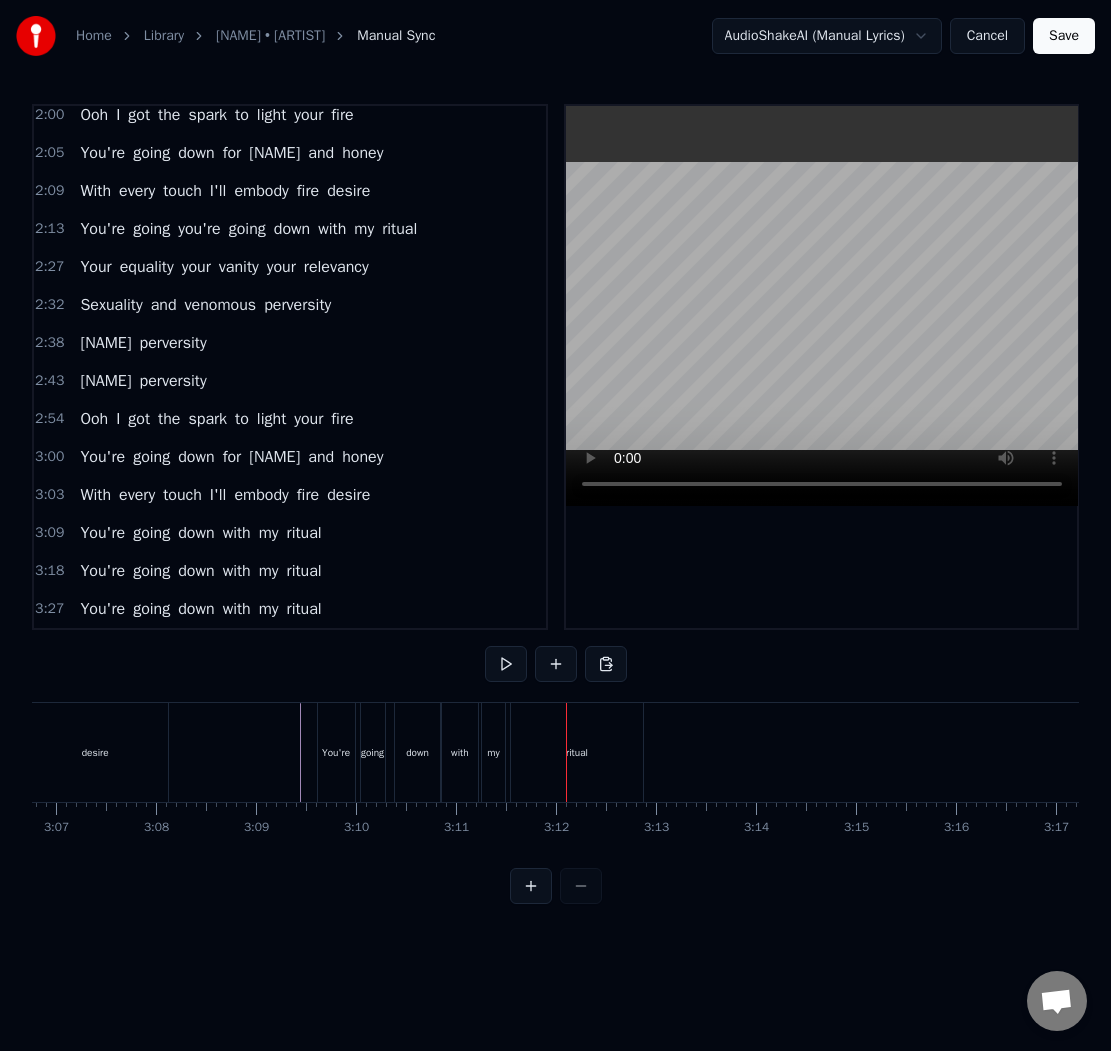 click on "You're going down with my [NAME]" at bounding box center [200, 533] 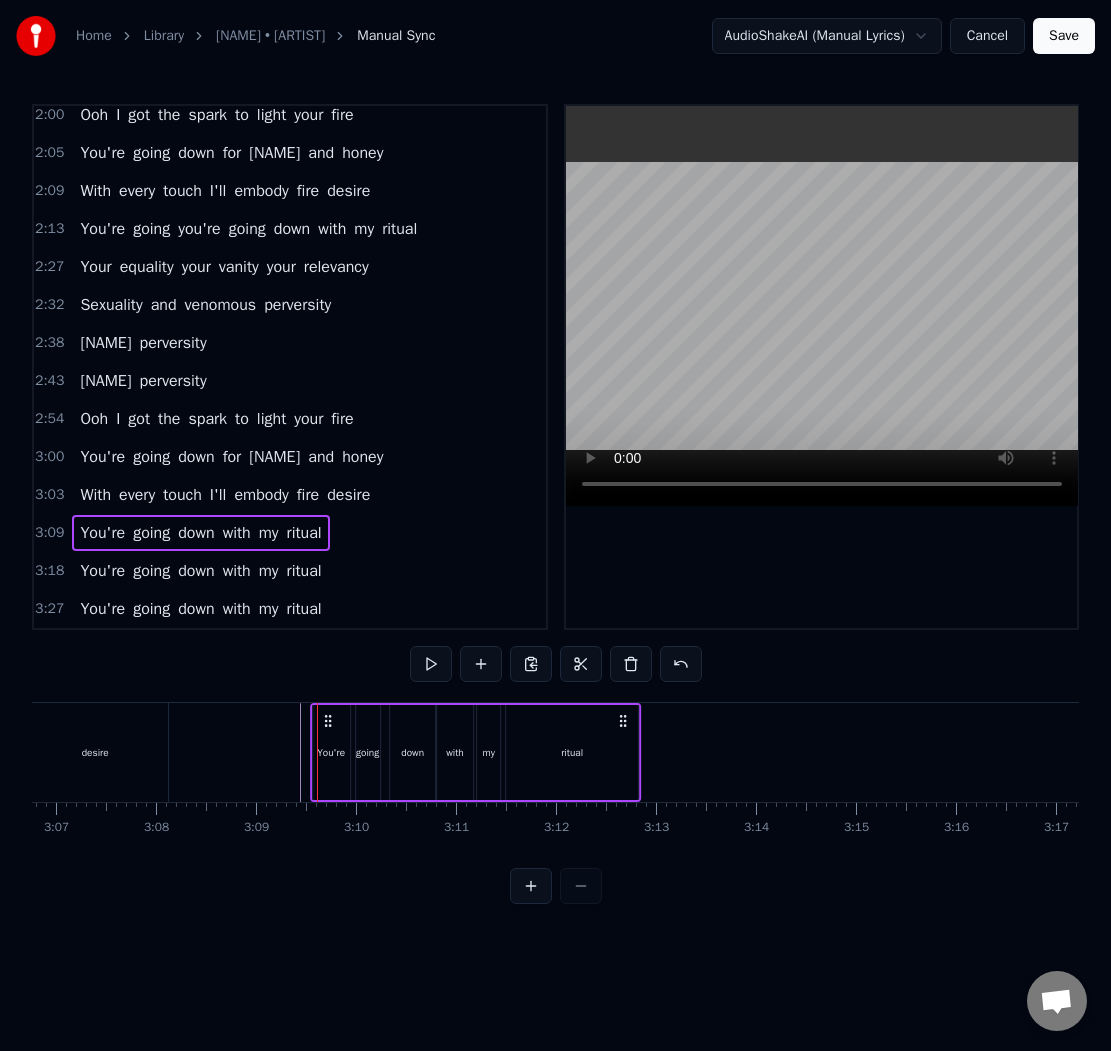 click 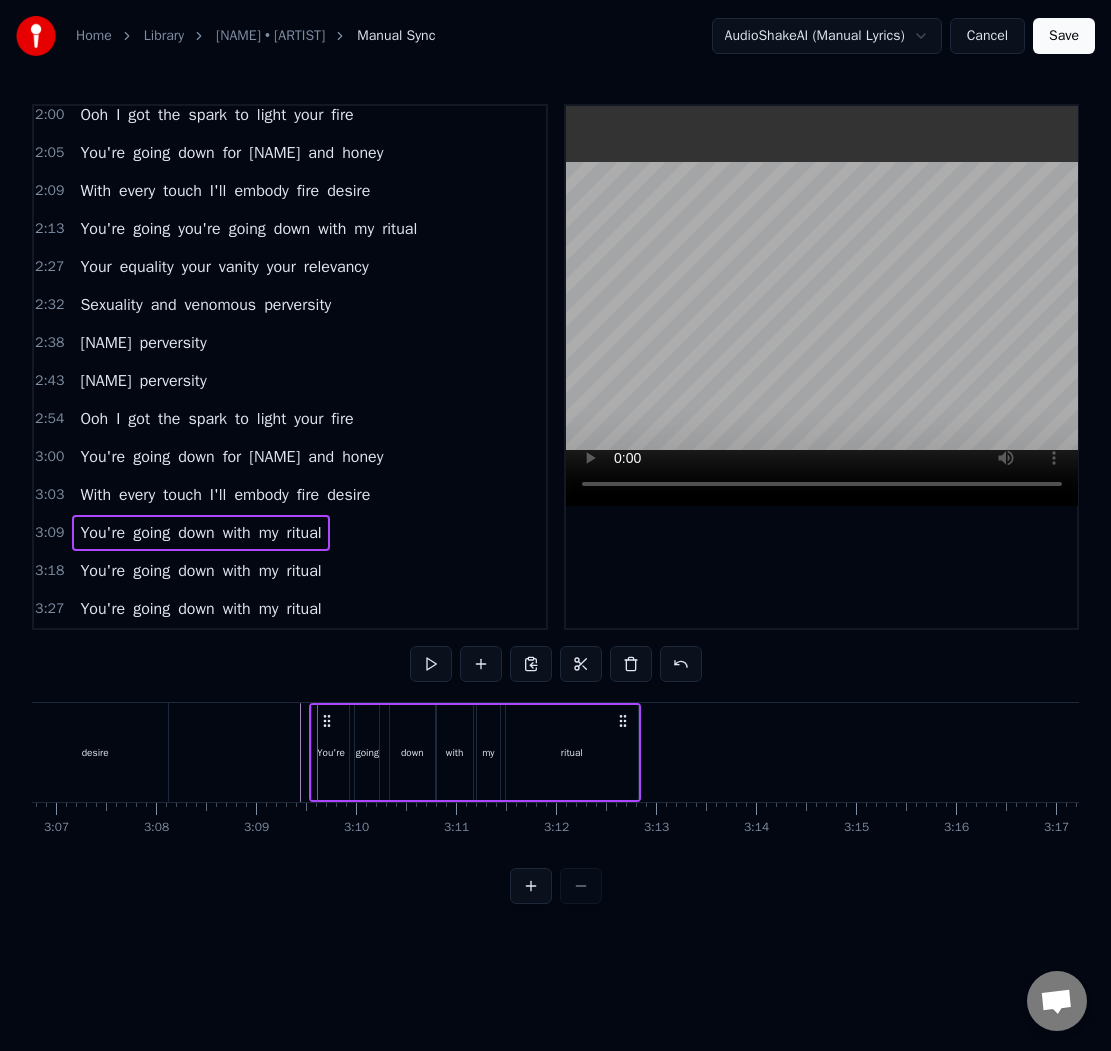 click at bounding box center (-7771, 752) 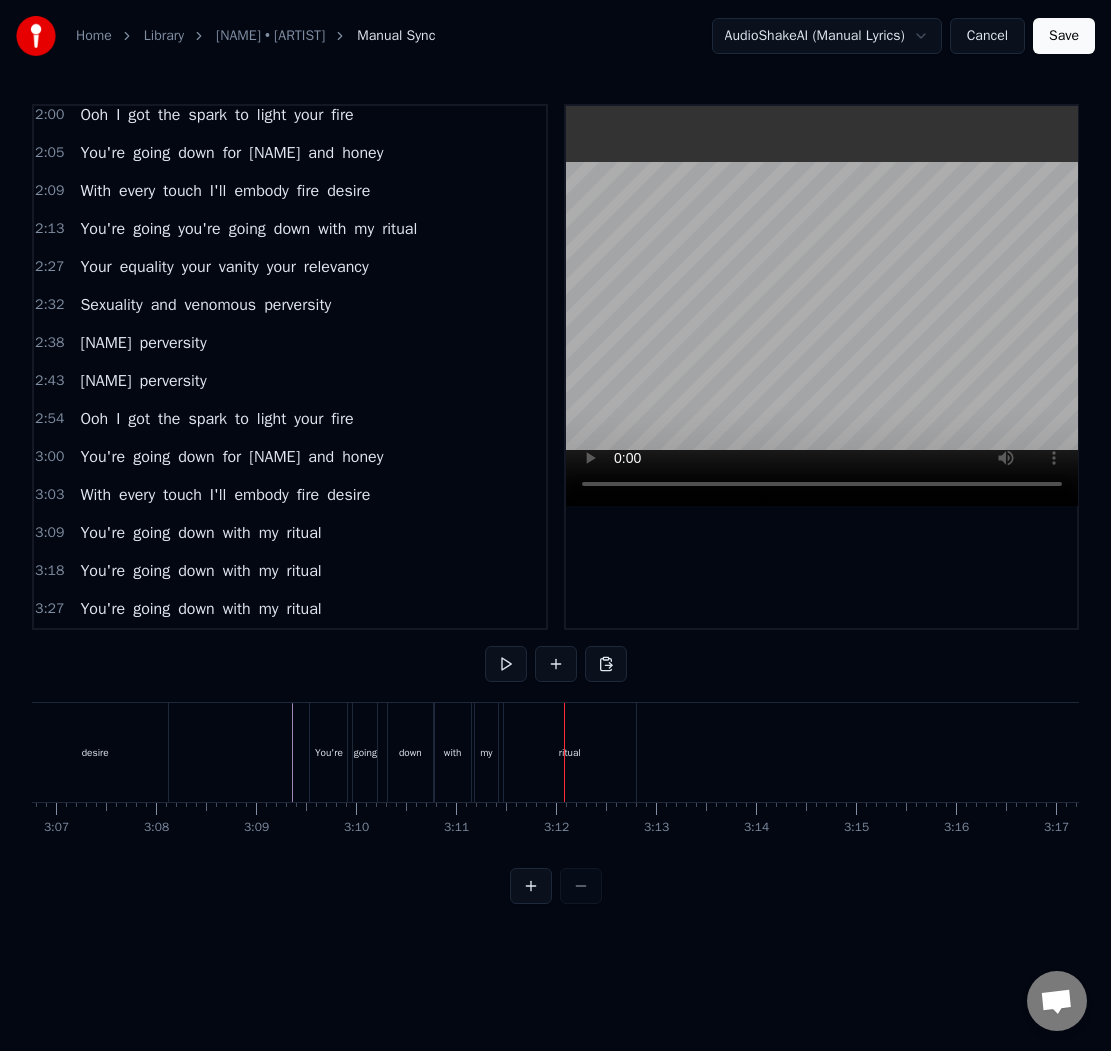 click on "ritual" at bounding box center (570, 752) 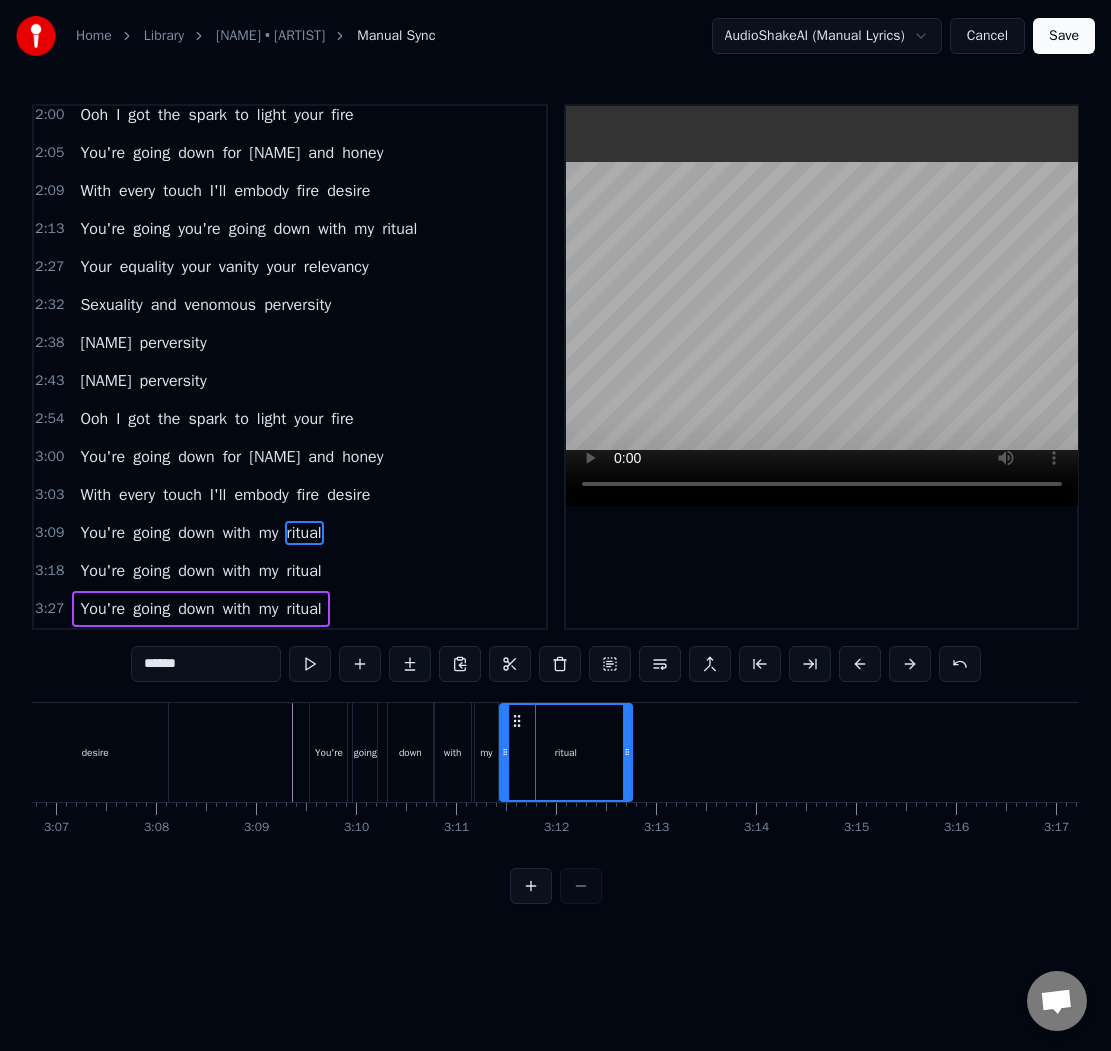 click 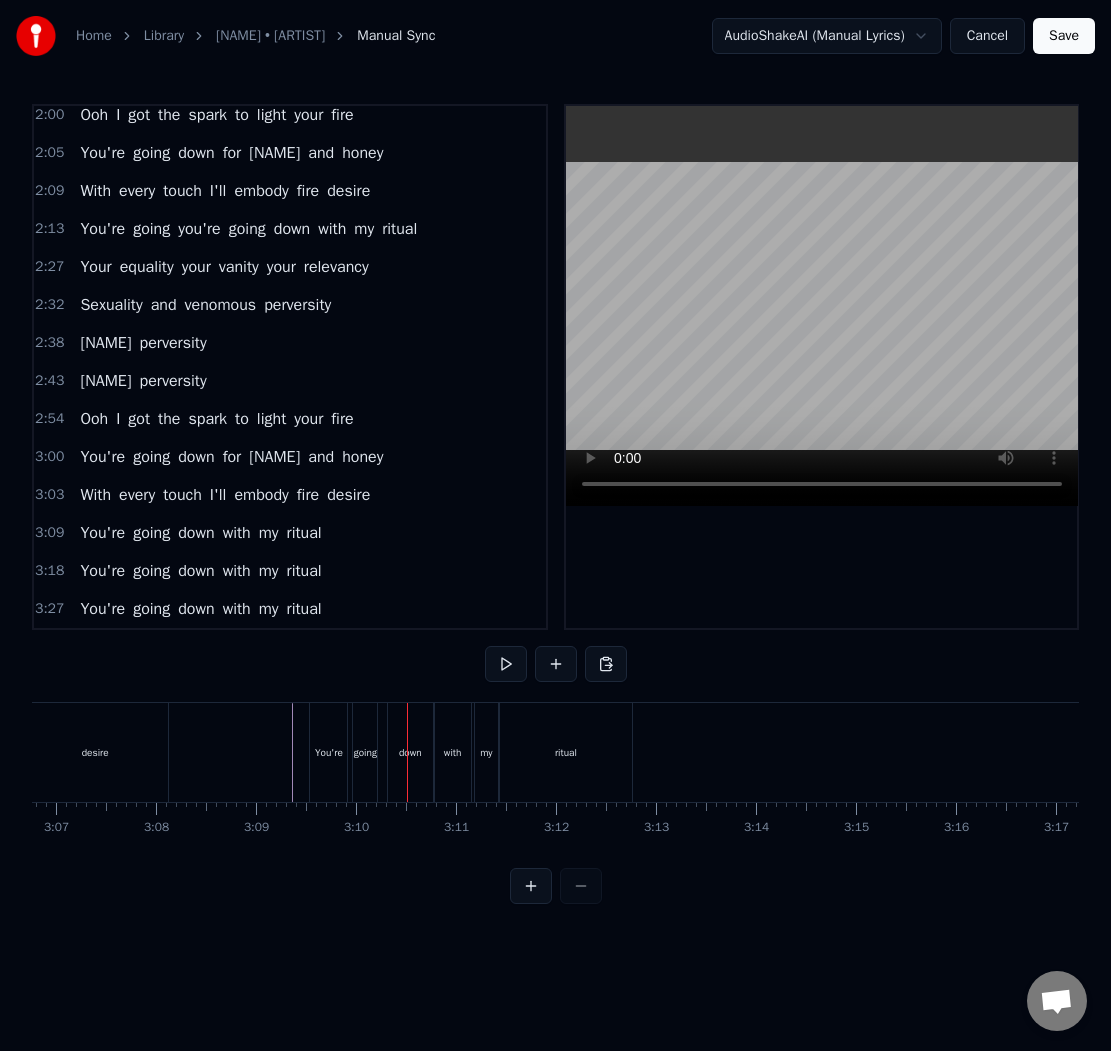 click on "You're going down with my [NAME]" at bounding box center (200, 533) 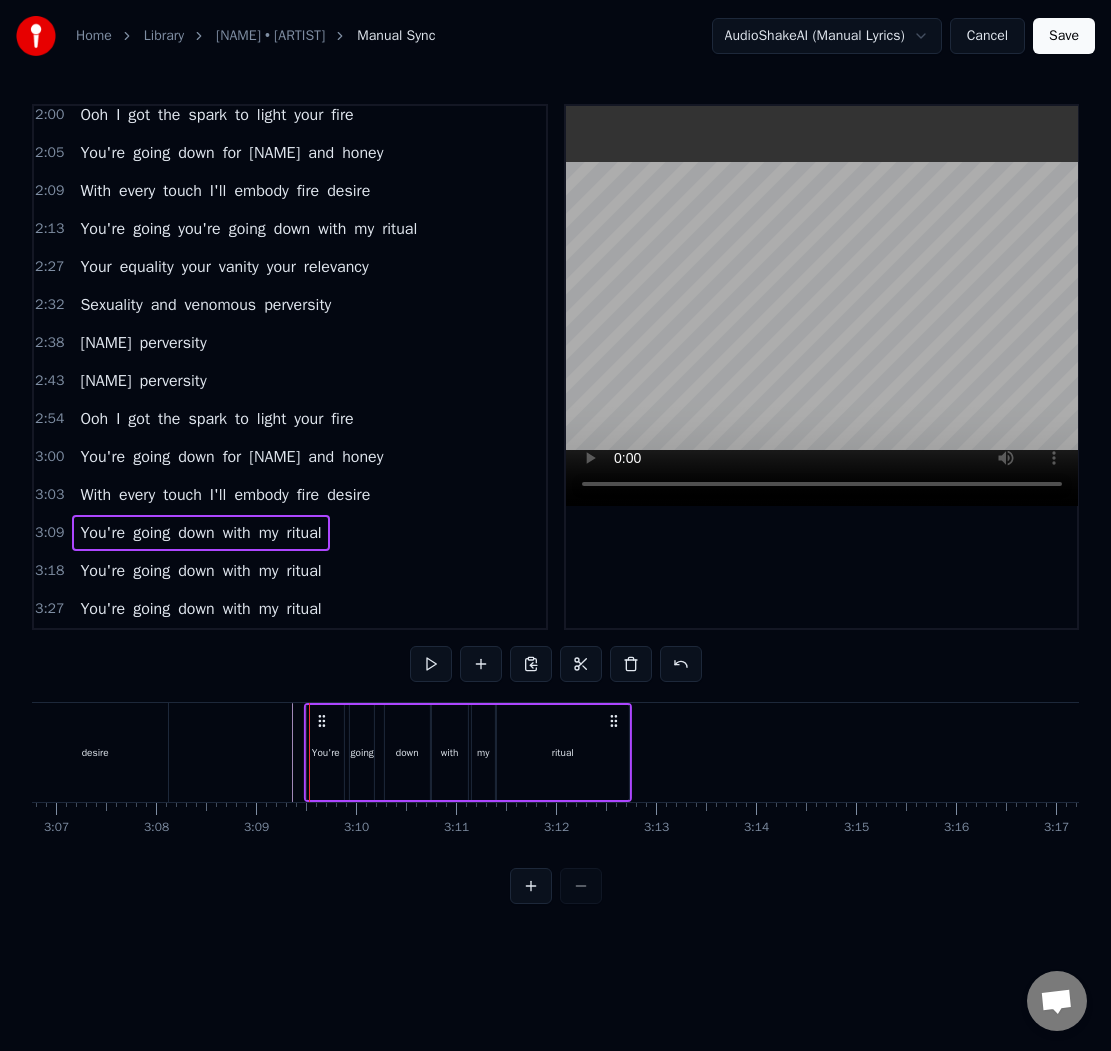 click 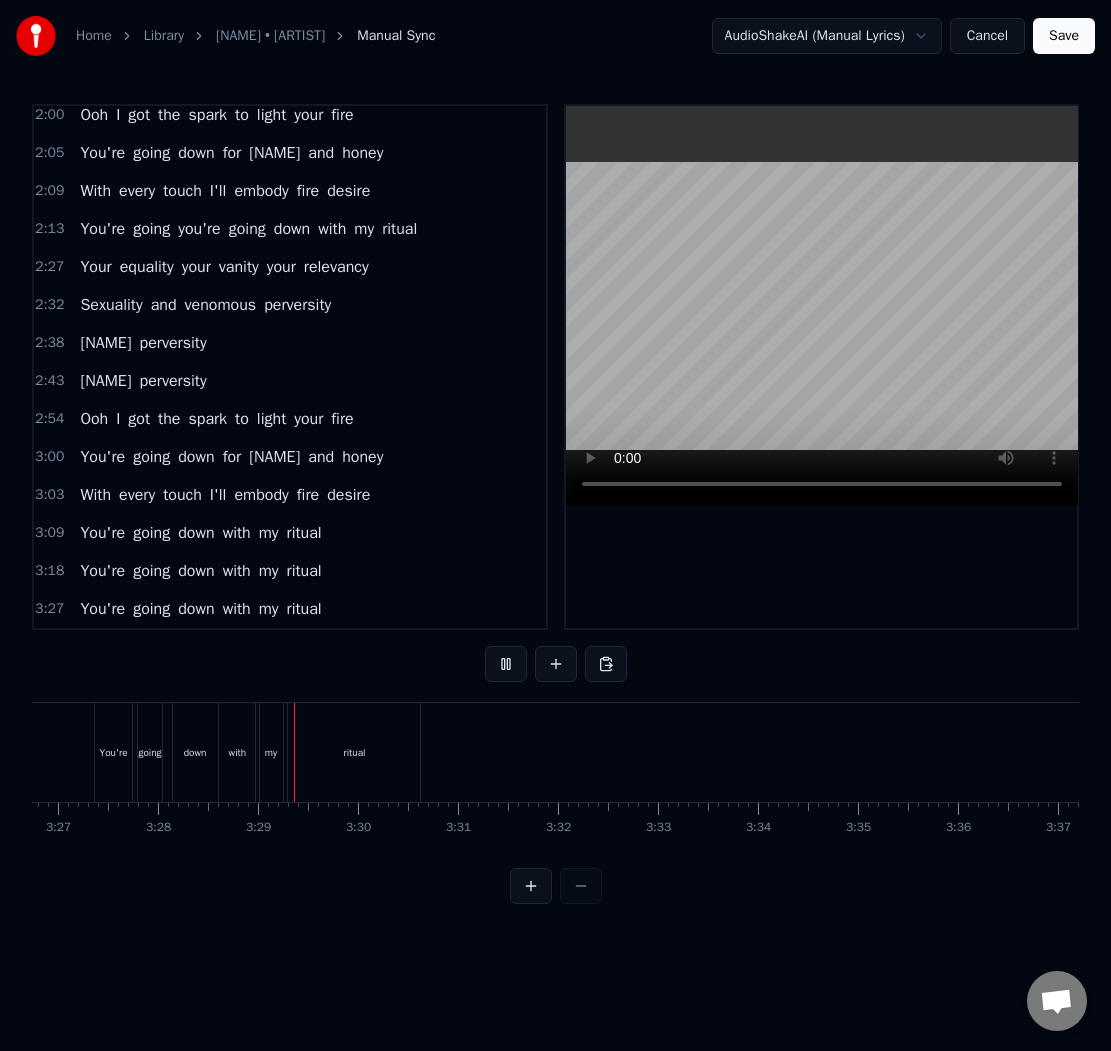 scroll, scrollTop: 0, scrollLeft: 20699, axis: horizontal 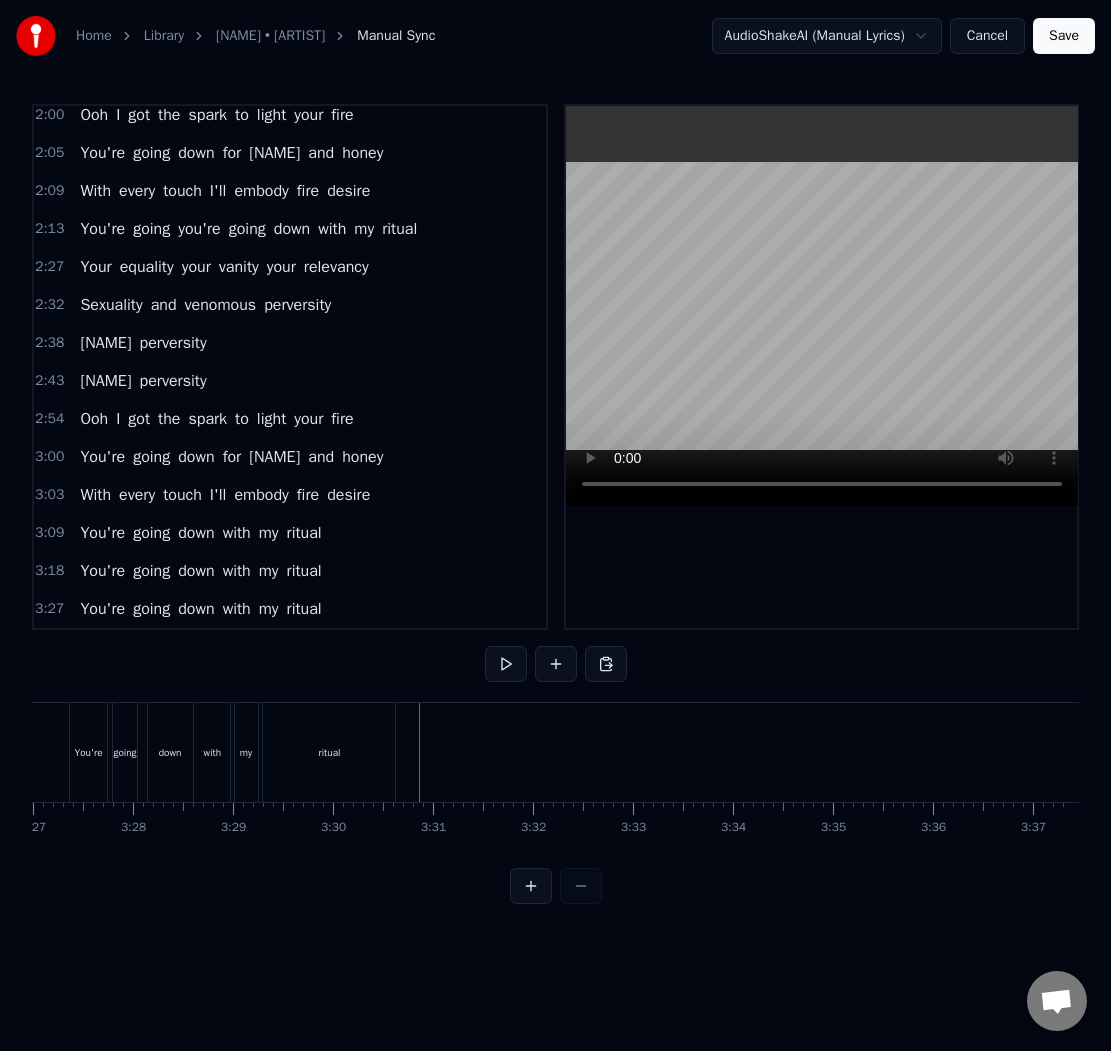 click on "Save" at bounding box center [1064, 36] 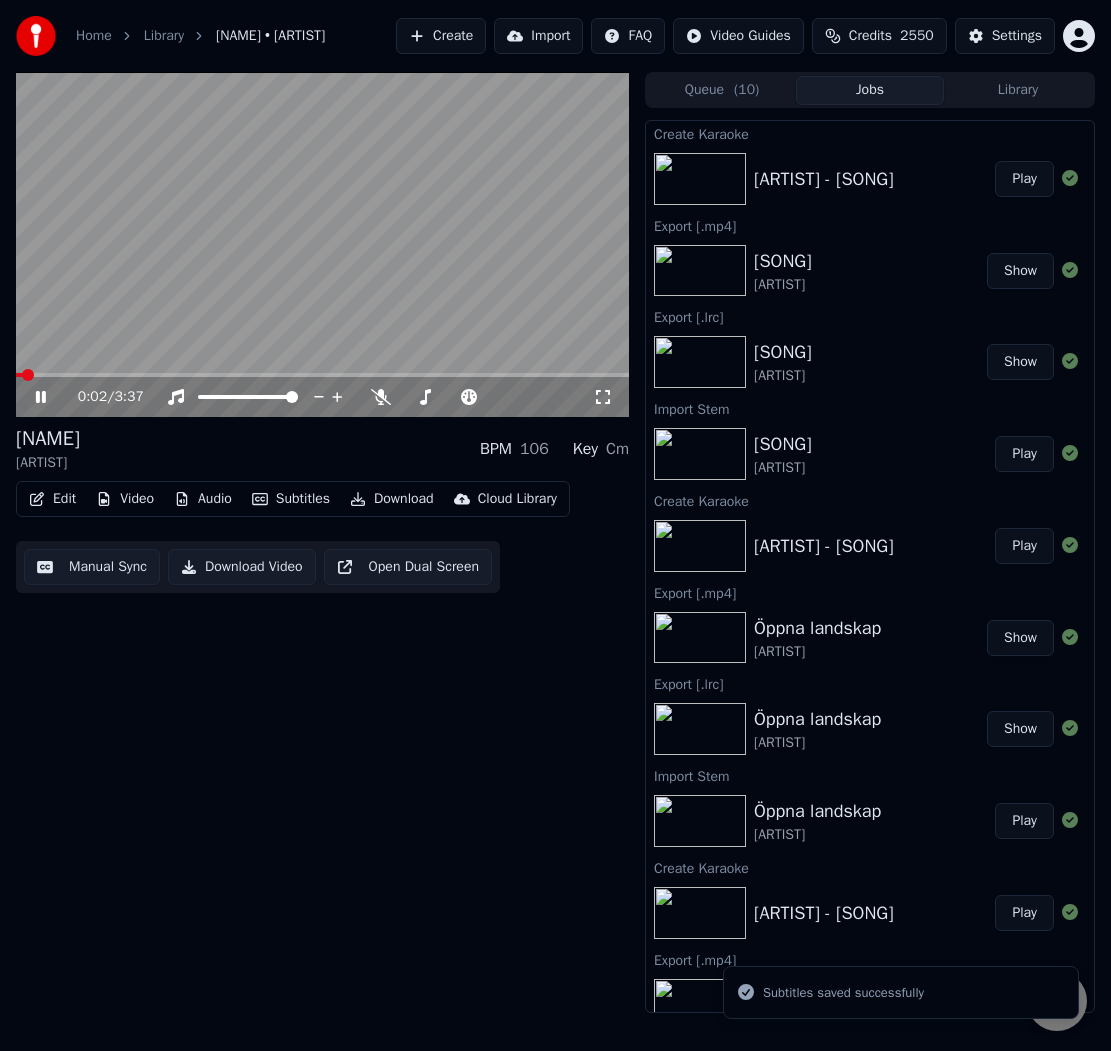 click at bounding box center [322, 375] 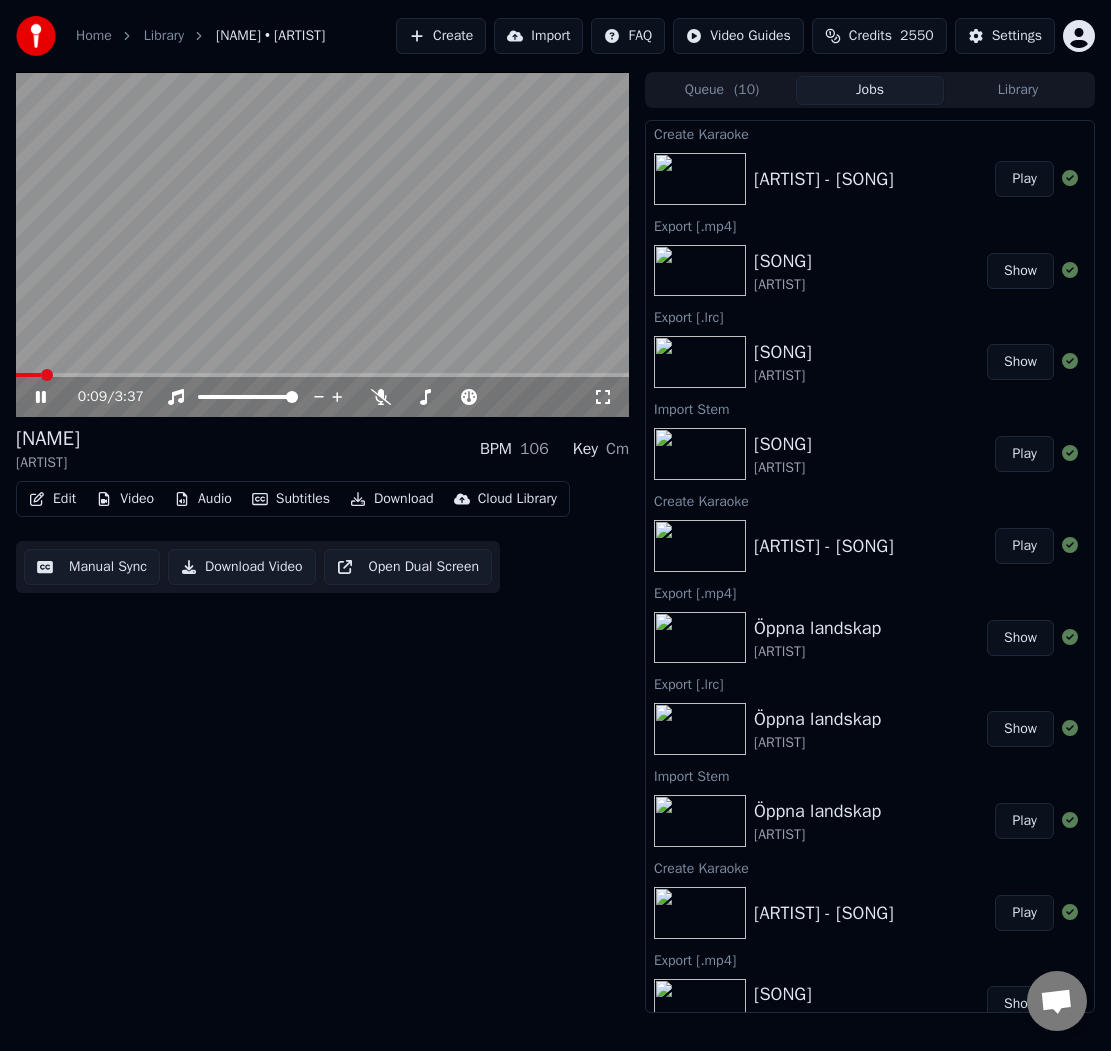 click at bounding box center [322, 375] 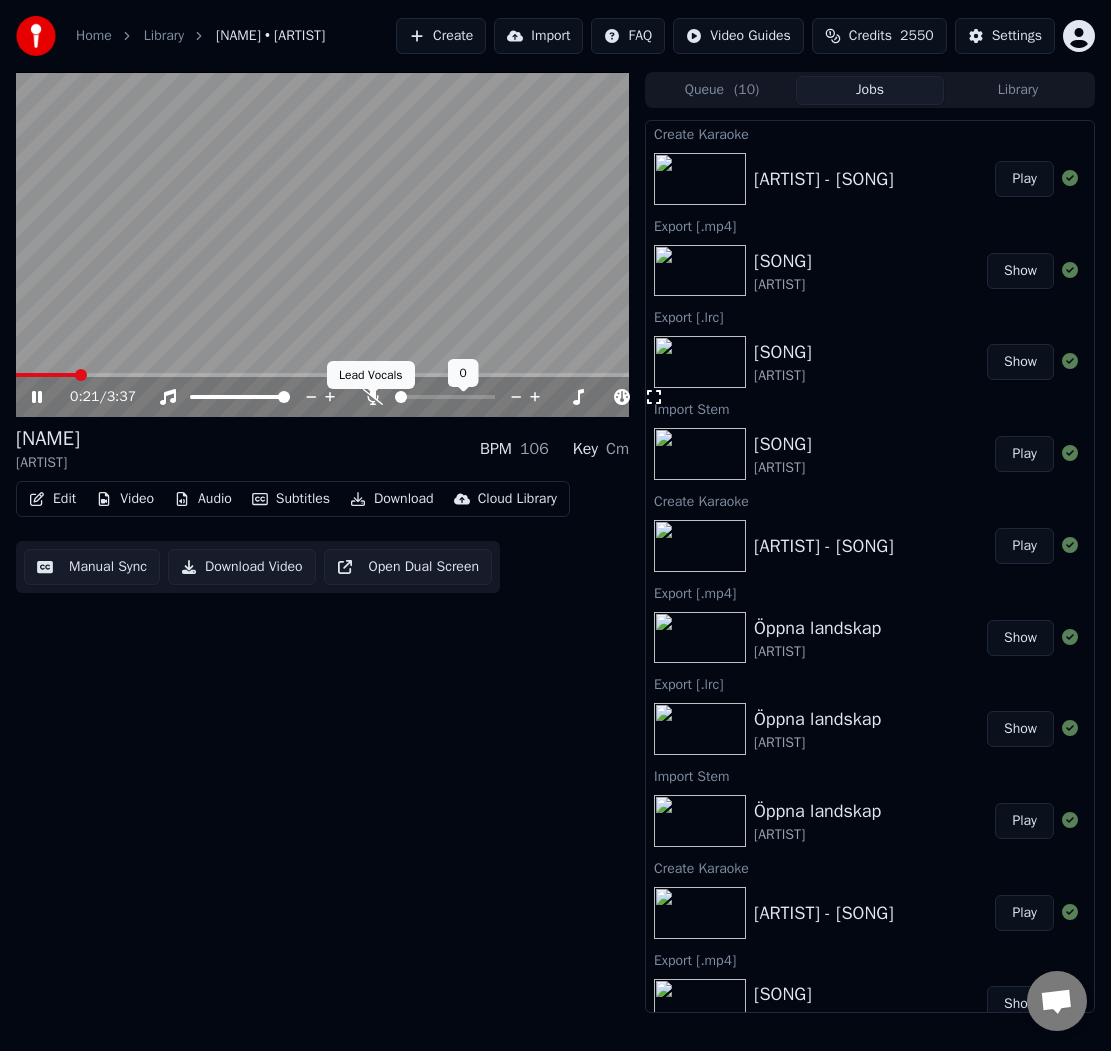 click 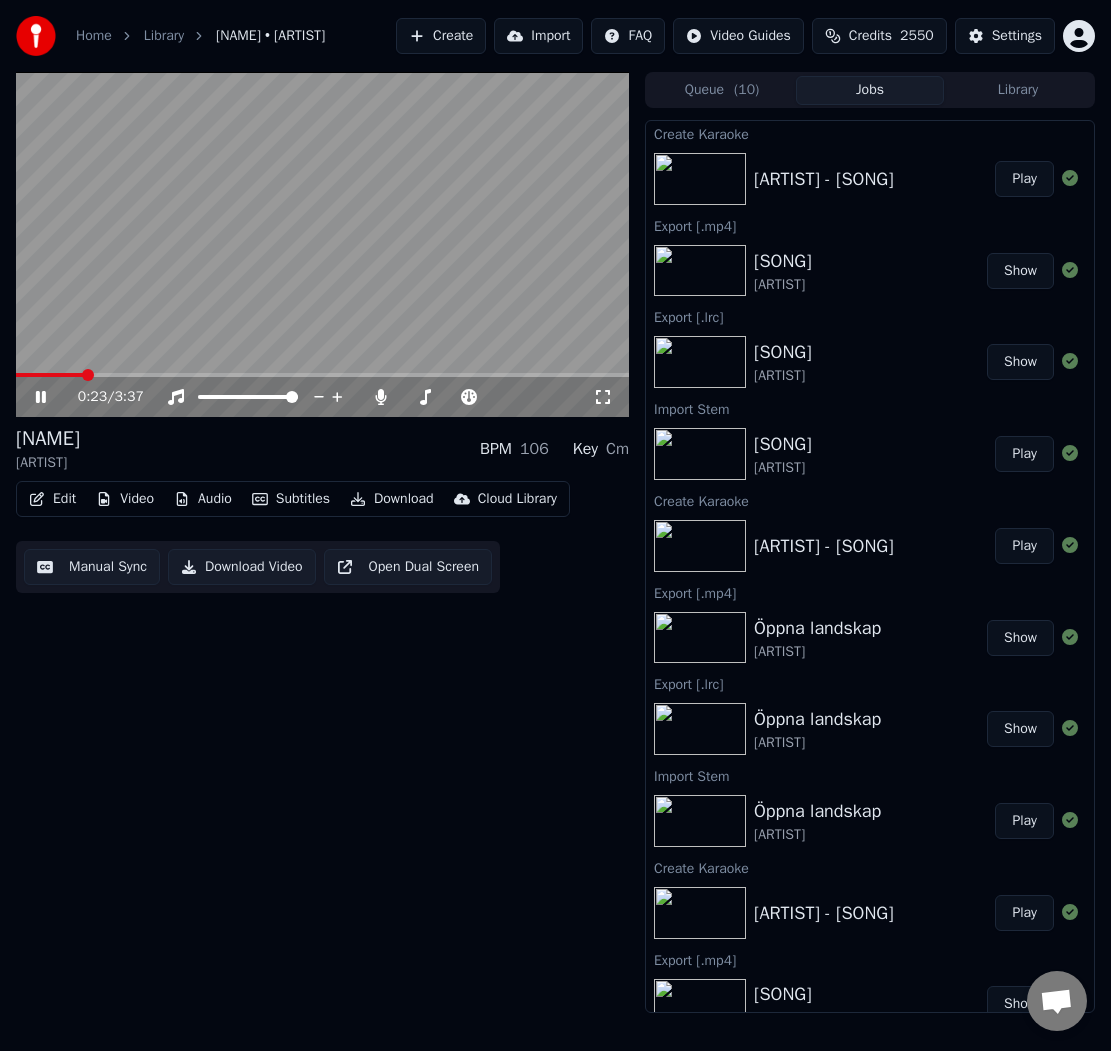 click at bounding box center (49, 375) 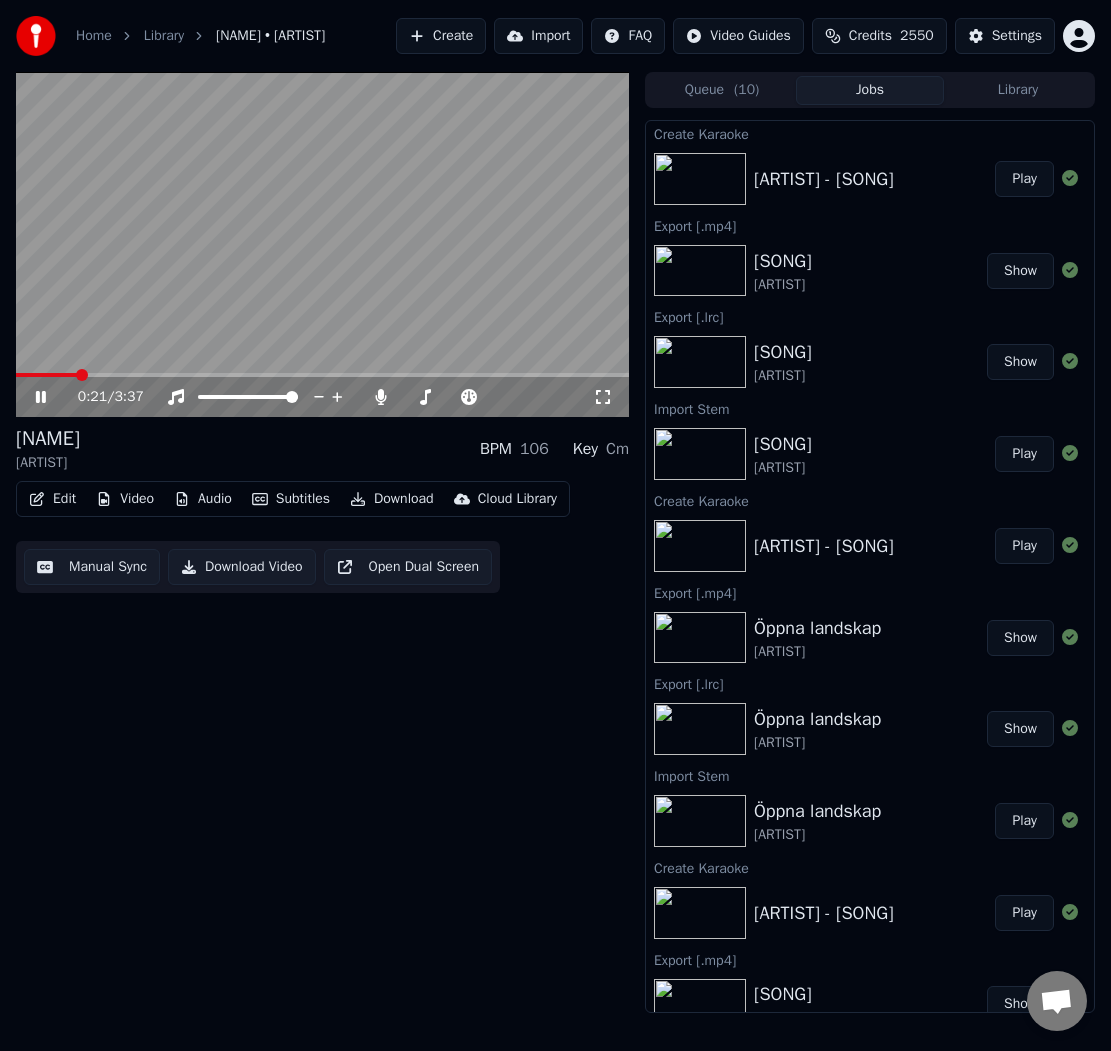click on "0:21  /  3:37" at bounding box center [322, 397] 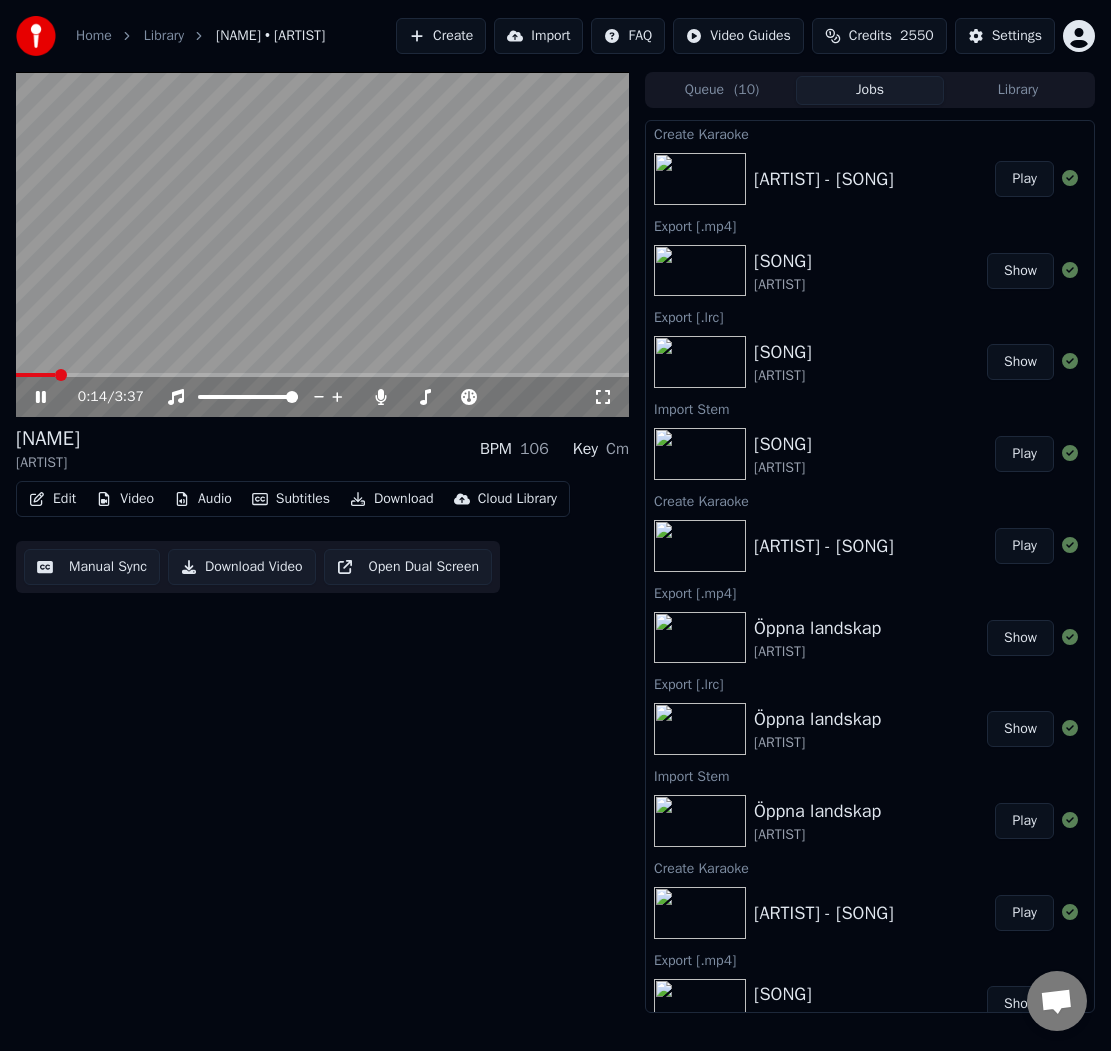 click at bounding box center [35, 375] 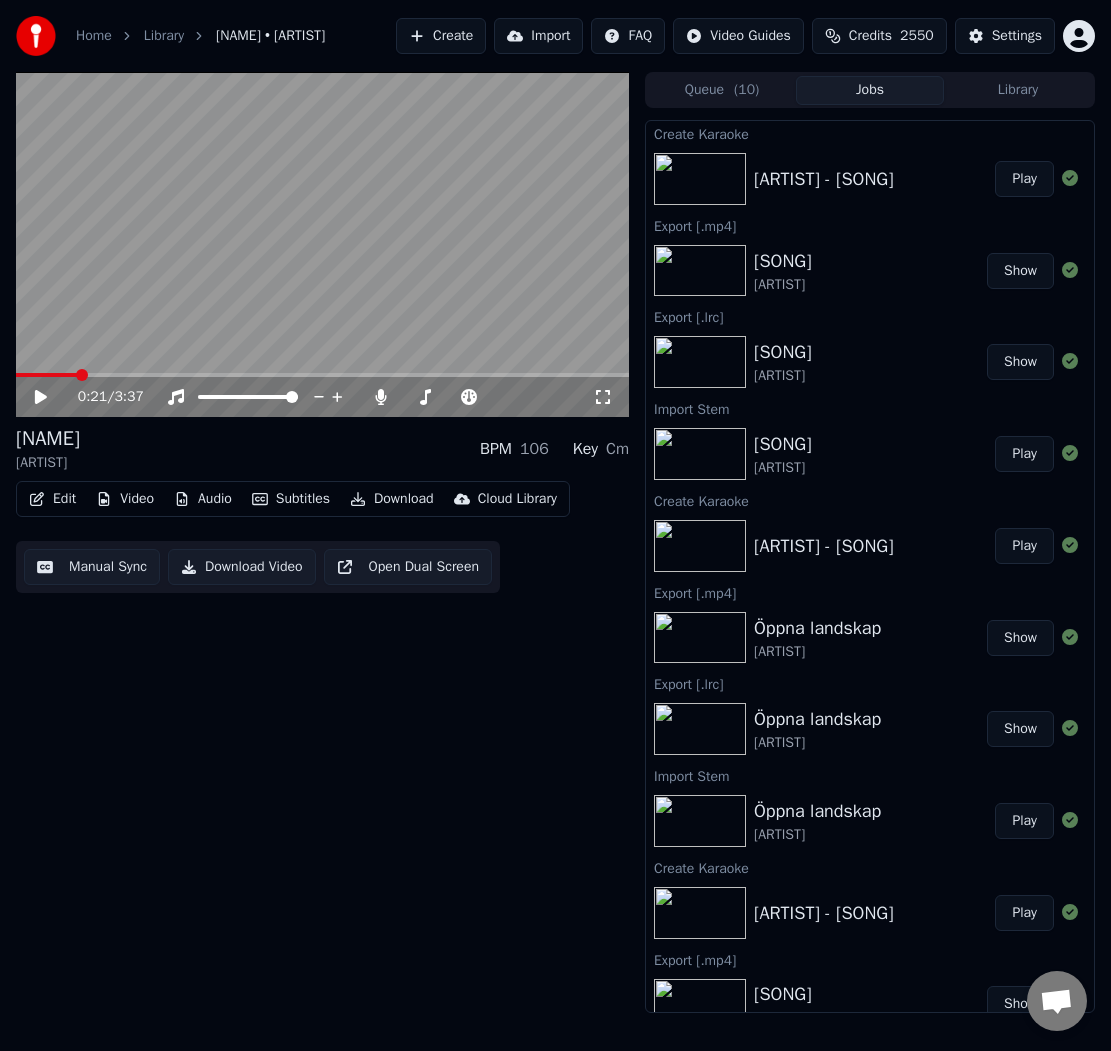 click on "Audio" at bounding box center [203, 499] 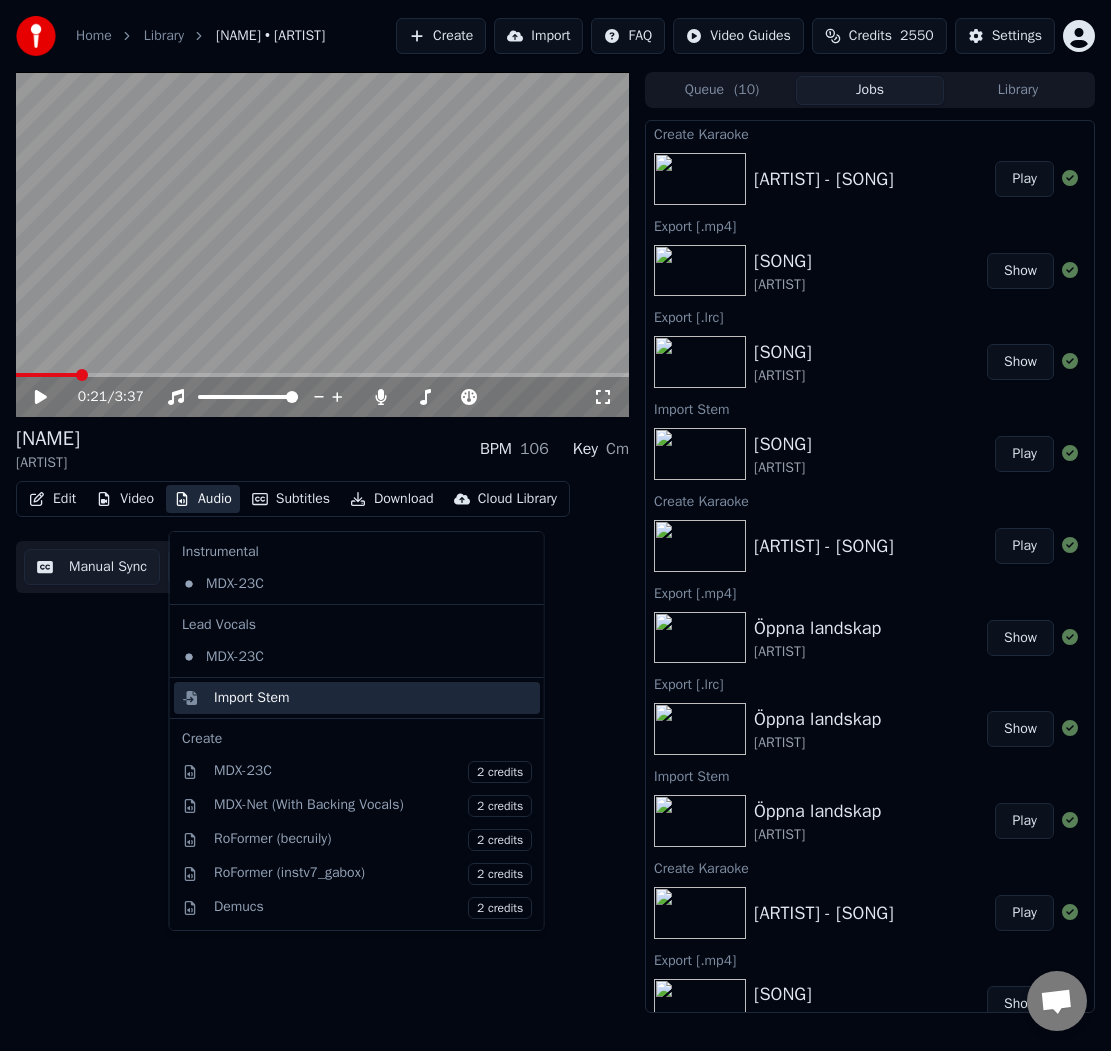 click on "Import Stem" at bounding box center [252, 698] 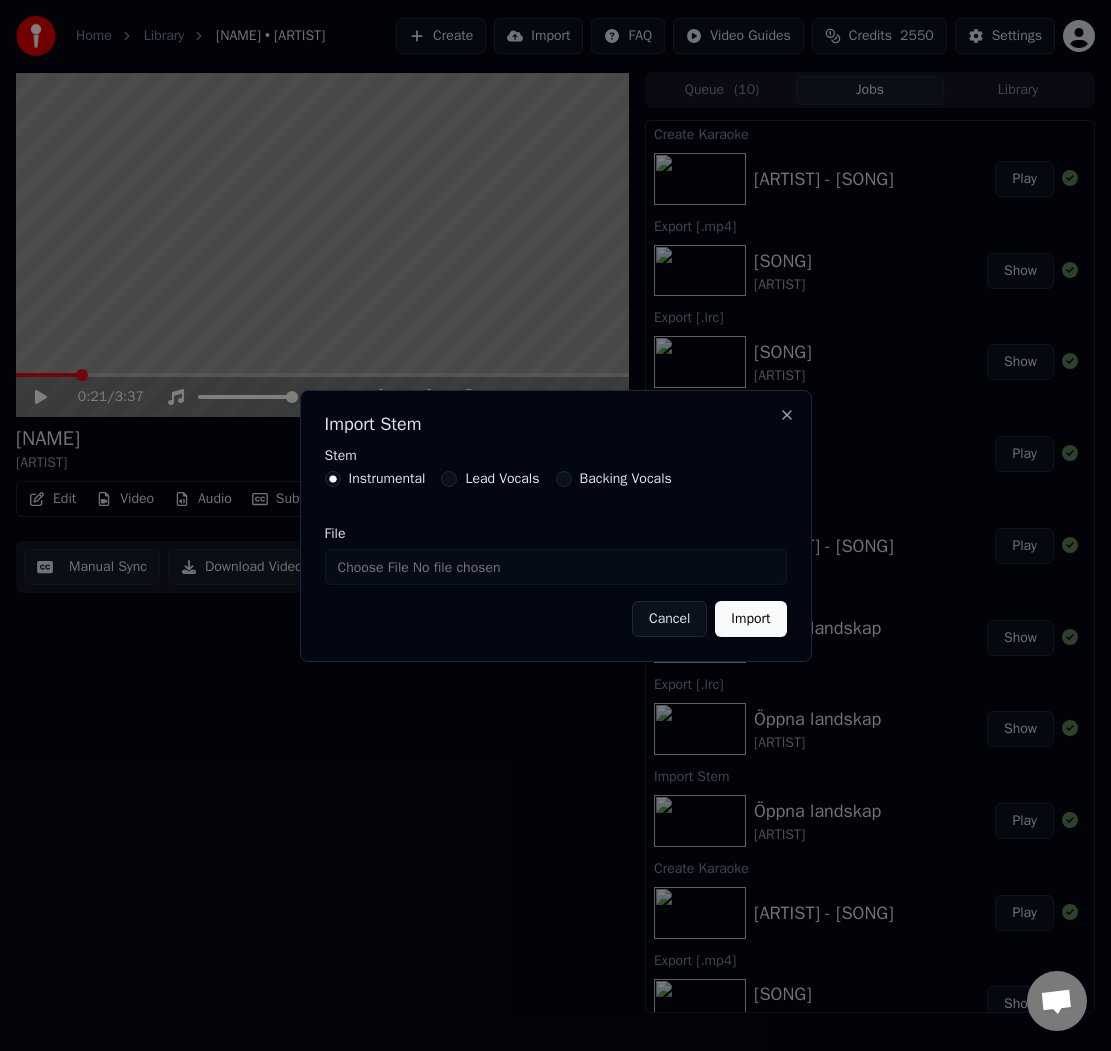 click on "File" at bounding box center (556, 567) 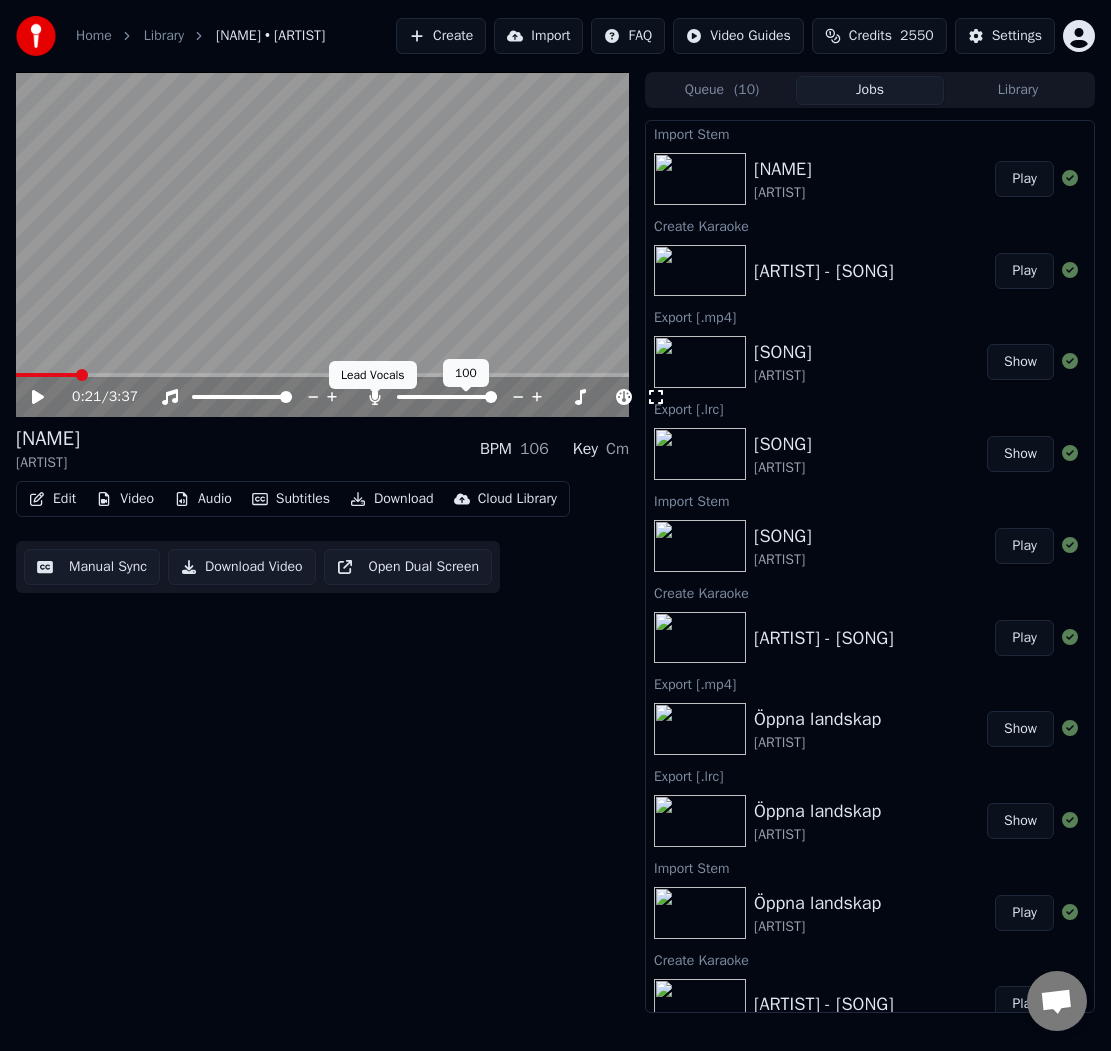 click 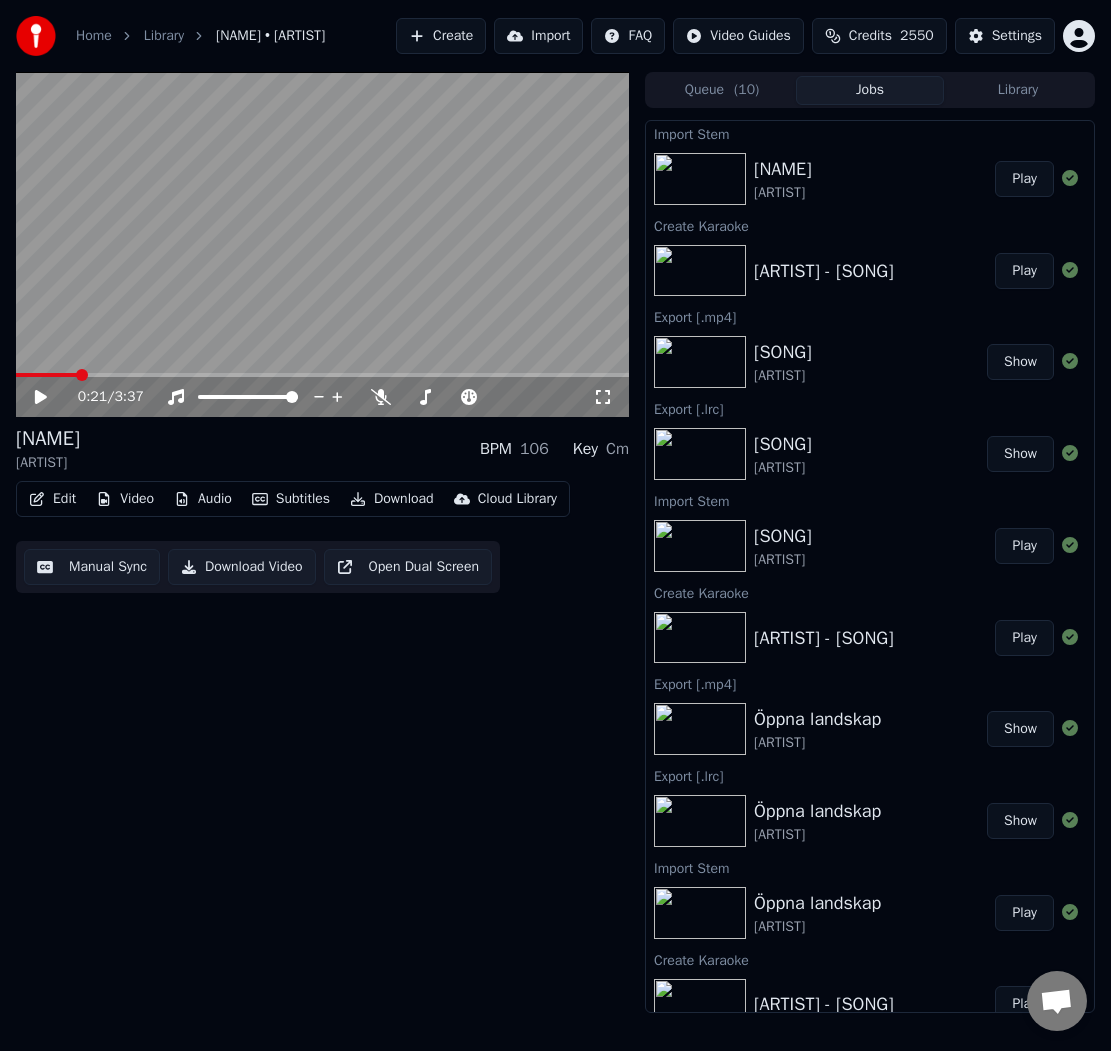 click on "Audio" at bounding box center [203, 499] 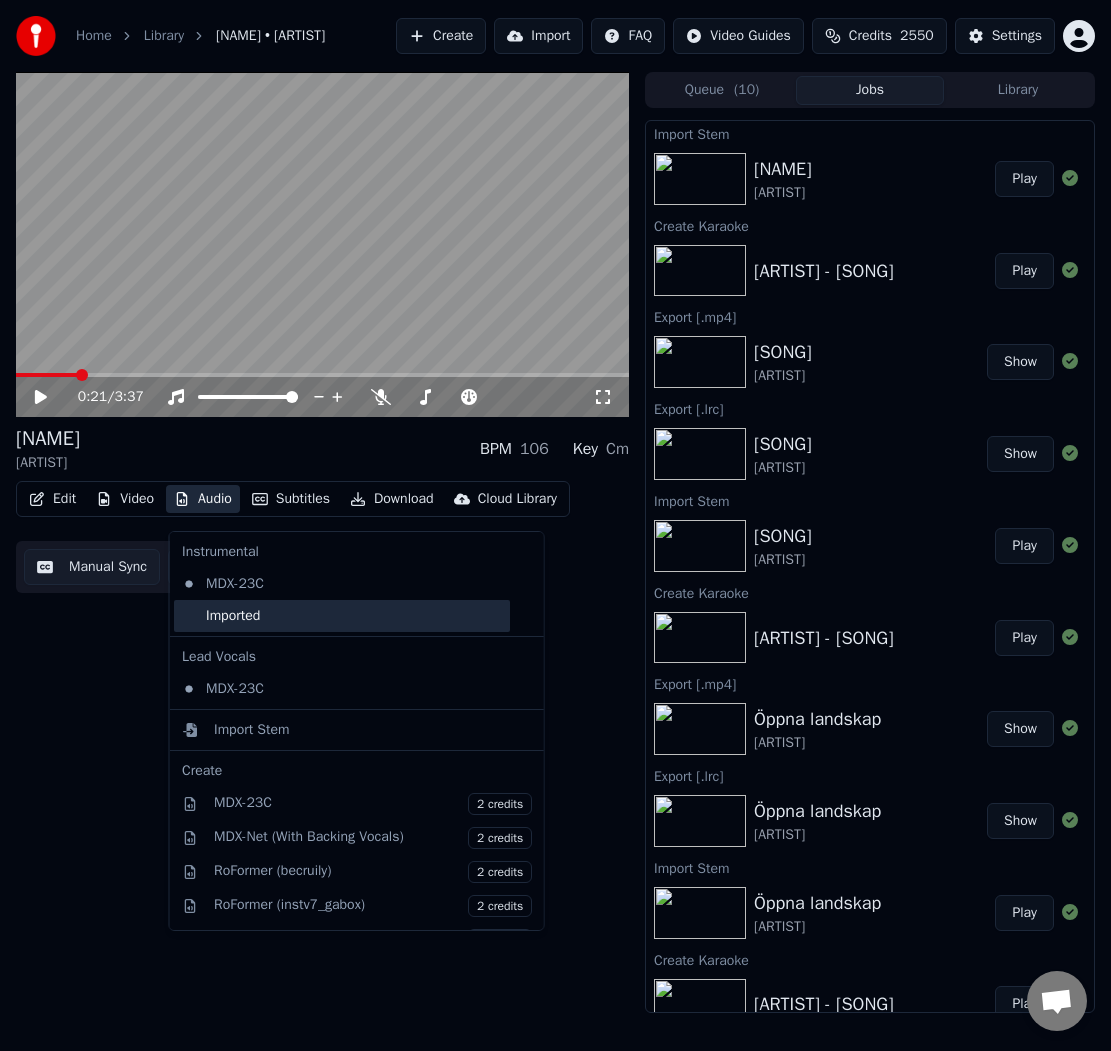 click on "Imported" at bounding box center [342, 616] 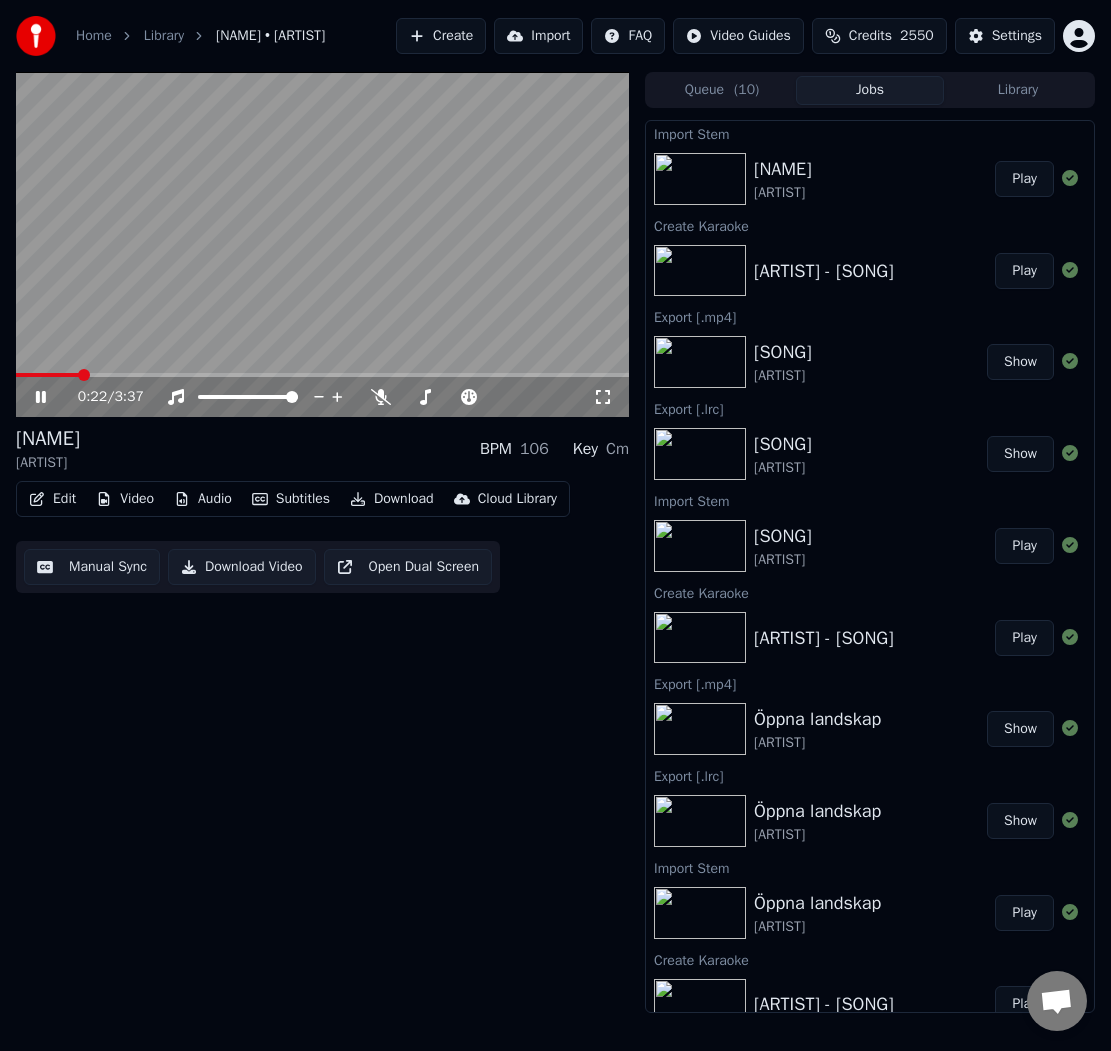 click at bounding box center (322, 244) 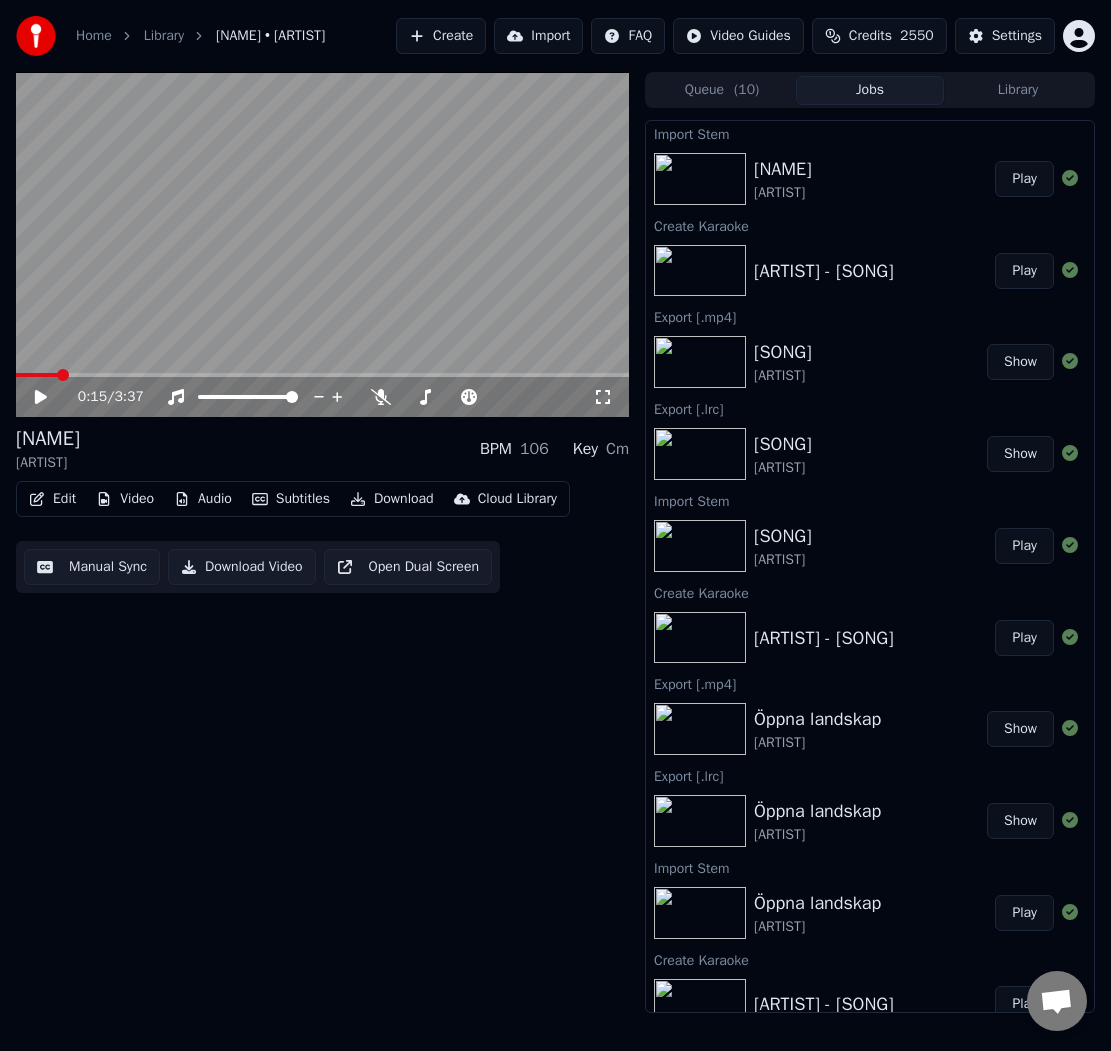 click at bounding box center [37, 375] 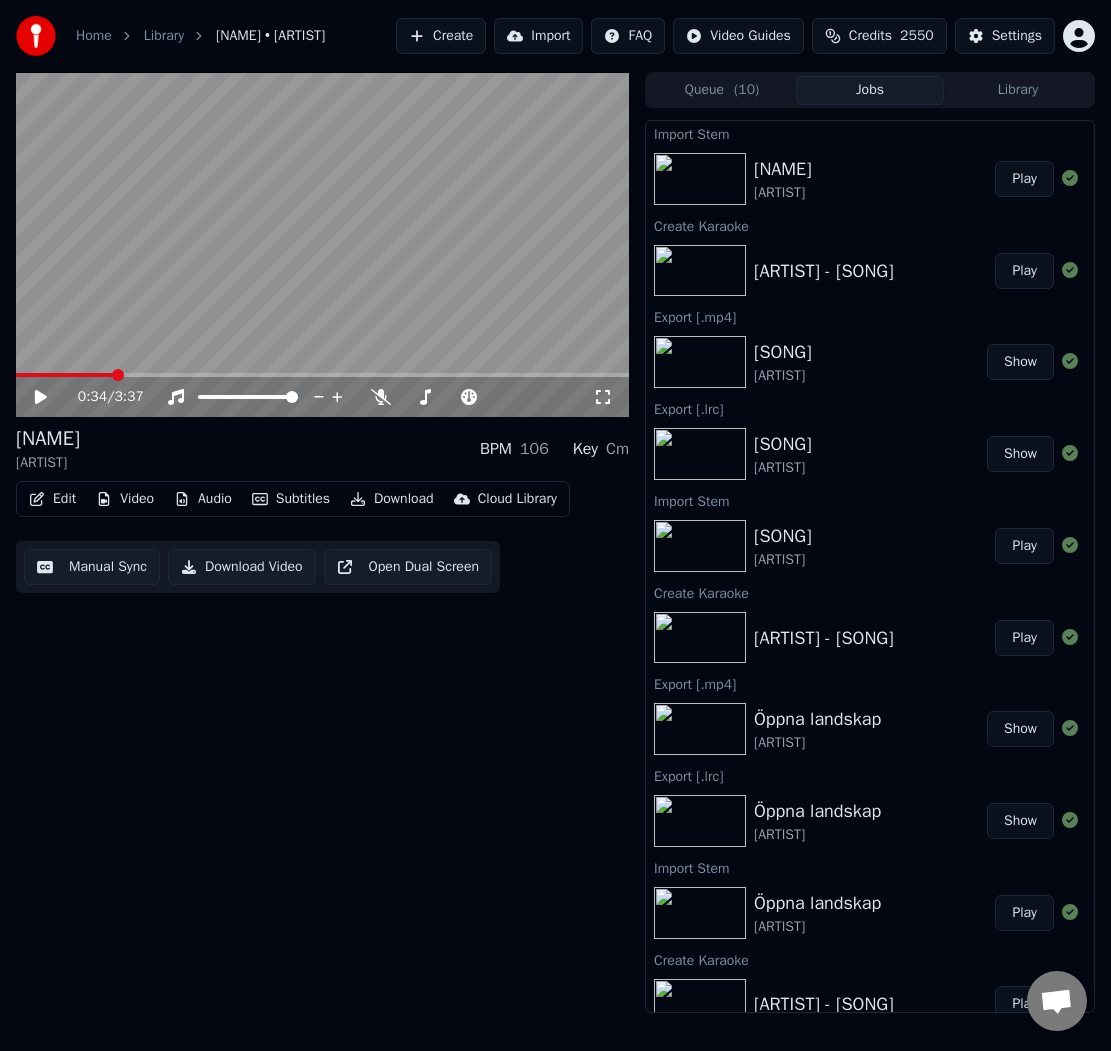 click on "Manual Sync" at bounding box center [92, 567] 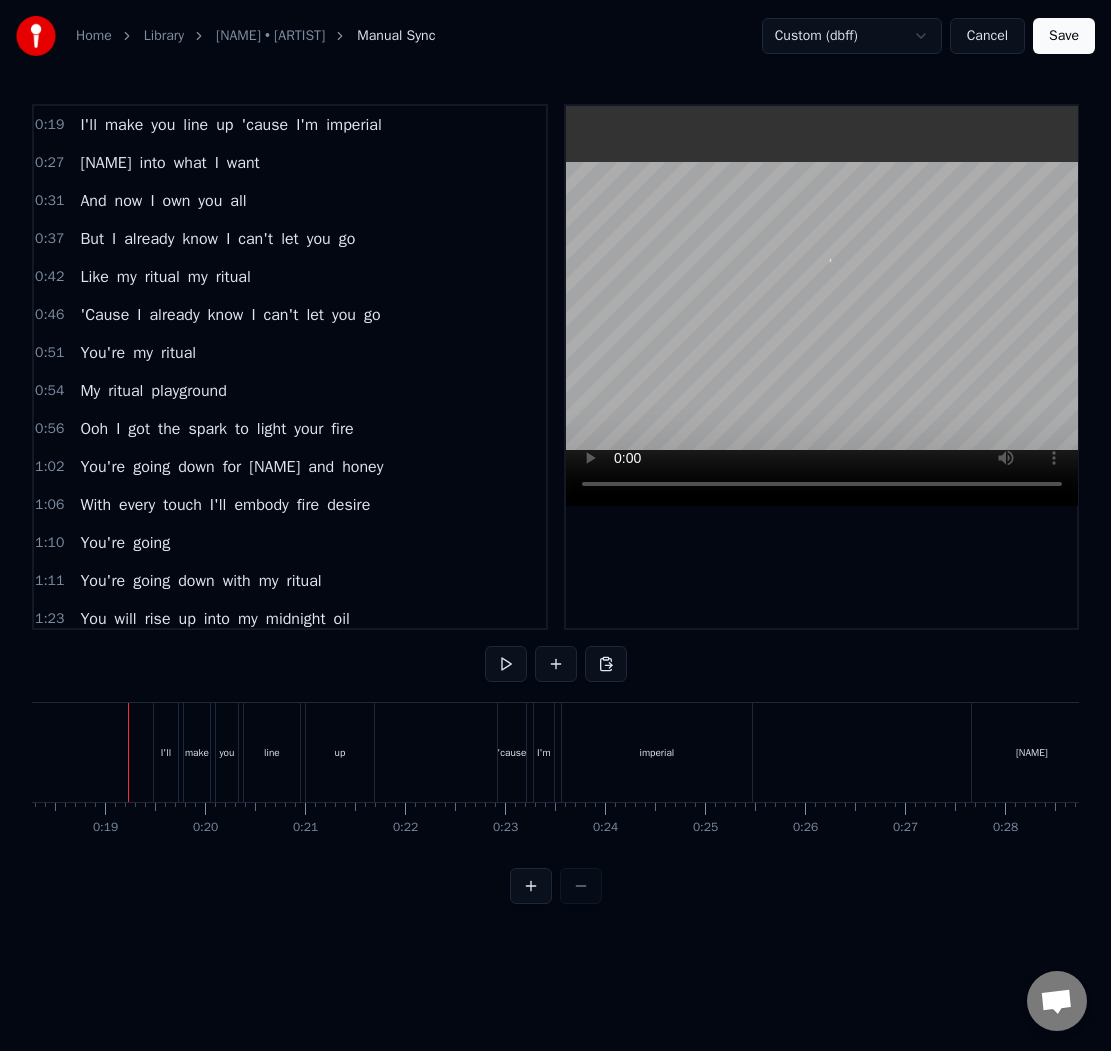 scroll, scrollTop: 0, scrollLeft: 1823, axis: horizontal 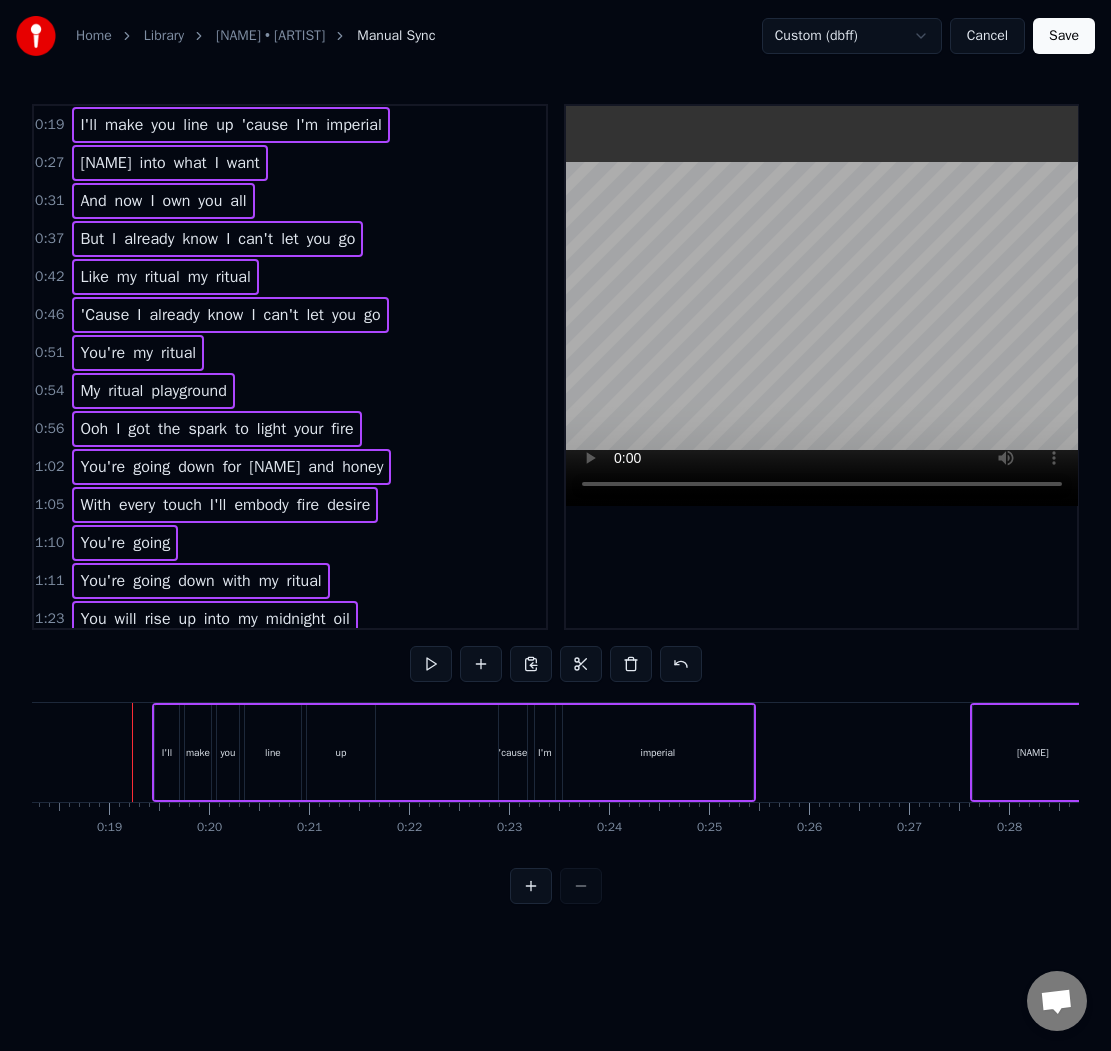 click at bounding box center [9082, 752] 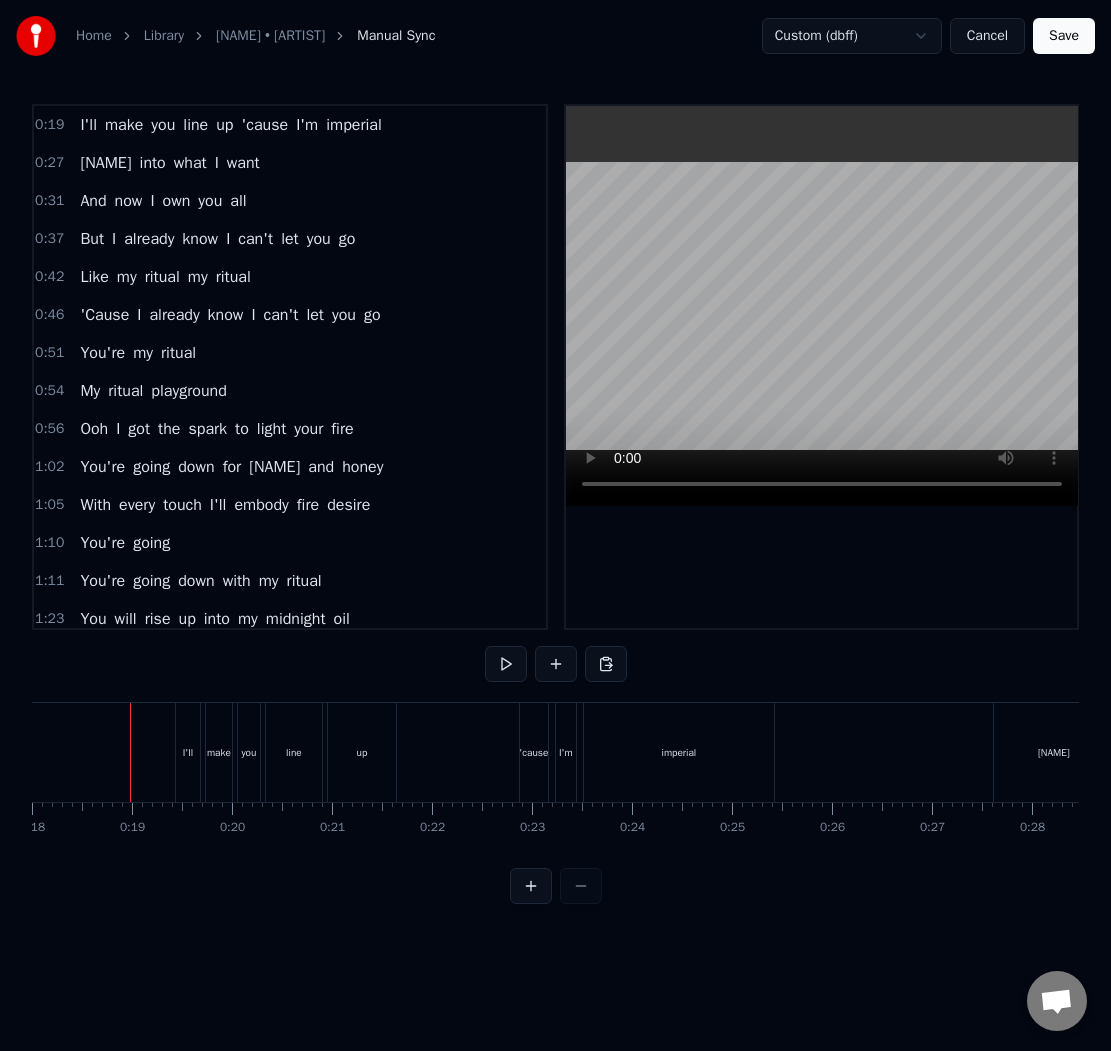 scroll, scrollTop: 0, scrollLeft: 1798, axis: horizontal 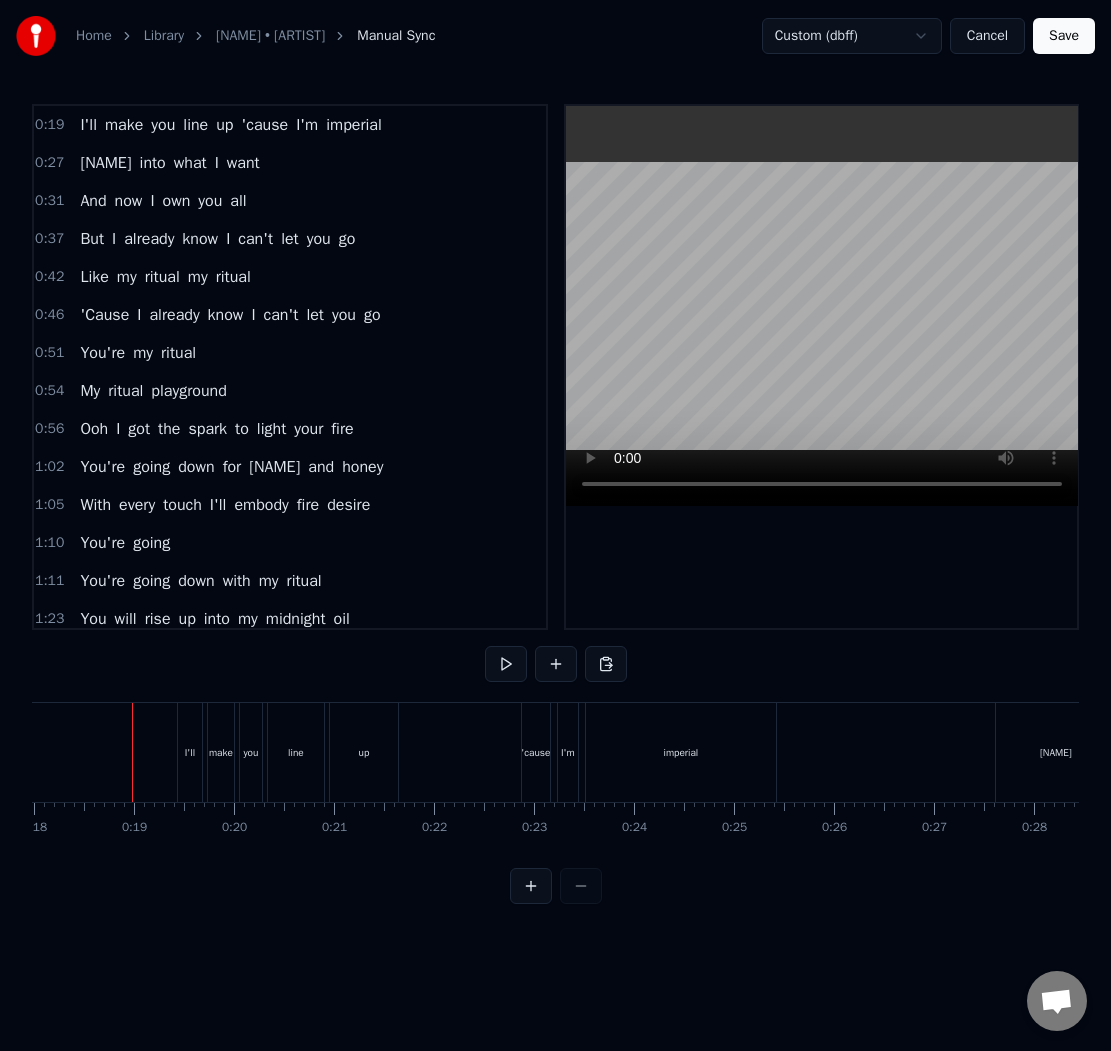 click on "Save" at bounding box center (1064, 36) 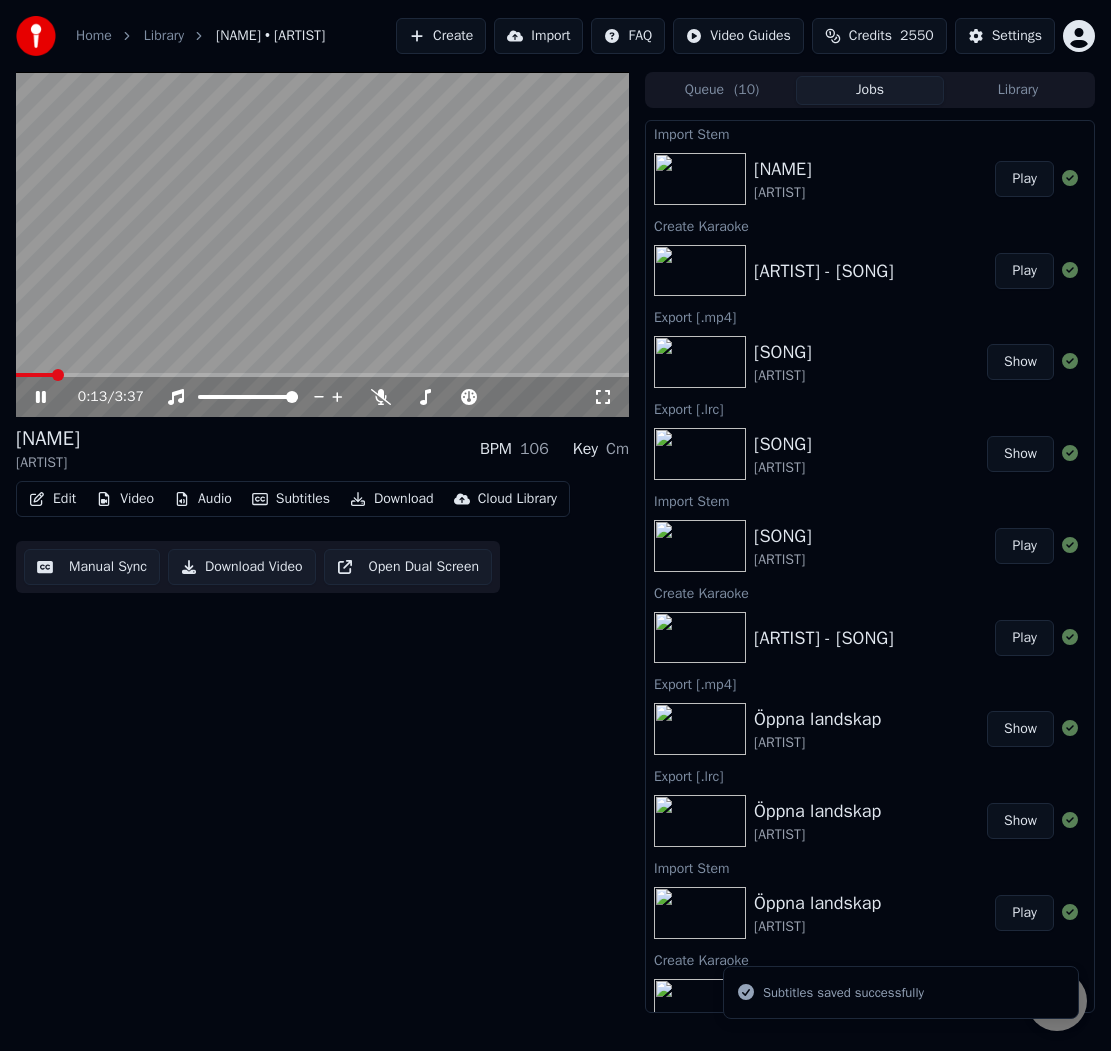 click at bounding box center [322, 375] 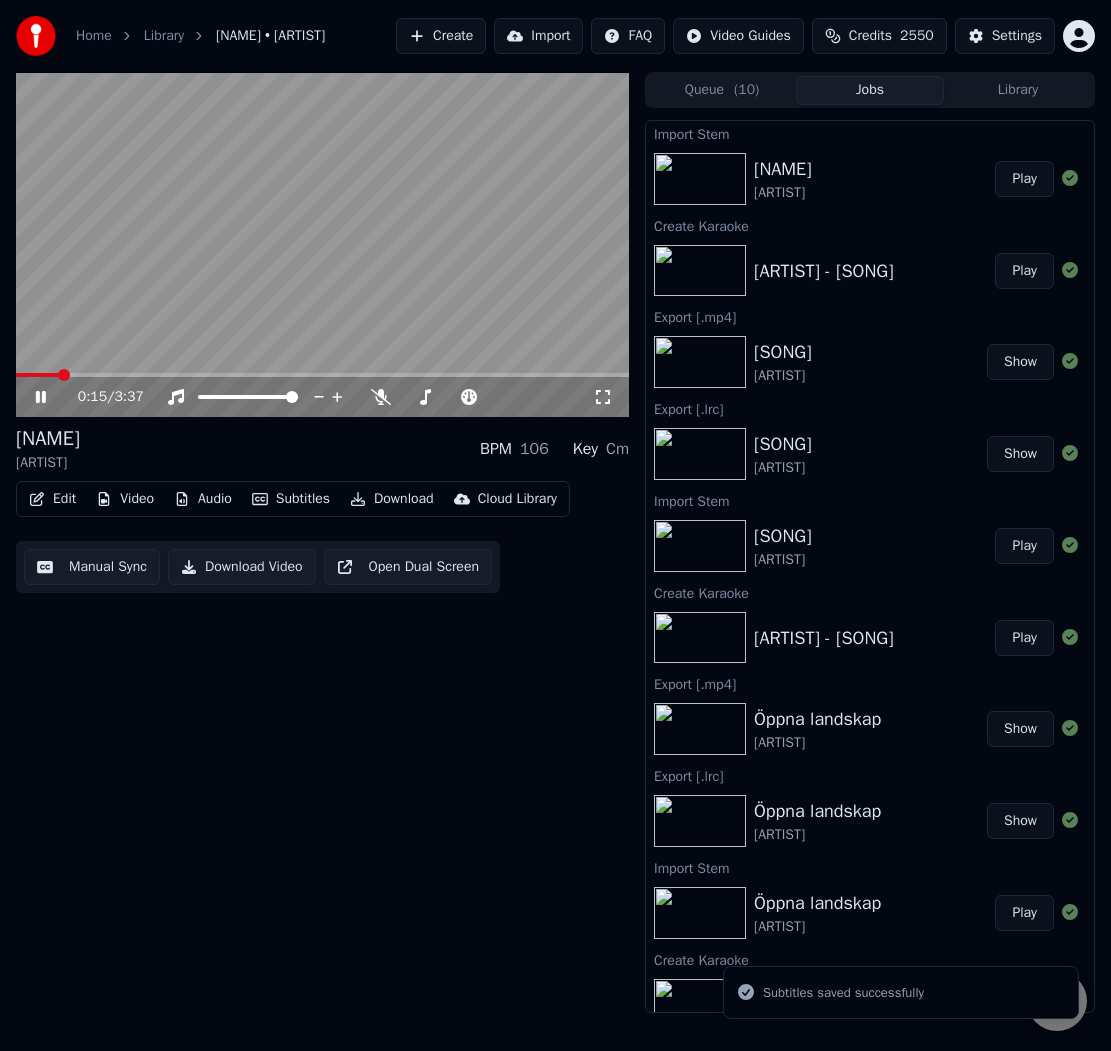 click on "[NAME] • [ARTIST] BPM 106 Key Cm" at bounding box center [322, 449] 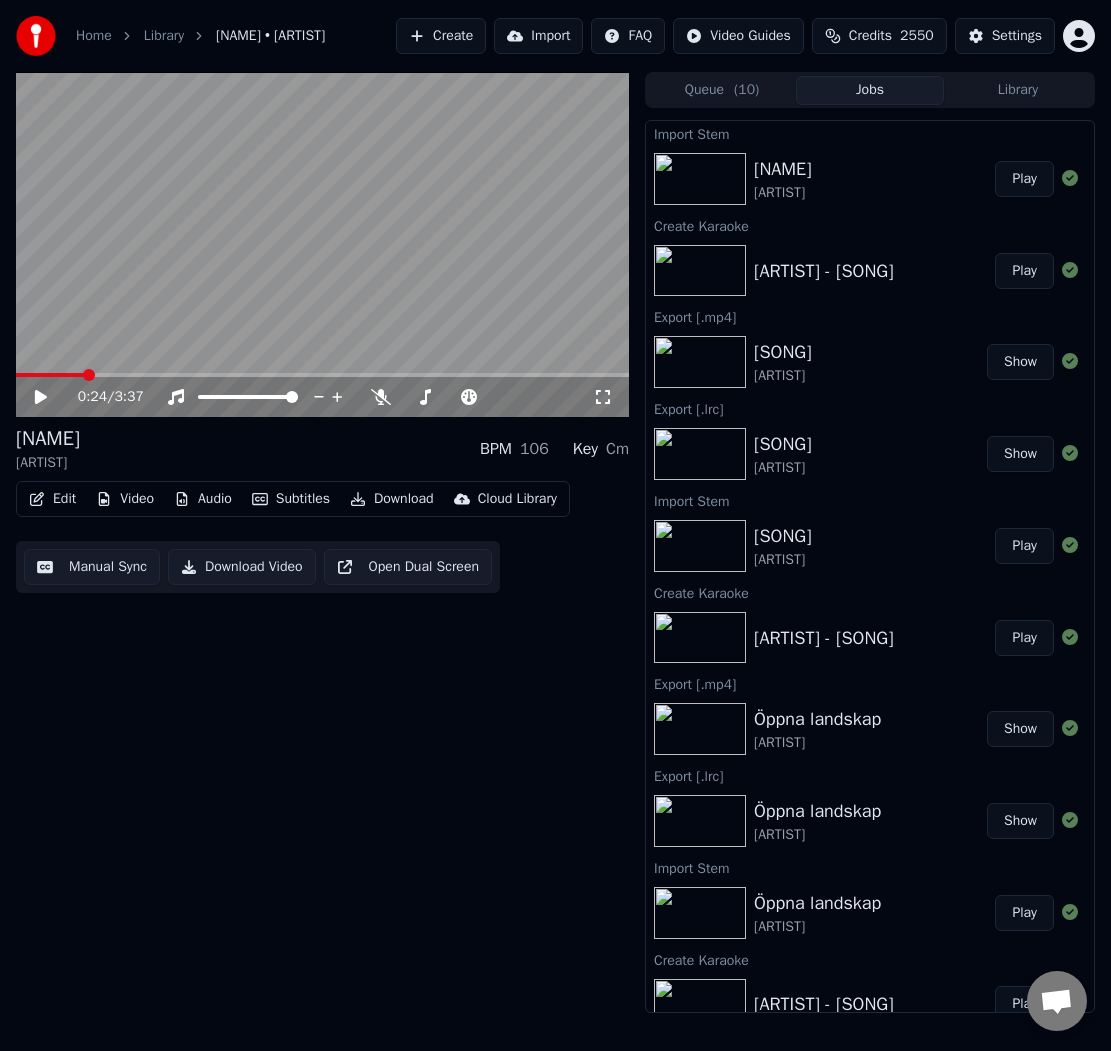 click on "Manual Sync" at bounding box center (92, 567) 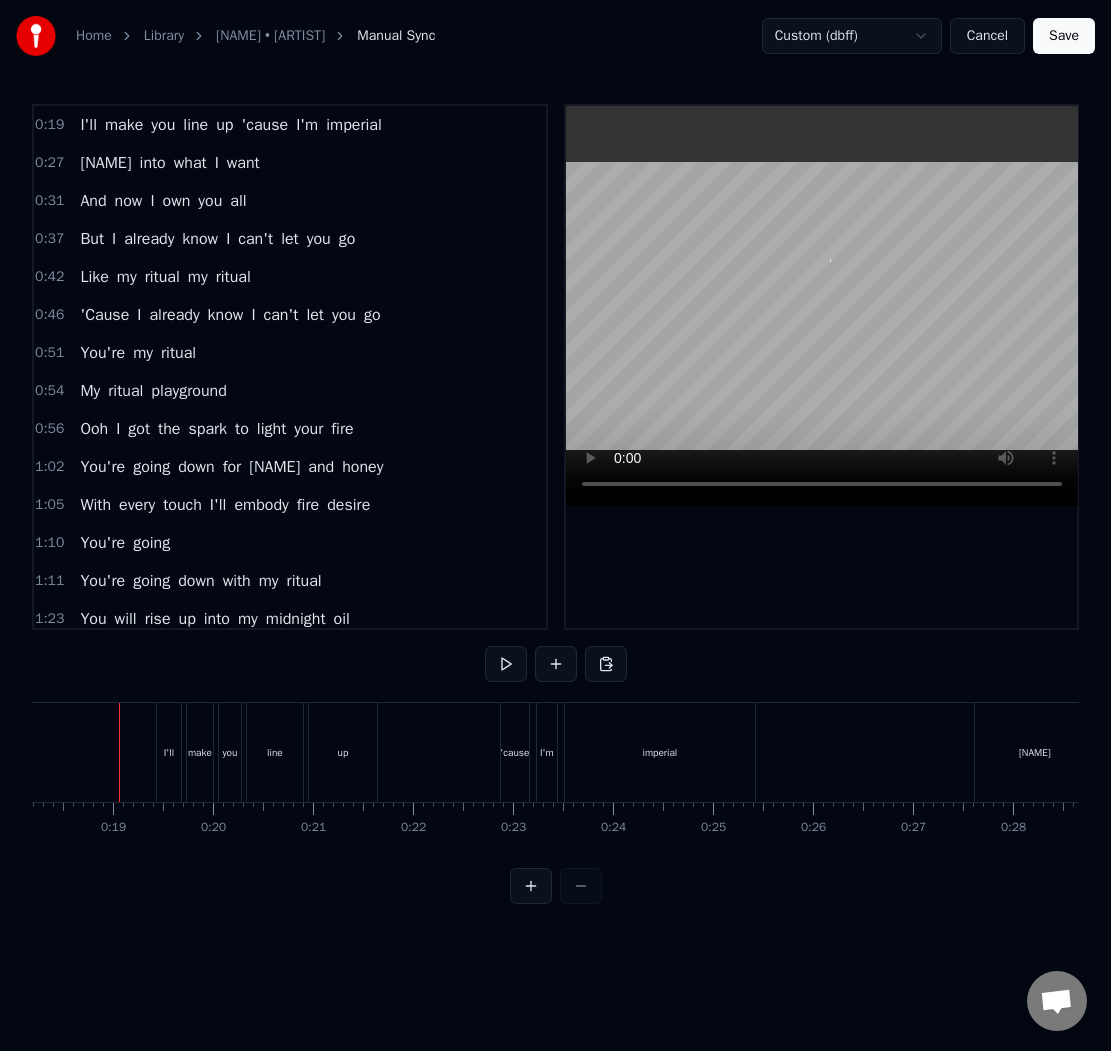 scroll, scrollTop: 0, scrollLeft: 1806, axis: horizontal 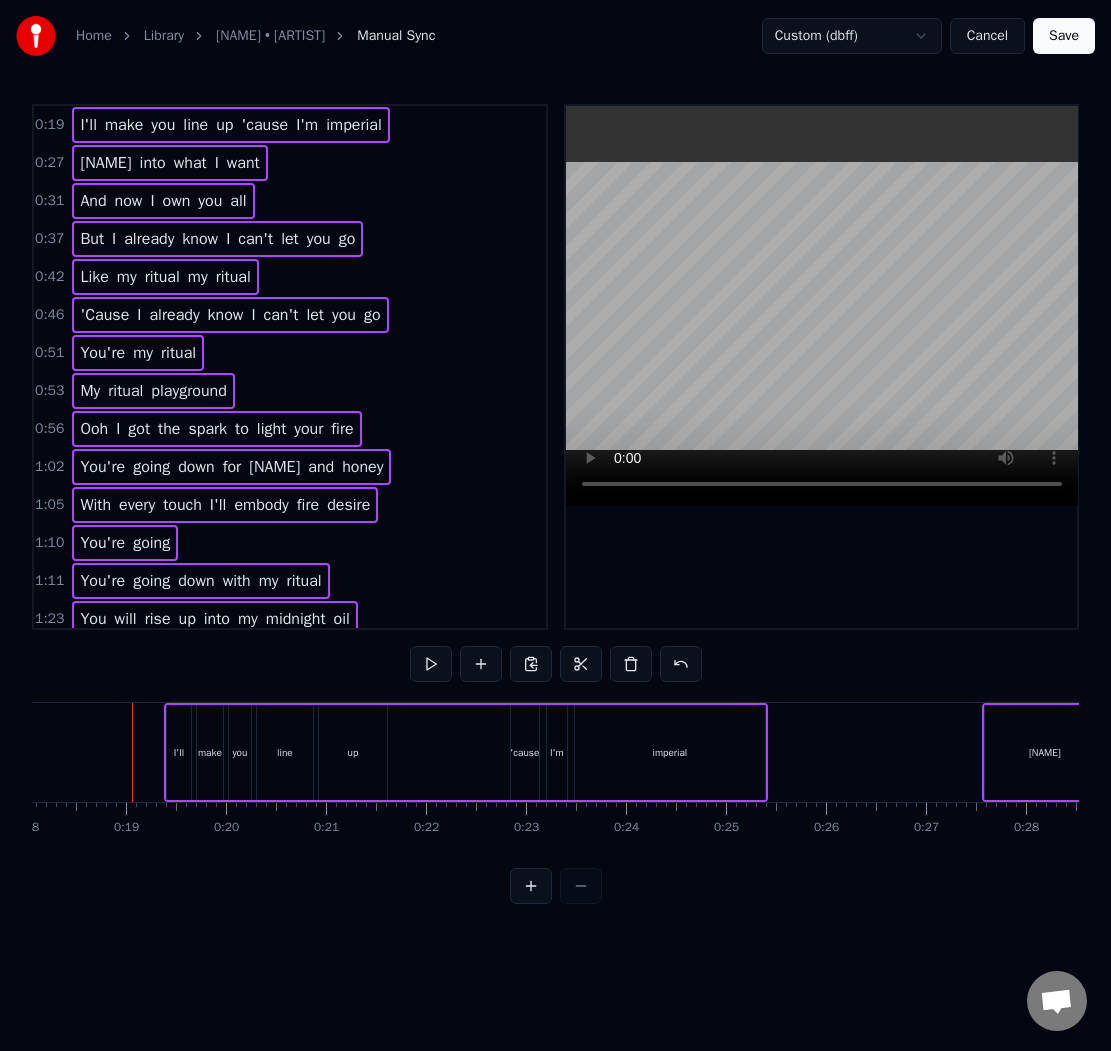 click at bounding box center (9099, 752) 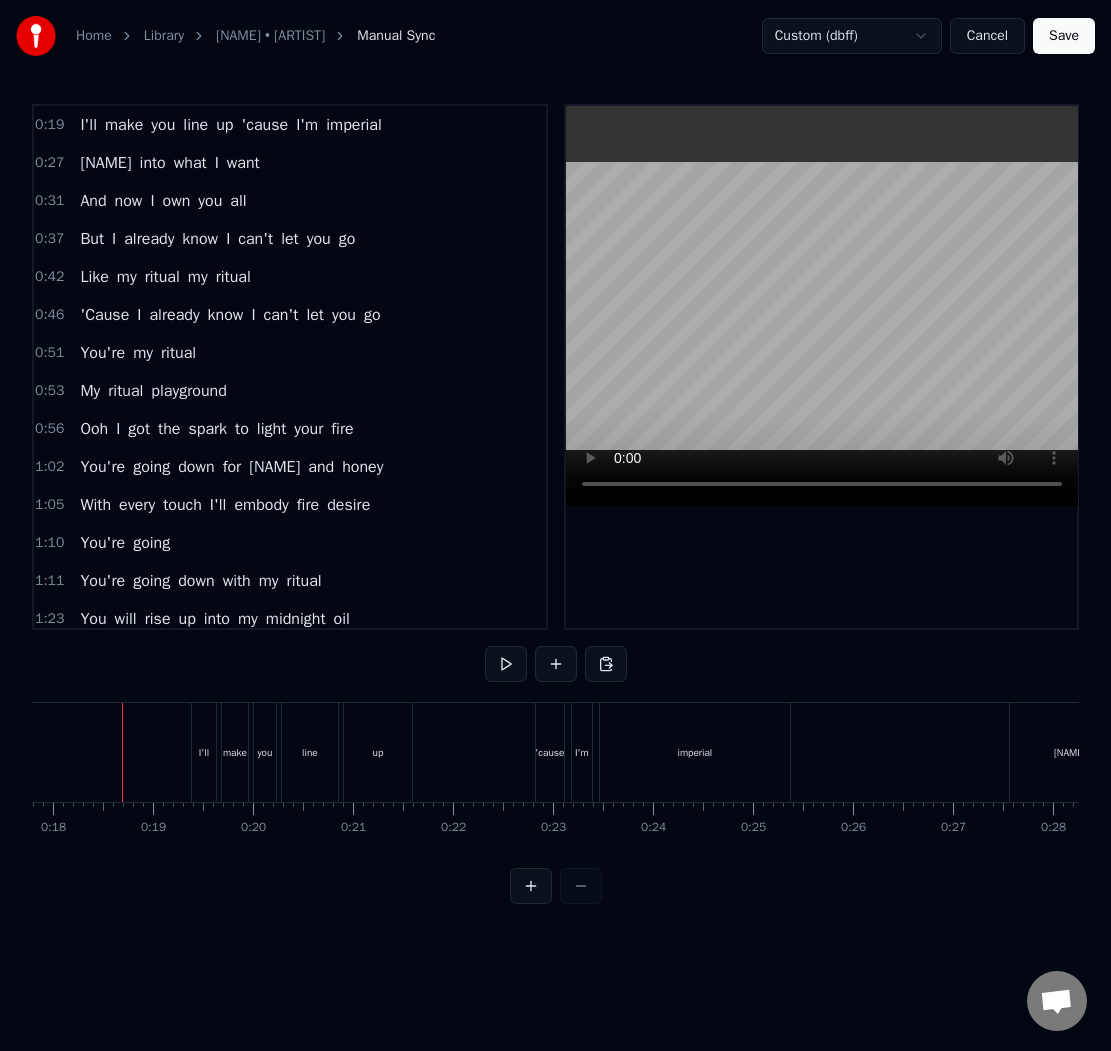 scroll, scrollTop: 0, scrollLeft: 1769, axis: horizontal 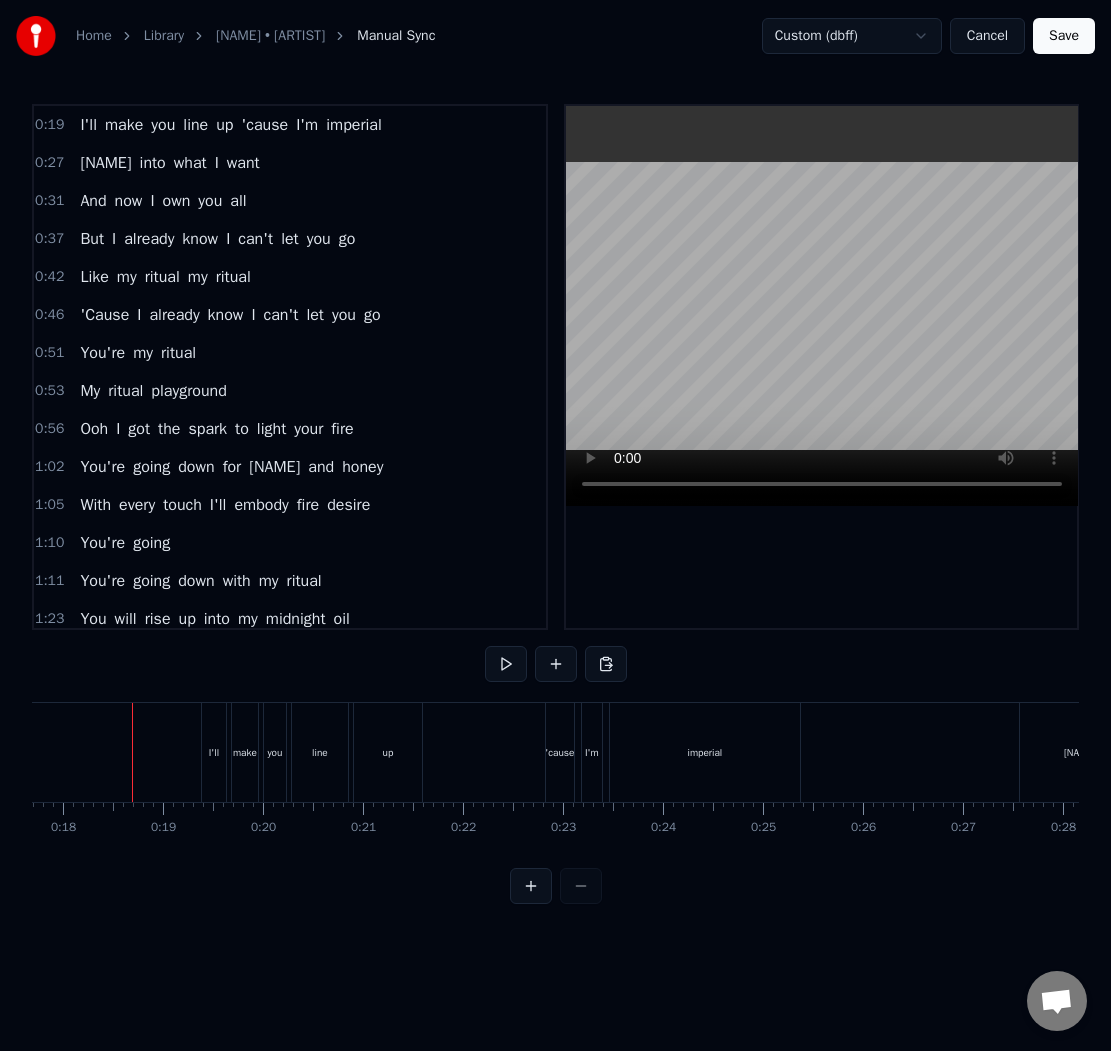 click on "Home Library [NAME] • [ARTIST] Manual Sync Custom (dbff) Cancel Save" at bounding box center (555, 36) 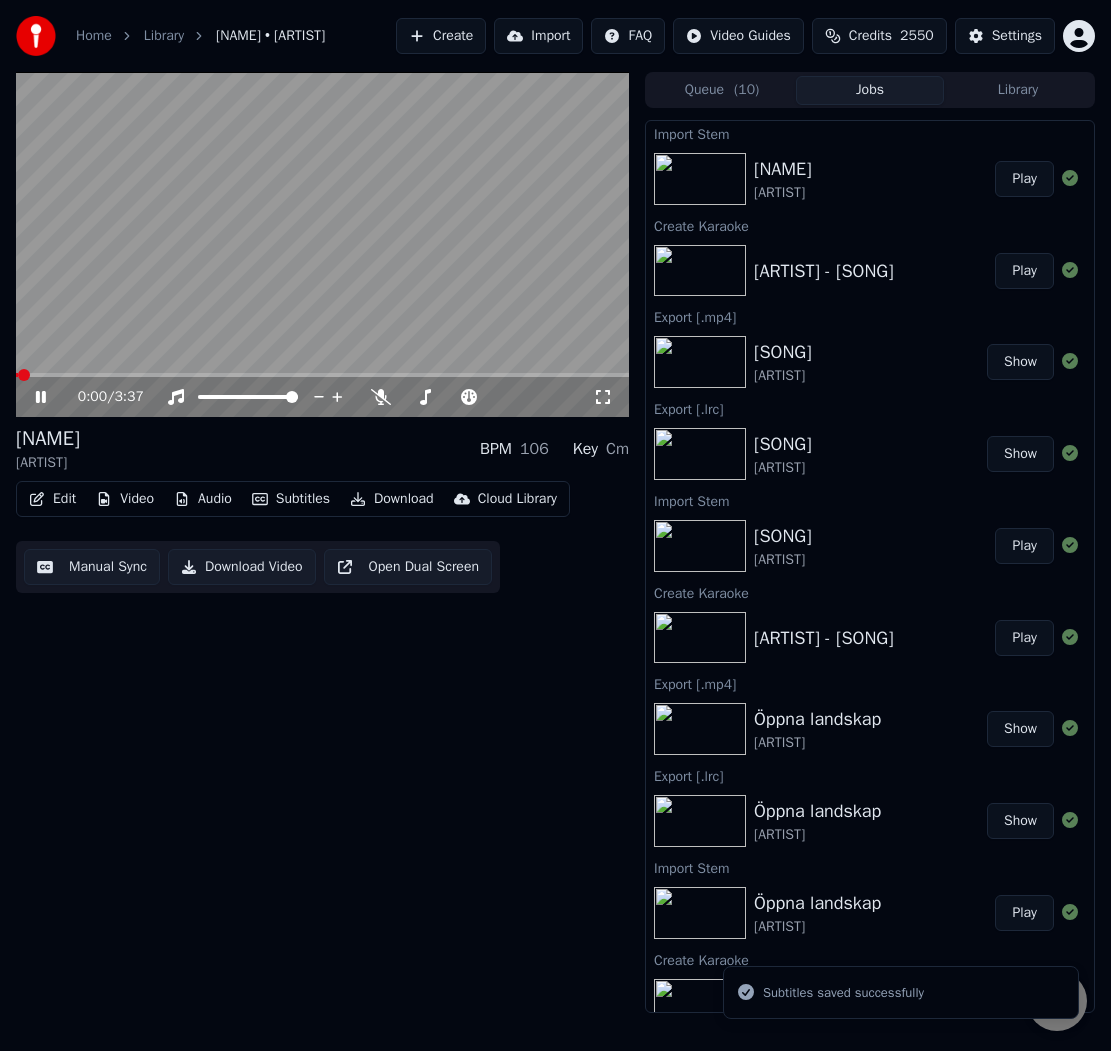 click on "[NAME] • [ARTIST] BPM 106 Key Cm" at bounding box center (322, 449) 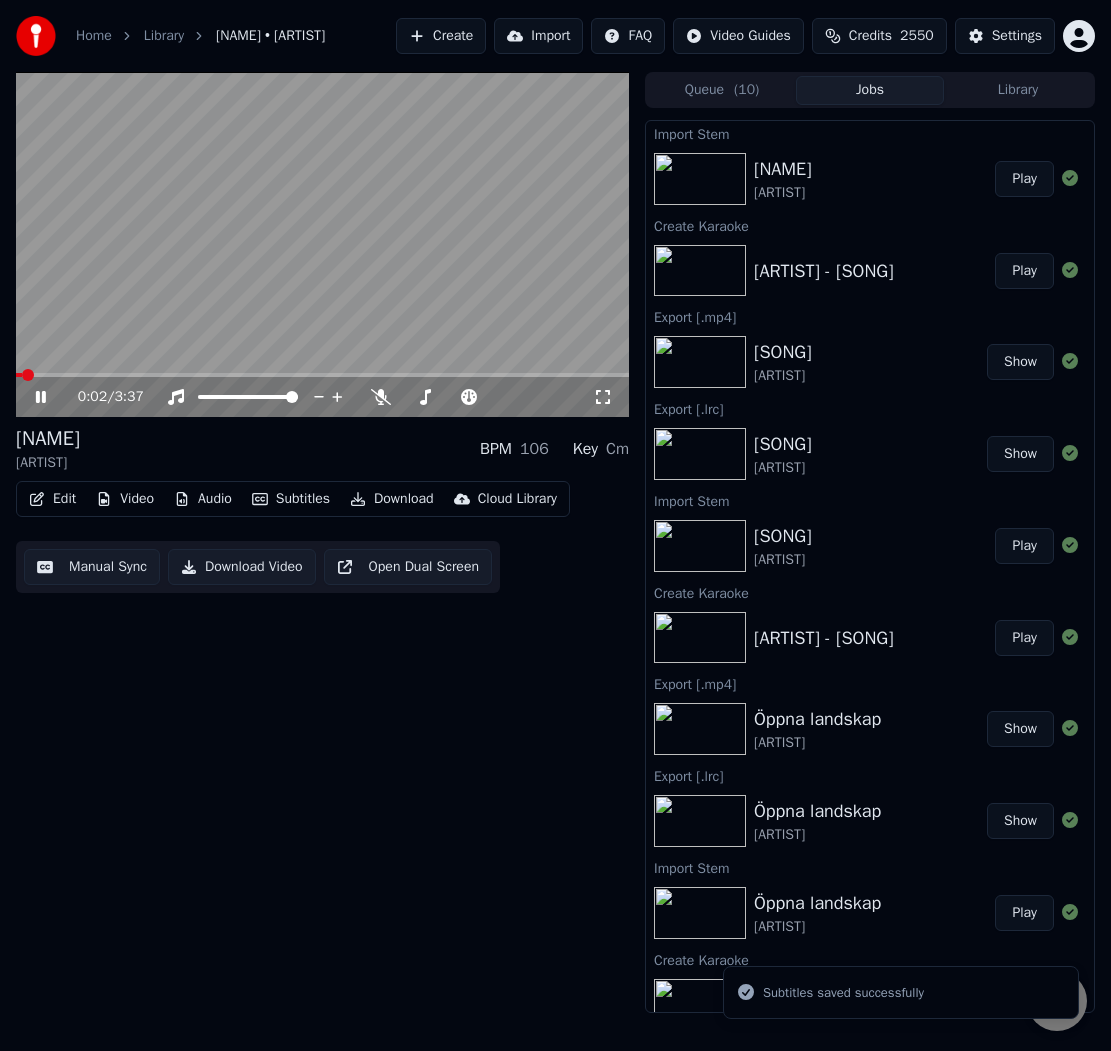 click at bounding box center [322, 375] 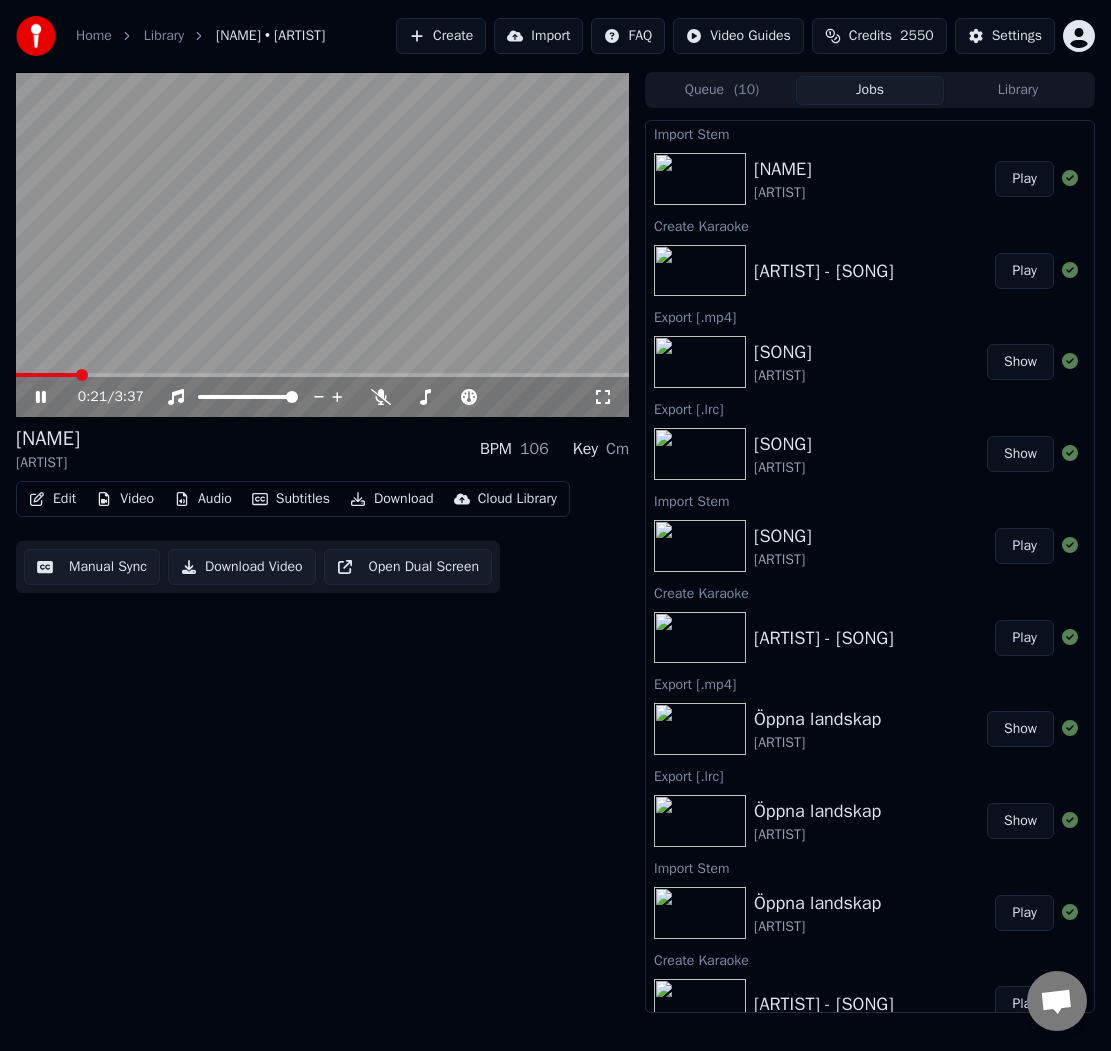 click at bounding box center (322, 244) 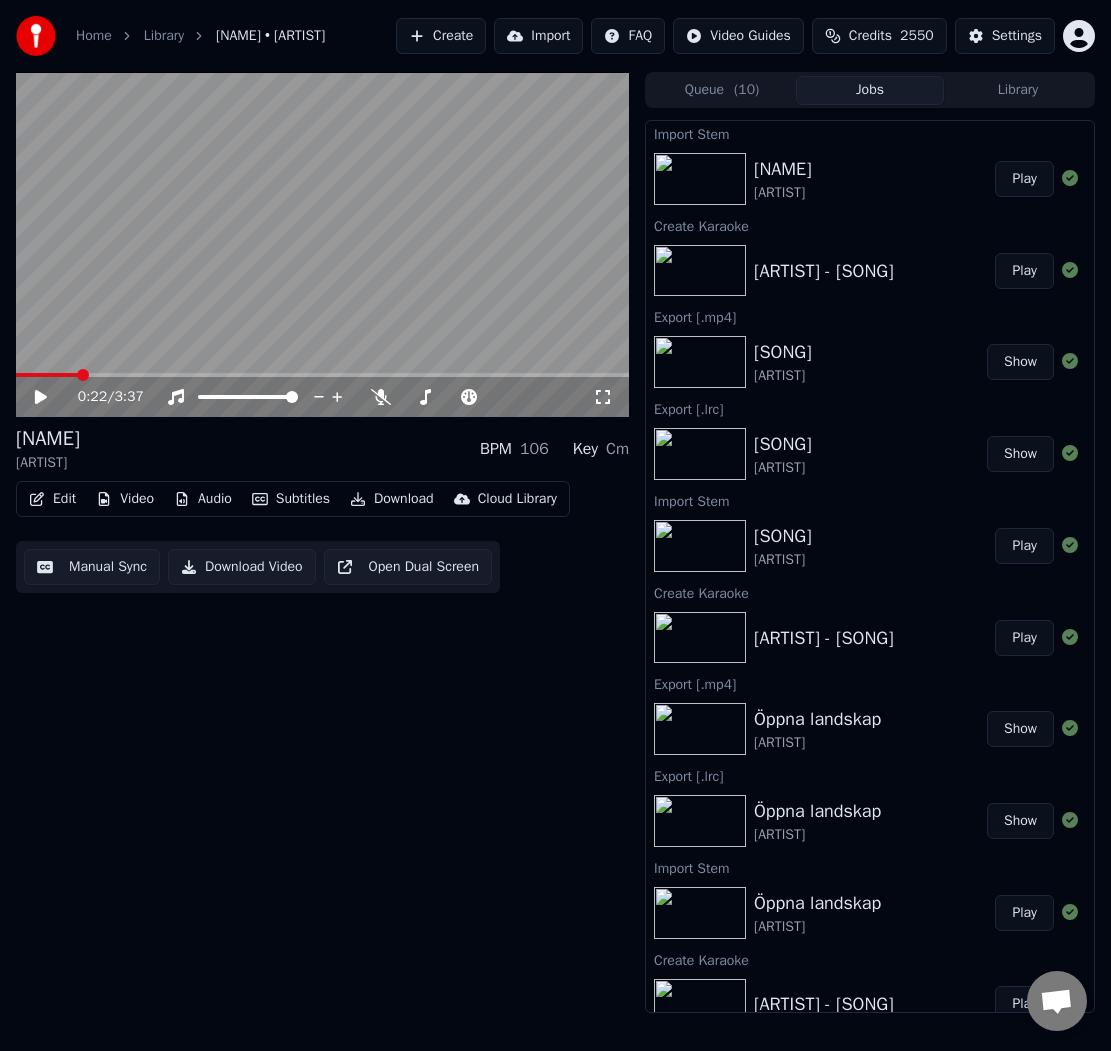 click on "Edit Video Audio Subtitles Download Cloud Library" at bounding box center (293, 499) 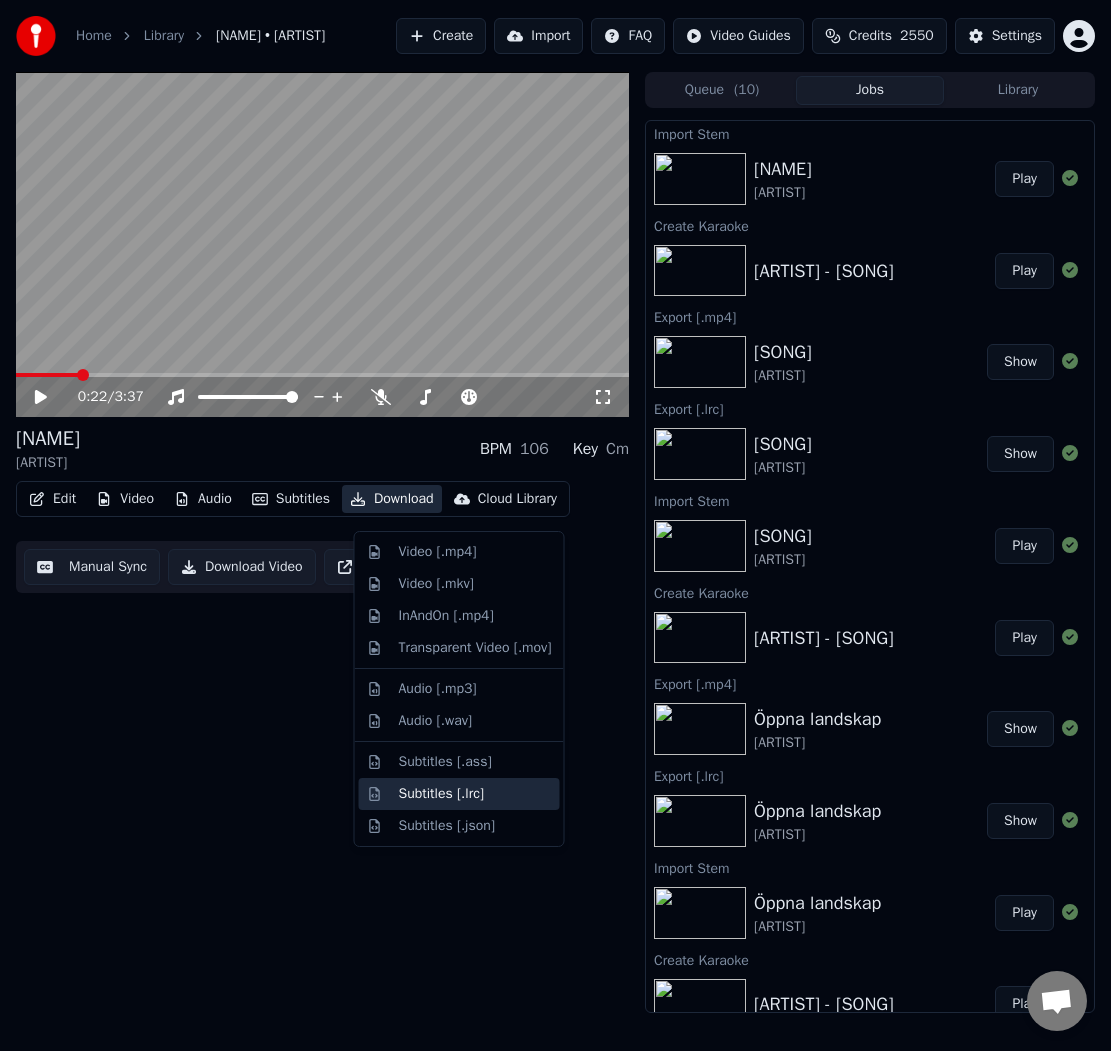 click on "Subtitles [.lrc]" at bounding box center (442, 794) 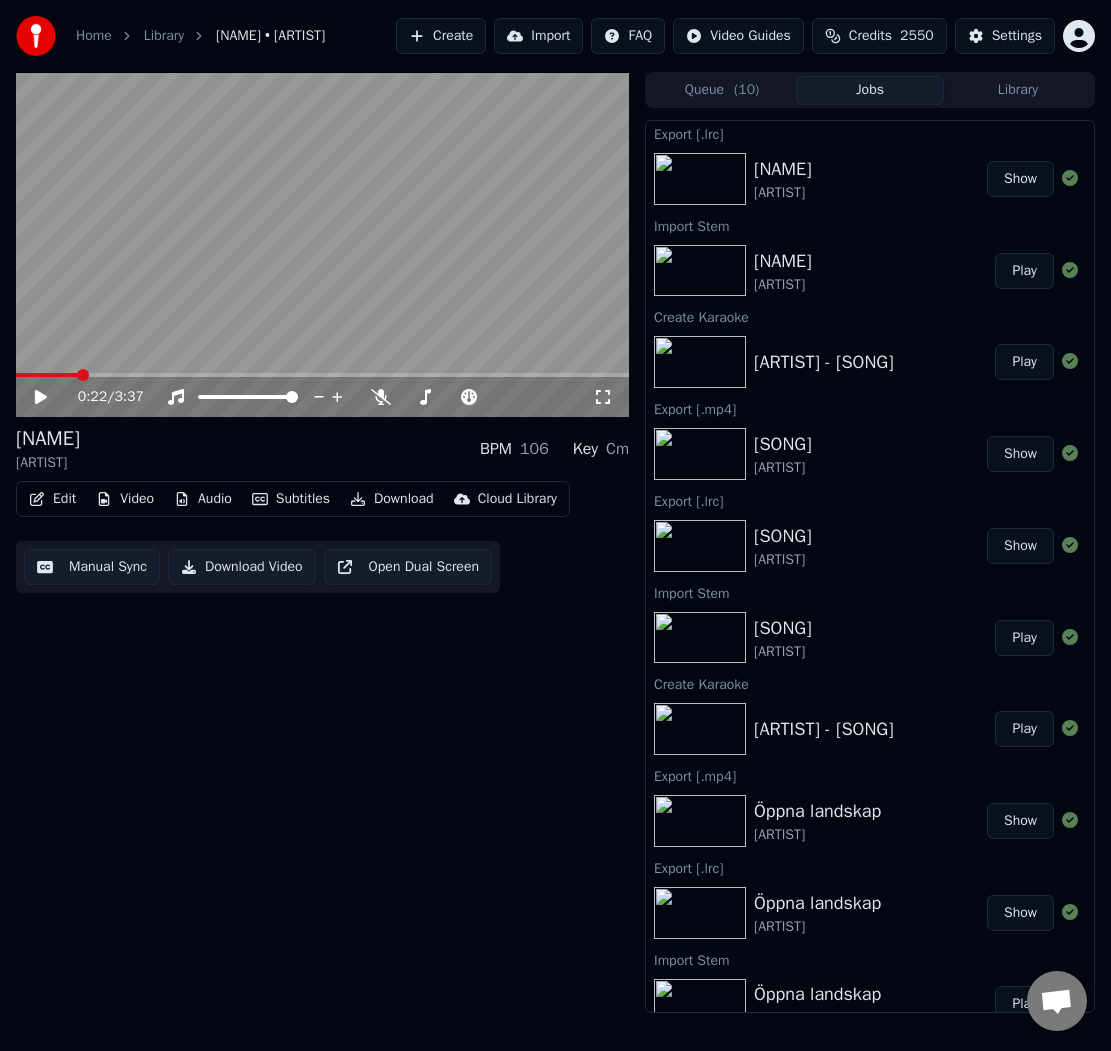click on "Download" at bounding box center (392, 499) 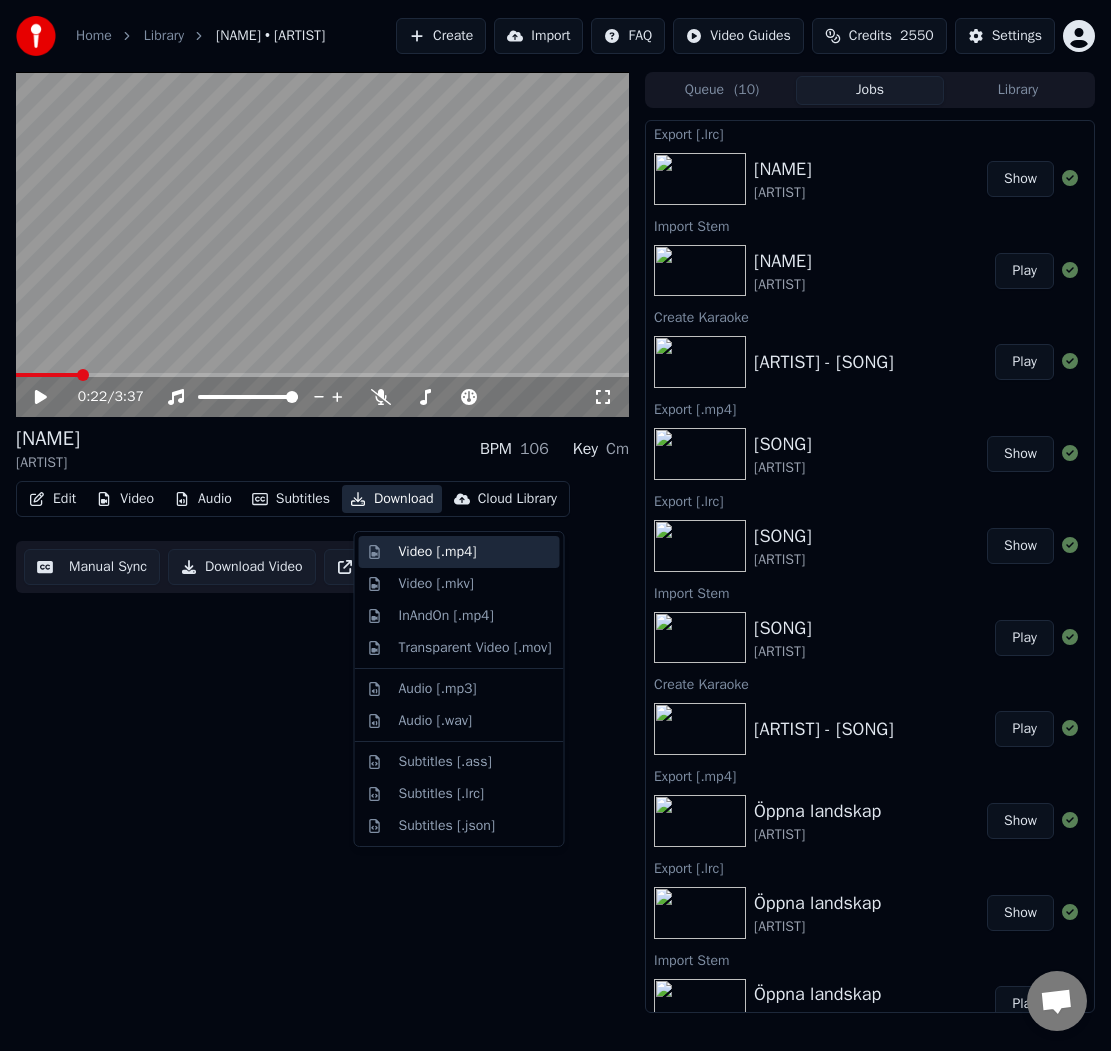click on "Video [.mp4]" at bounding box center (438, 552) 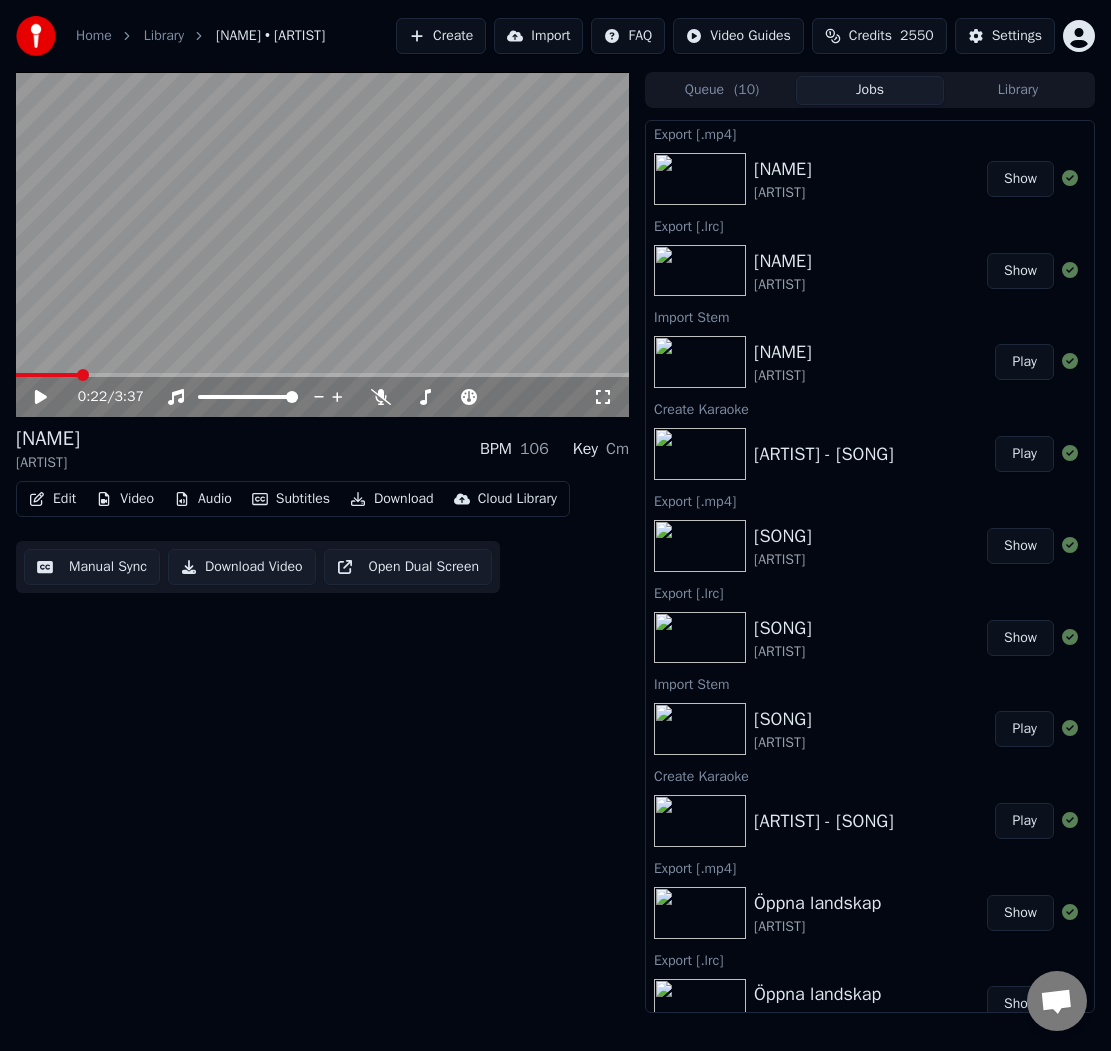 click on "0:22 / 3:37 [ARTIST] BPM 106 Key Cm Edit Video Audio Subtitles Download Cloud Library Manual Sync Download Video Open Dual Screen" at bounding box center (322, 542) 